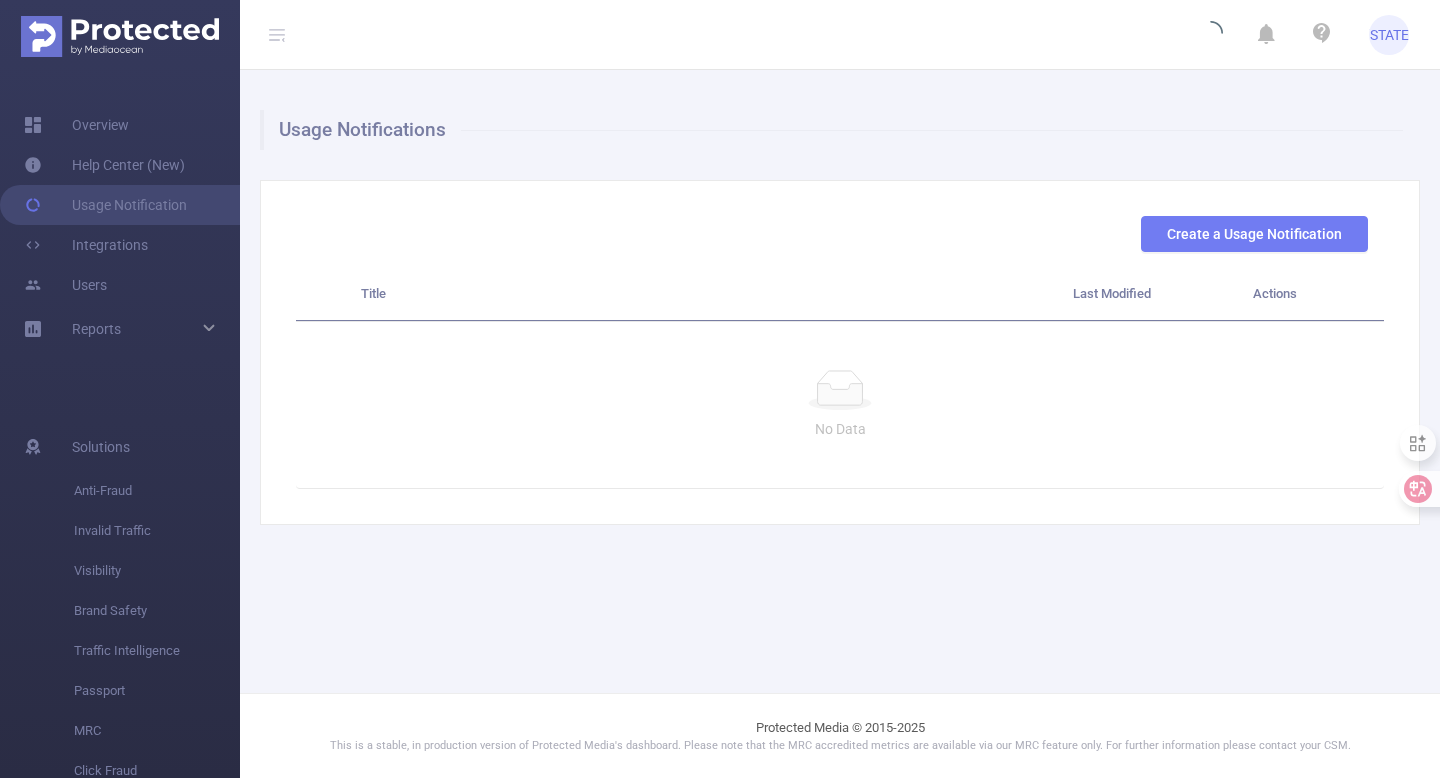 scroll, scrollTop: 0, scrollLeft: 0, axis: both 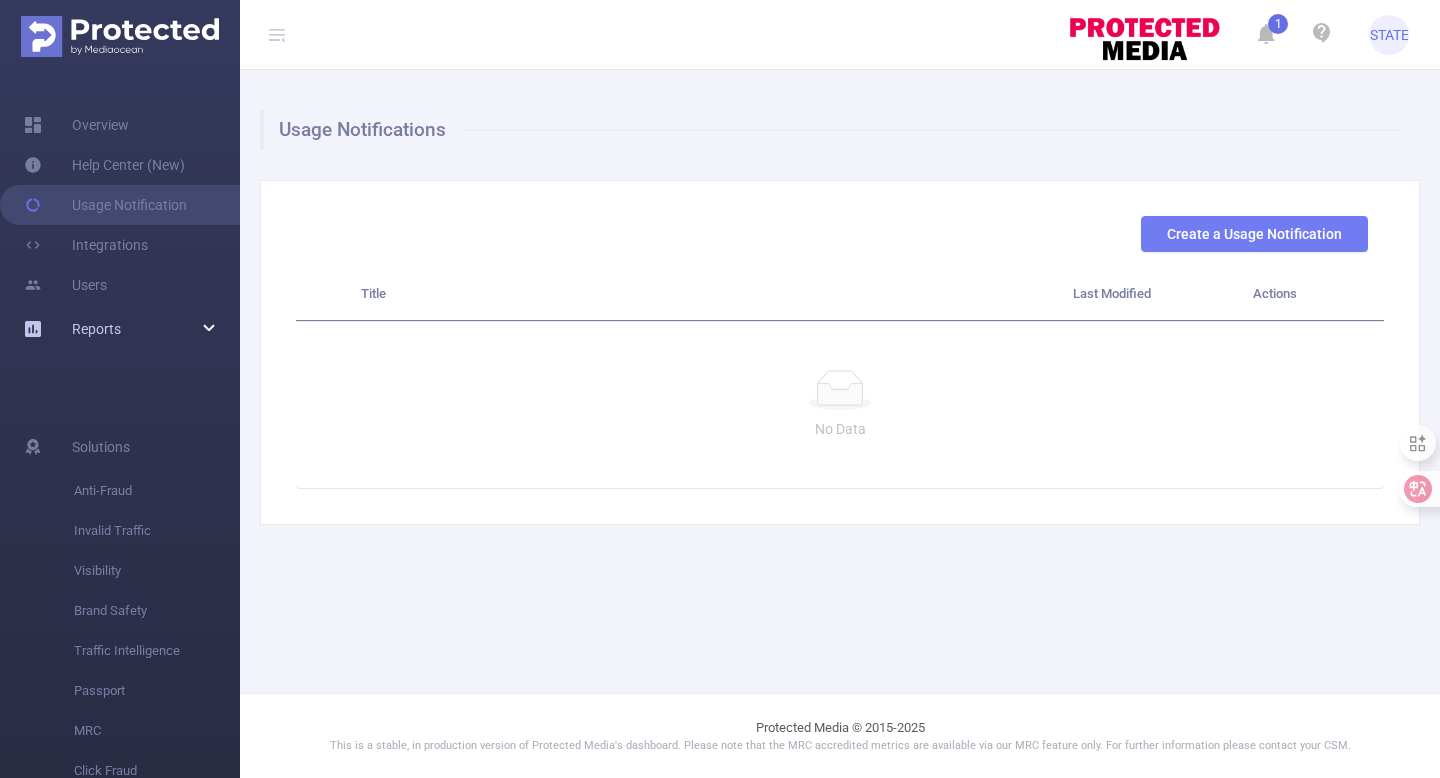 click on "Reports" at bounding box center [120, 329] 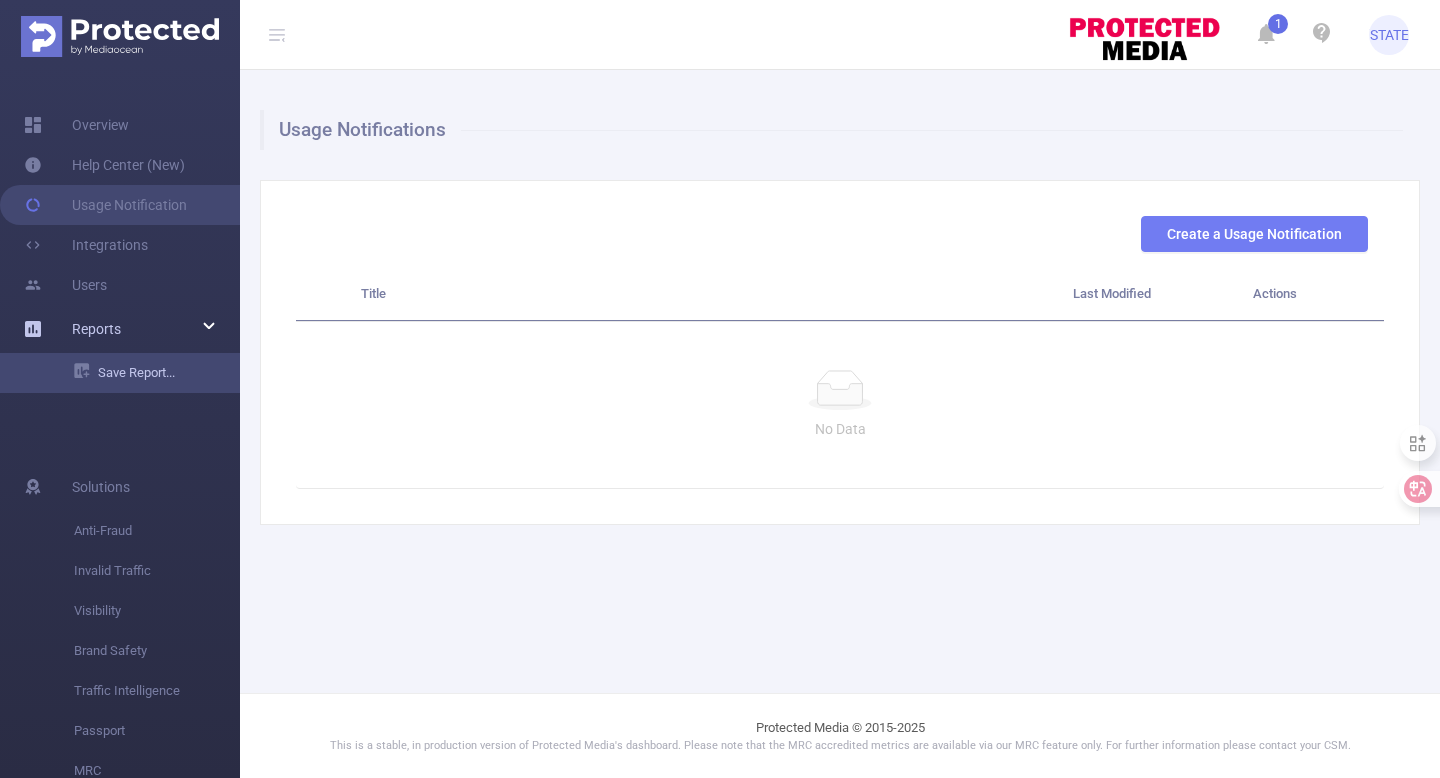 click on "Save Report..." at bounding box center [157, 373] 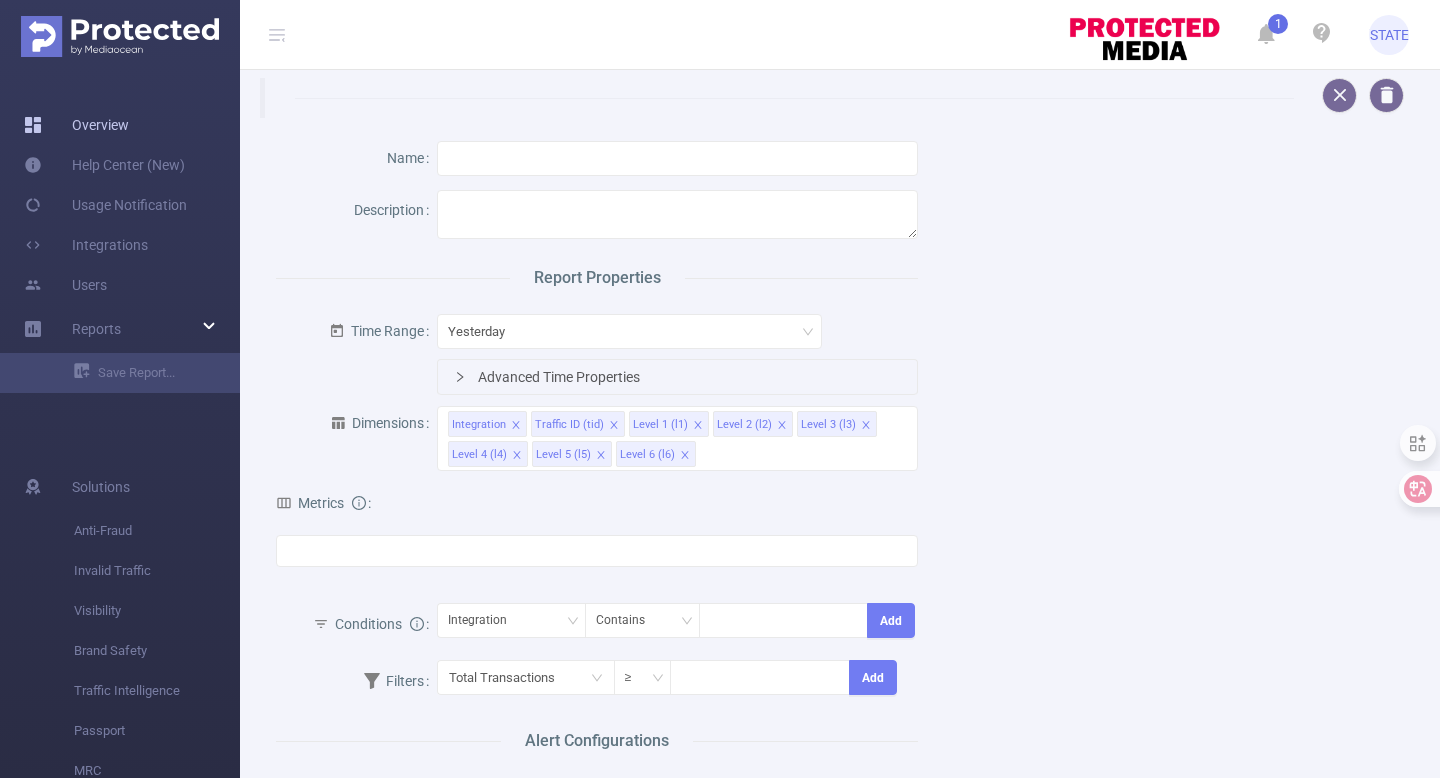 click on "Overview" at bounding box center (76, 125) 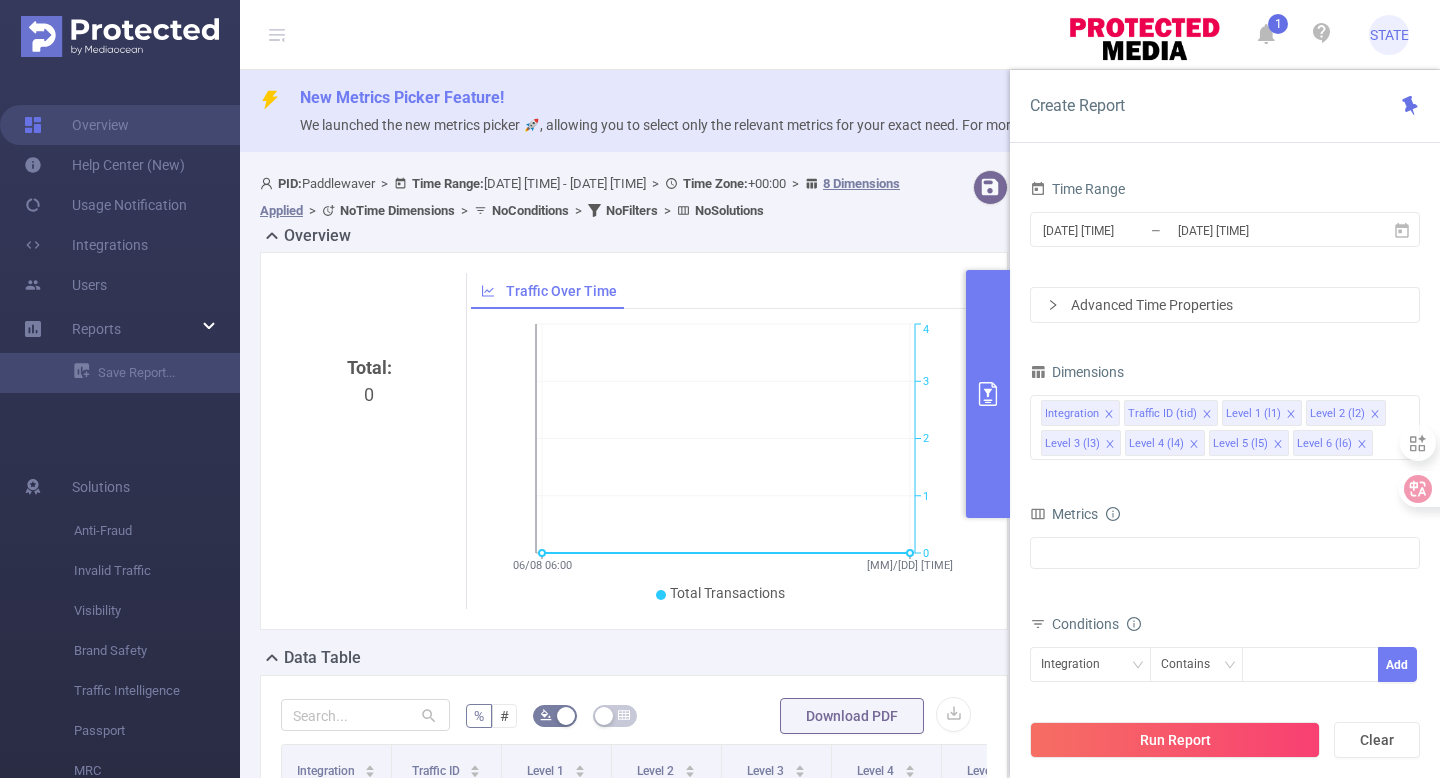 click on "Advanced Time Properties" at bounding box center (1225, 305) 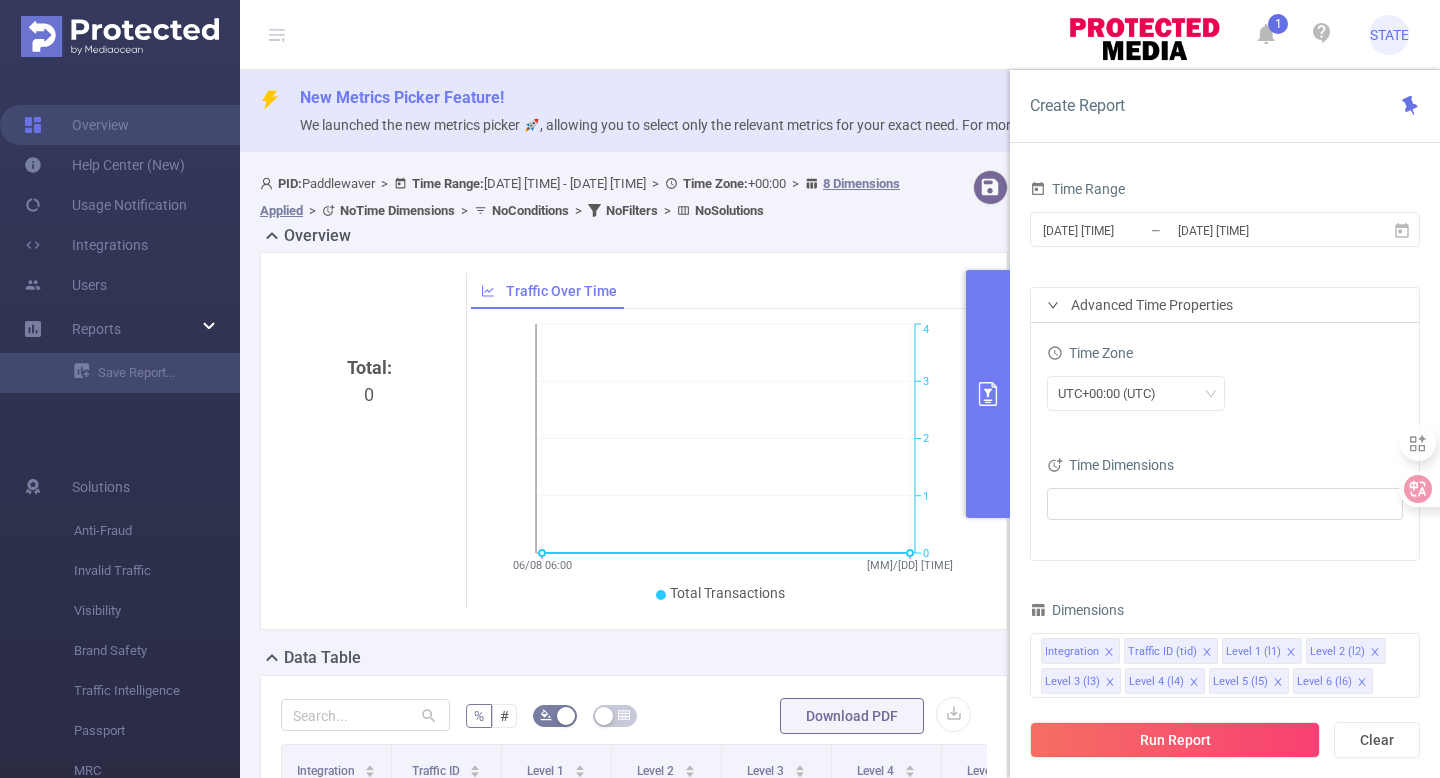 click on "Advanced Time Properties" at bounding box center (1225, 305) 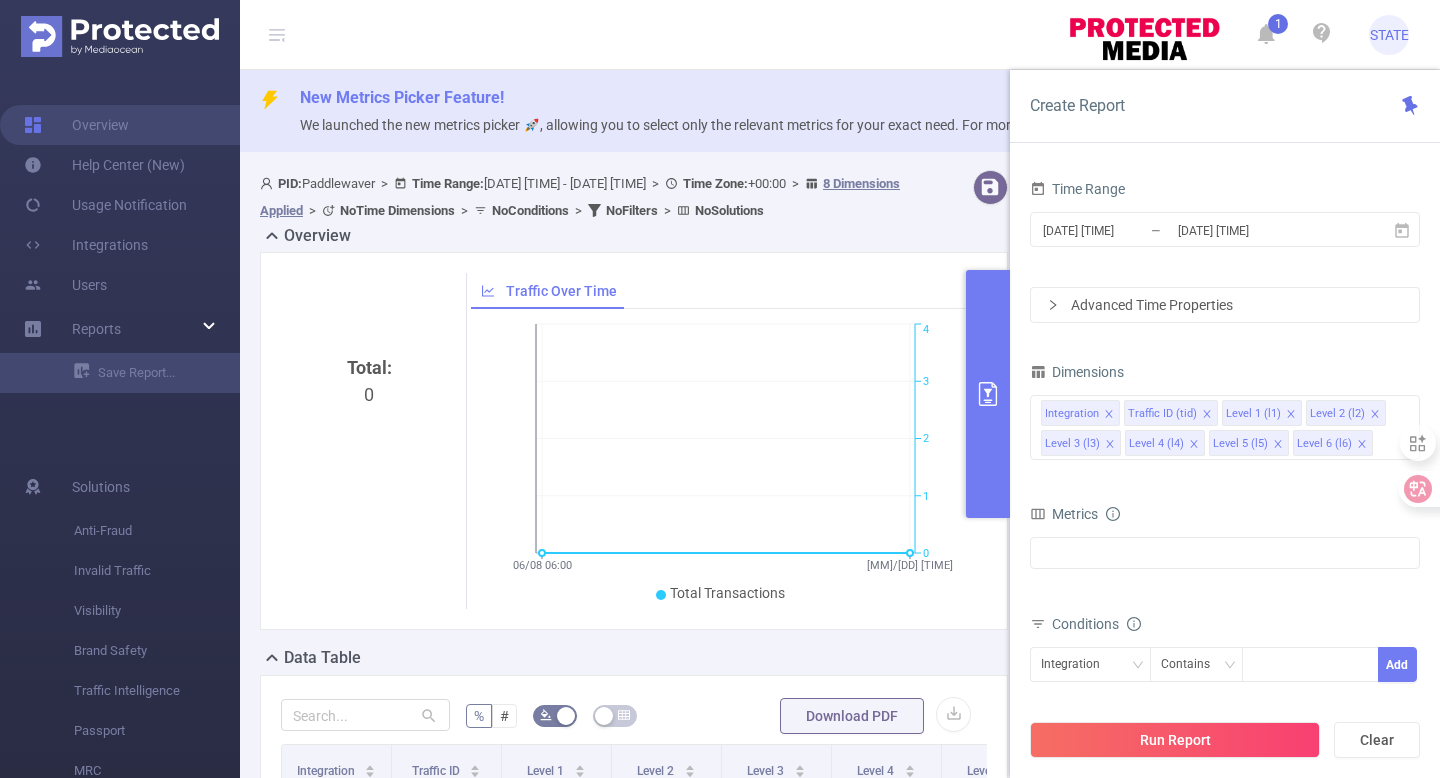 click on "Advanced Time Properties" at bounding box center [1225, 305] 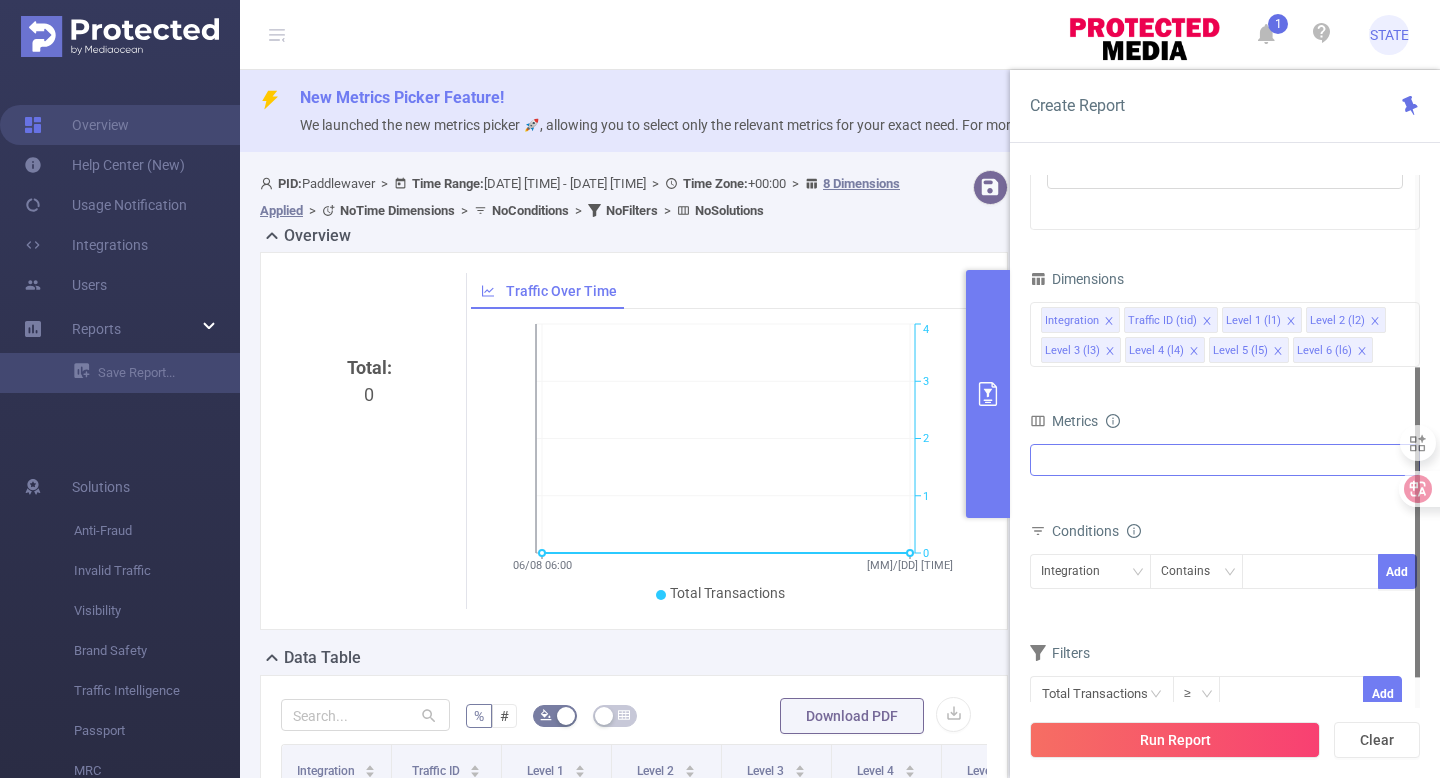 click at bounding box center [1225, 460] 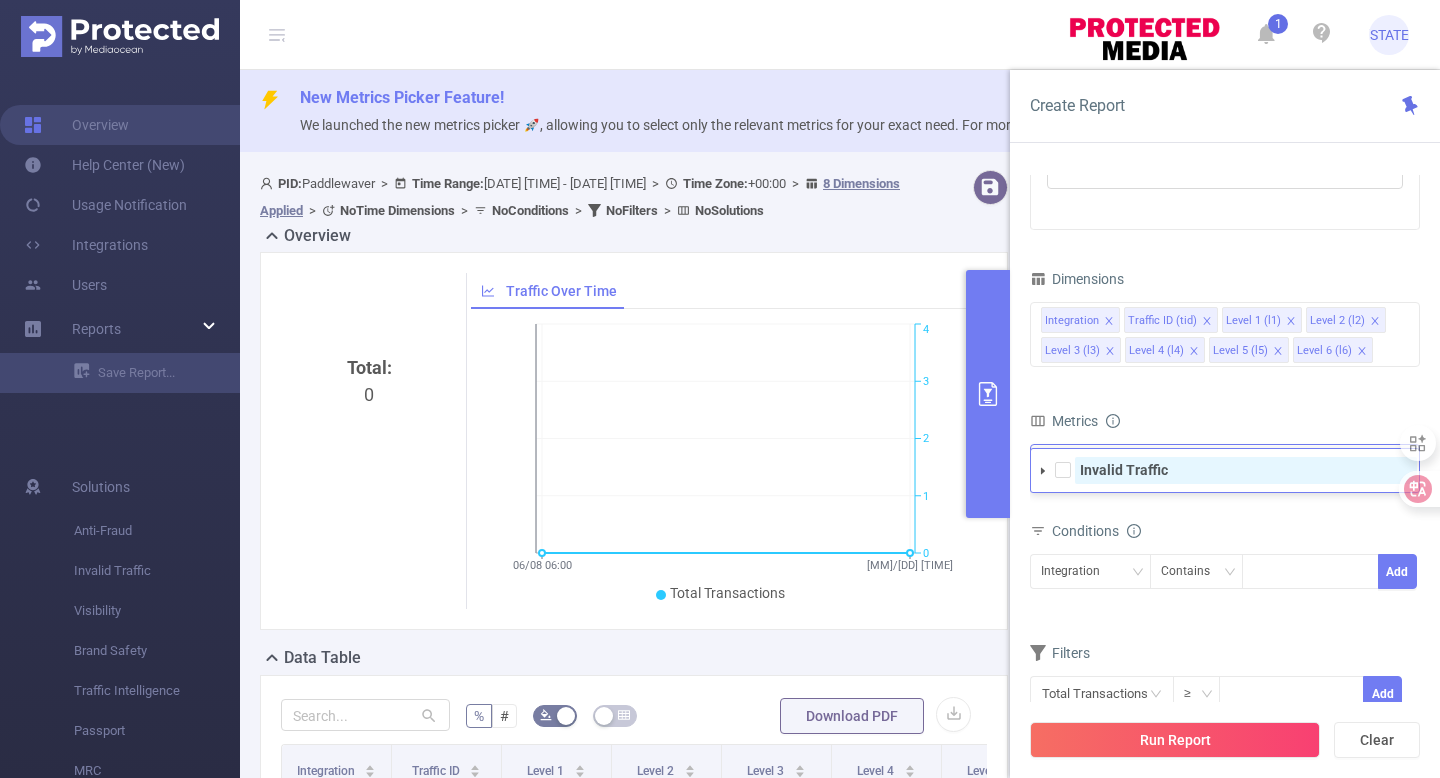 click on "Invalid Traffic" at bounding box center (1124, 470) 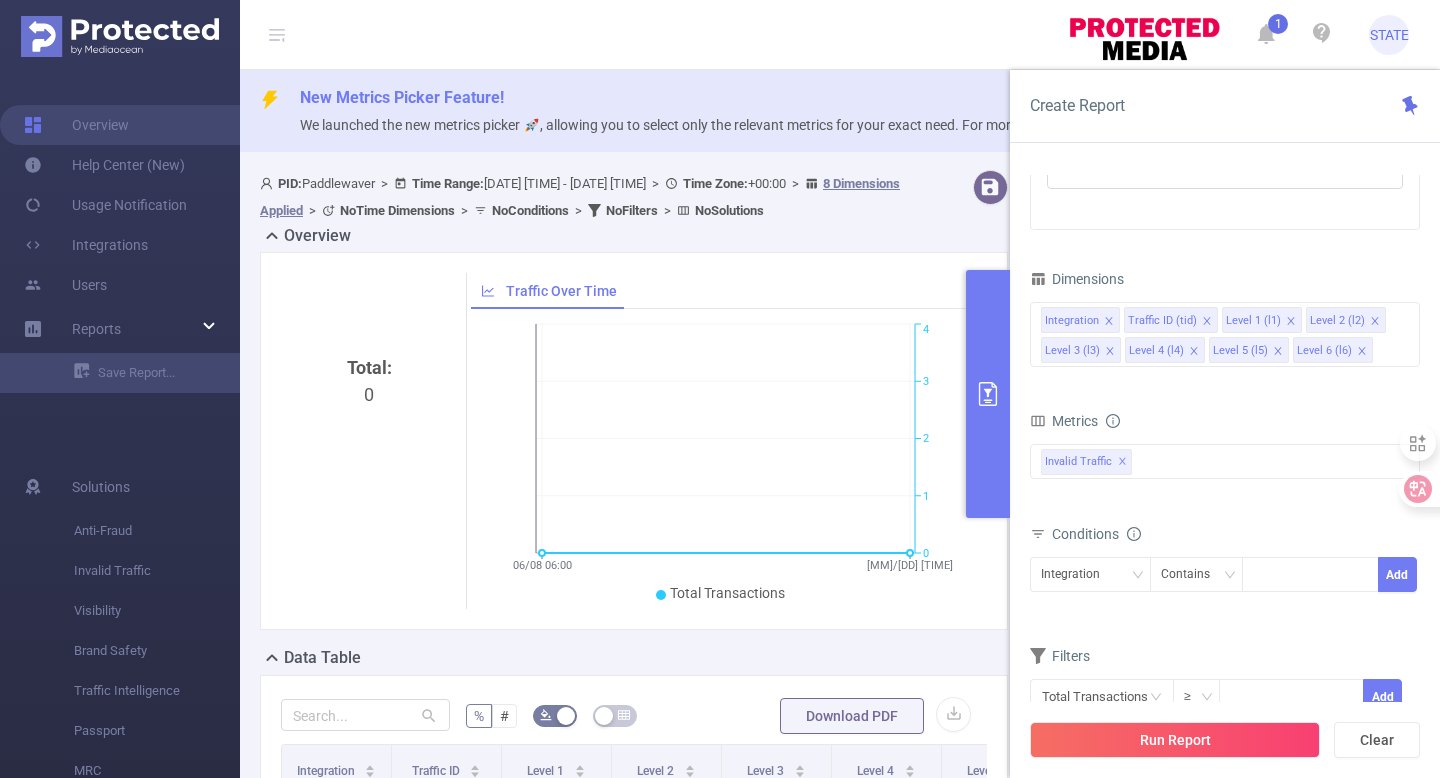 click on "Metrics af_fraud af_fraud_bot_virus af_fraud_hostile_tools af_fraud_tunneled_traffic af_fraud_non_malicious_bots af_fraud_view af_fraud_publisher af_fraud_reputation af_susp af_susp_bot_virus af_susp_hostile_tools af_susp_tunneled_traffic af_susp_non_malicious_bots af_susp_view af_susp_publisher af_susp_reputation total_ivt Total General IVT Data Centers Disclosed Bots Known Crawlers Irregular Activity Non-rendered Ads Total Sophisticated IVT Proxy Traffic Automated and Emulated Activity Inventory Spoofing Falsified or Manipulated Incentivized, Malware, or Out-of-Store Obstructed Ads Undisclosed Detection Total IVT   Invalid Traffic Invalid Traffic    ✕" at bounding box center (1225, 475) 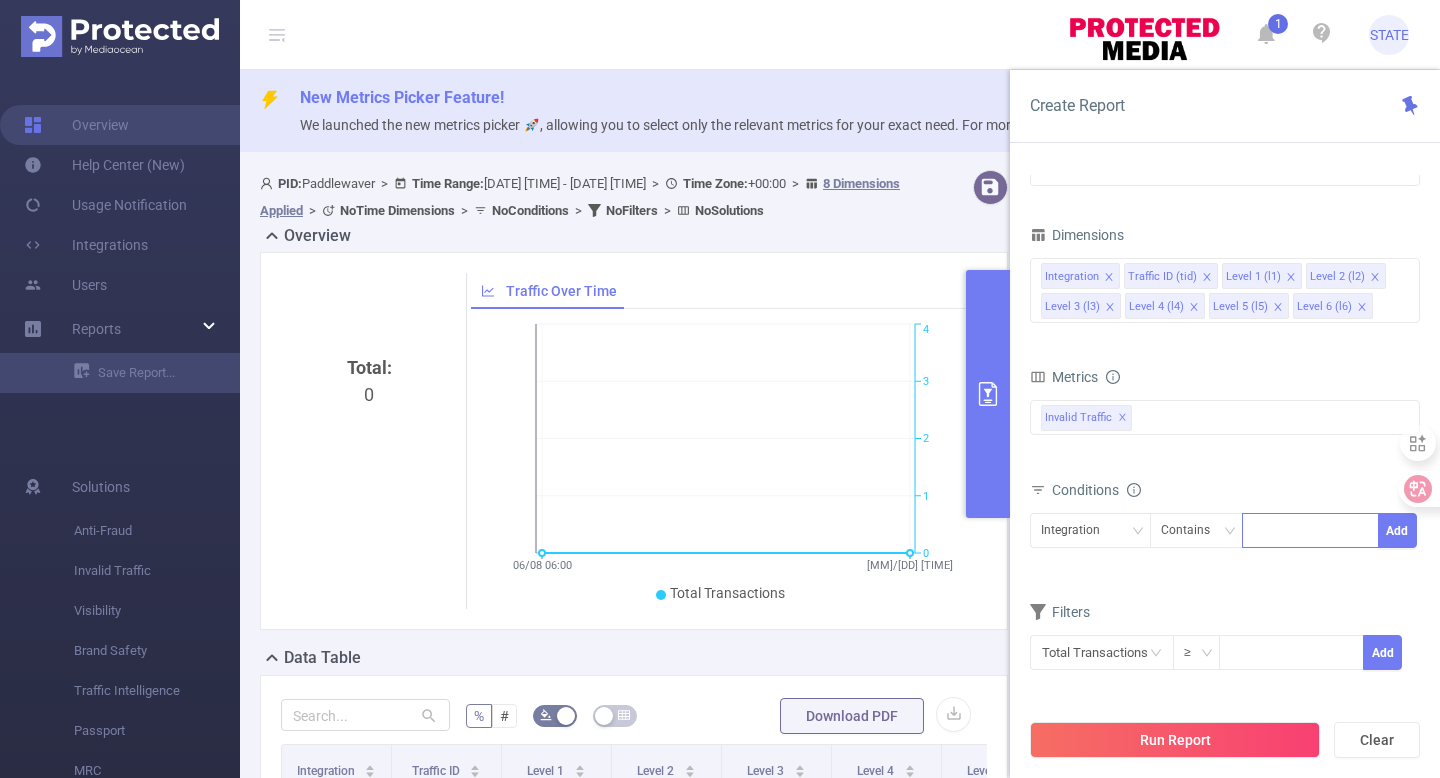 click at bounding box center (1310, 530) 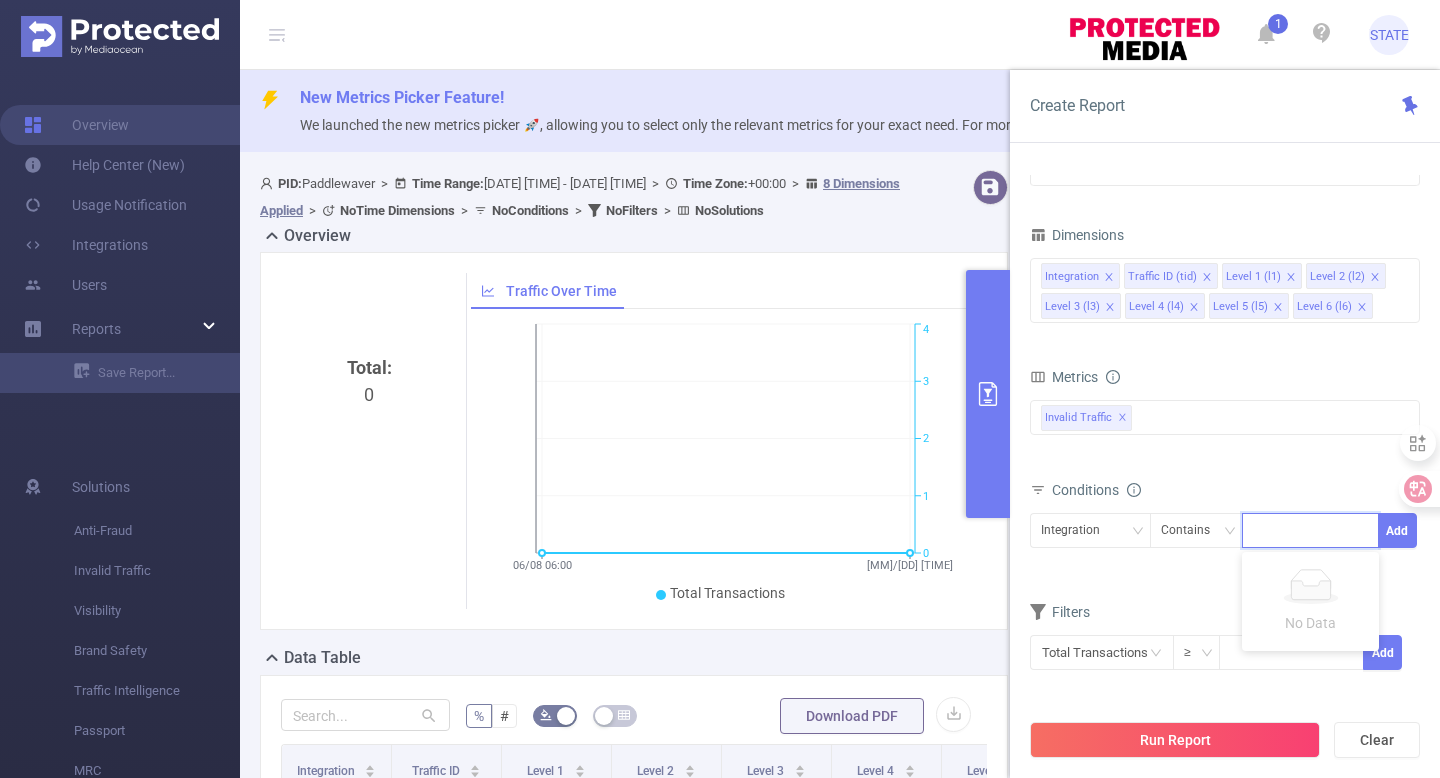 click on "Integration Contains   Add" at bounding box center [1225, 537] 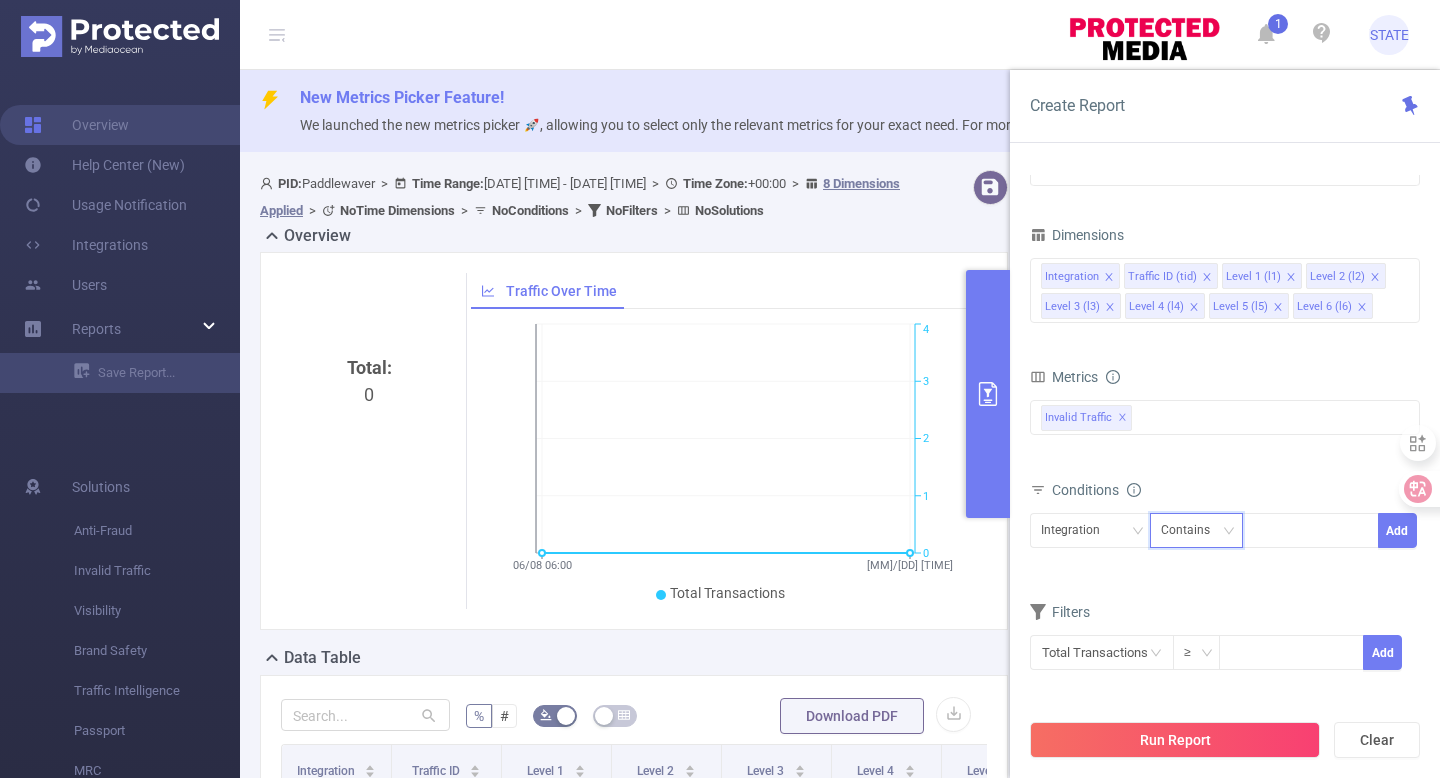 click on "Contains" at bounding box center [1192, 530] 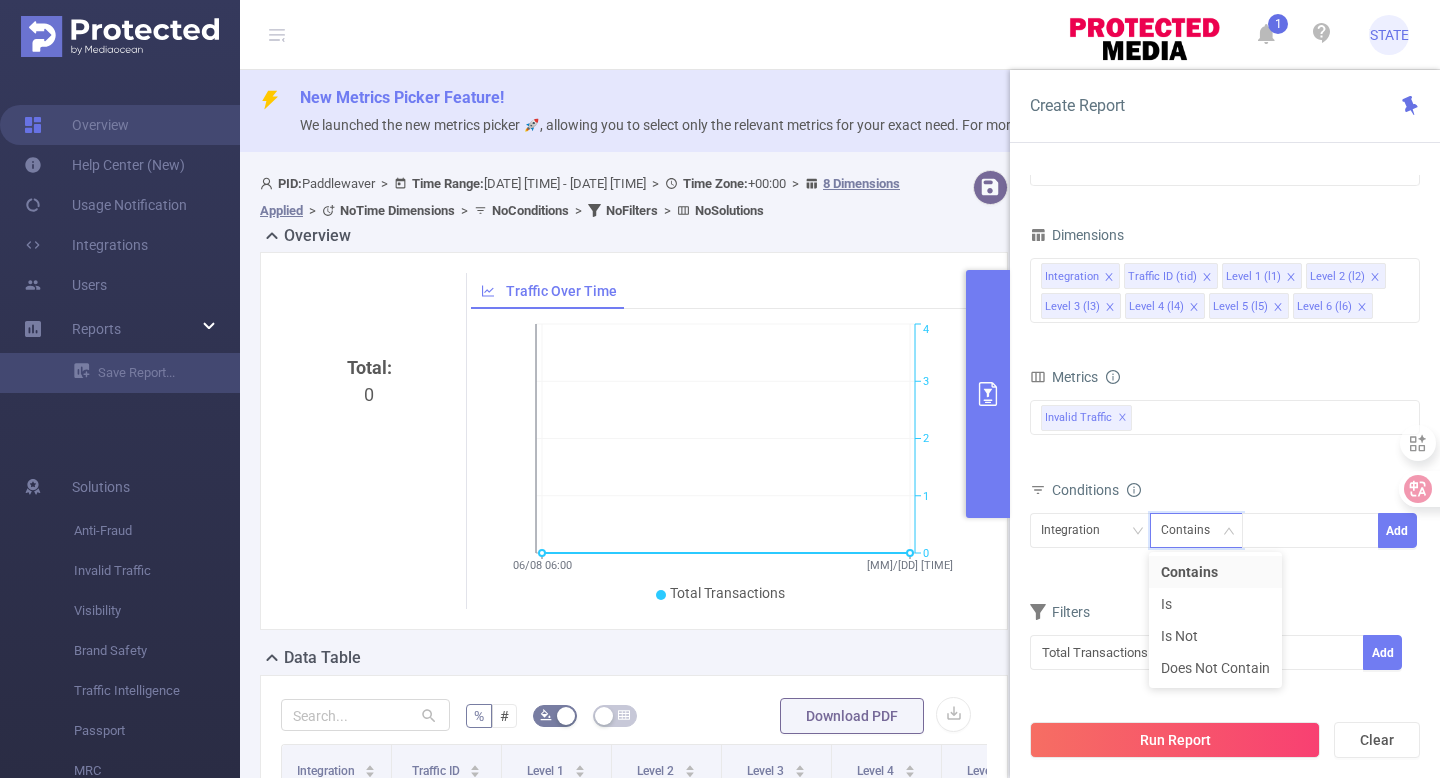 click on "Integration Contains   Add" at bounding box center (1225, 537) 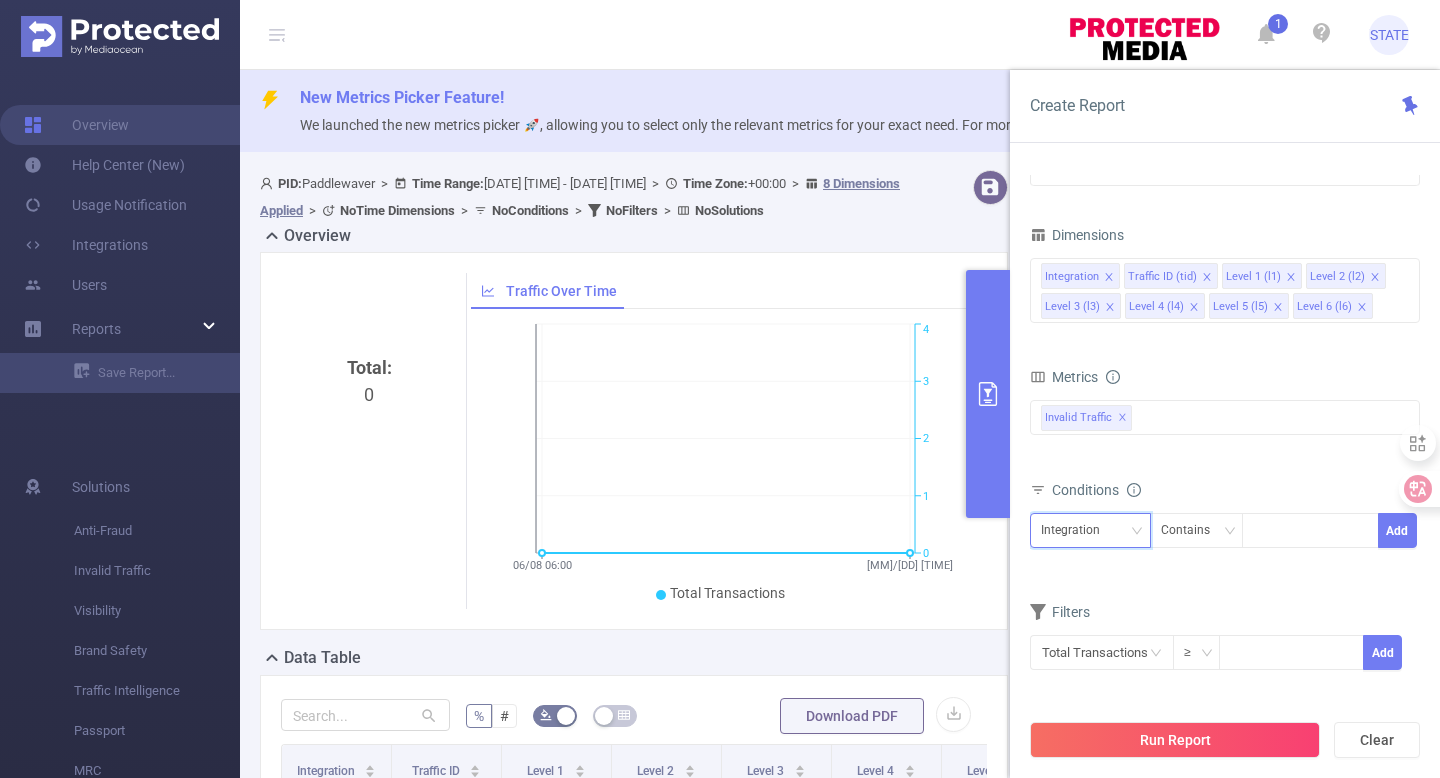 click on "Integration" at bounding box center [1090, 530] 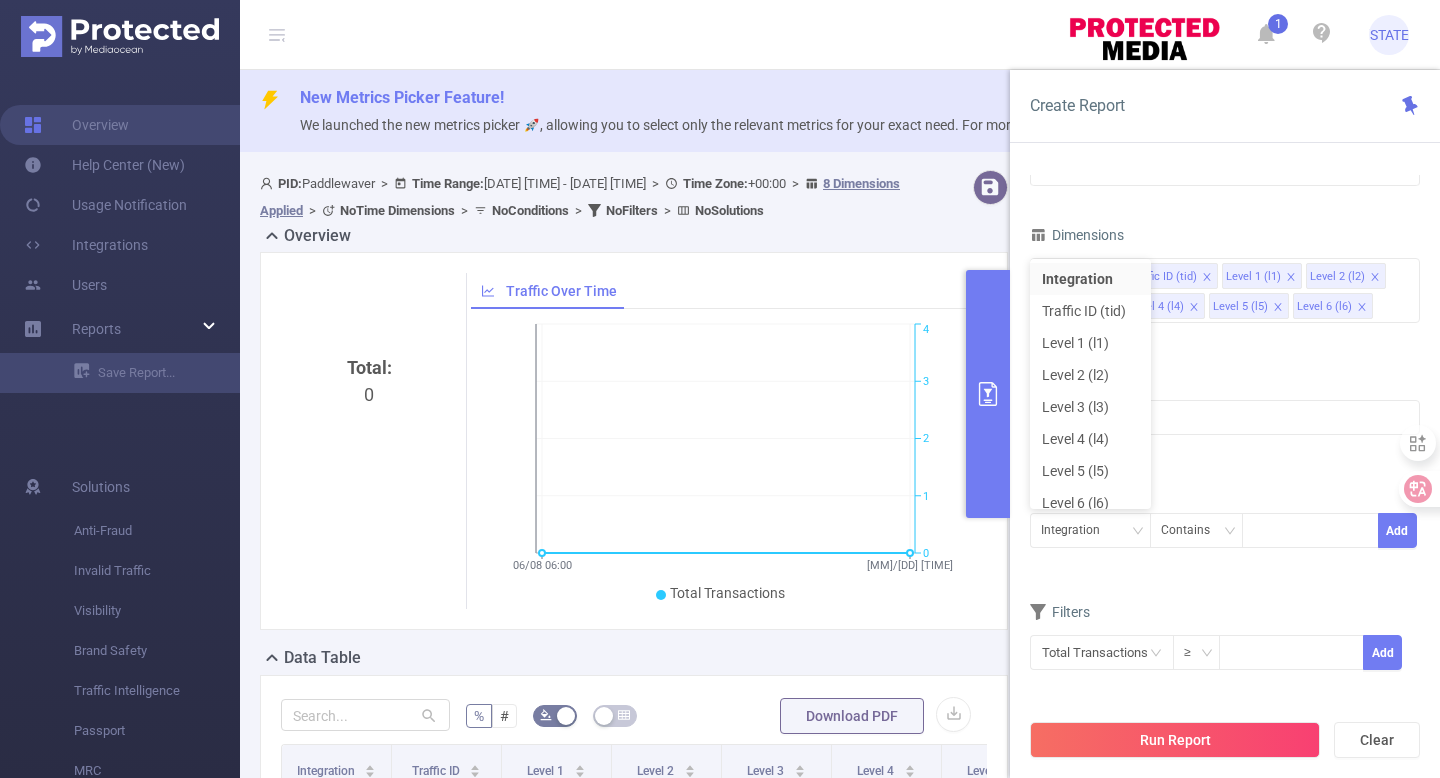 click on "Dimensions Integration Traffic ID (tid) Level 1 (l1) Level 2 (l2) Level 3 (l3) Level 4 (l4) Level 5 (l5) Level 6 (l6)      Metrics af_fraud af_fraud_bot_virus af_fraud_hostile_tools af_fraud_tunneled_traffic af_fraud_non_malicious_bots af_fraud_view af_fraud_publisher af_fraud_reputation af_susp af_susp_bot_virus af_susp_hostile_tools af_susp_tunneled_traffic af_susp_non_malicious_bots af_susp_view af_susp_publisher af_susp_reputation total_ivt Total General IVT Data Centers Disclosed Bots Known Crawlers Irregular Activity Non-rendered Ads Total Sophisticated IVT Proxy Traffic Automated and Emulated Activity Inventory Spoofing Falsified or Manipulated Incentivized, Malware, or Out-of-Store Obstructed Ads Undisclosed Detection Total IVT   Invalid Traffic Invalid Traffic    ✕    Conditions  Integration Contains   Add    Filters Total Transactions ≥ Add" at bounding box center (1225, 458) 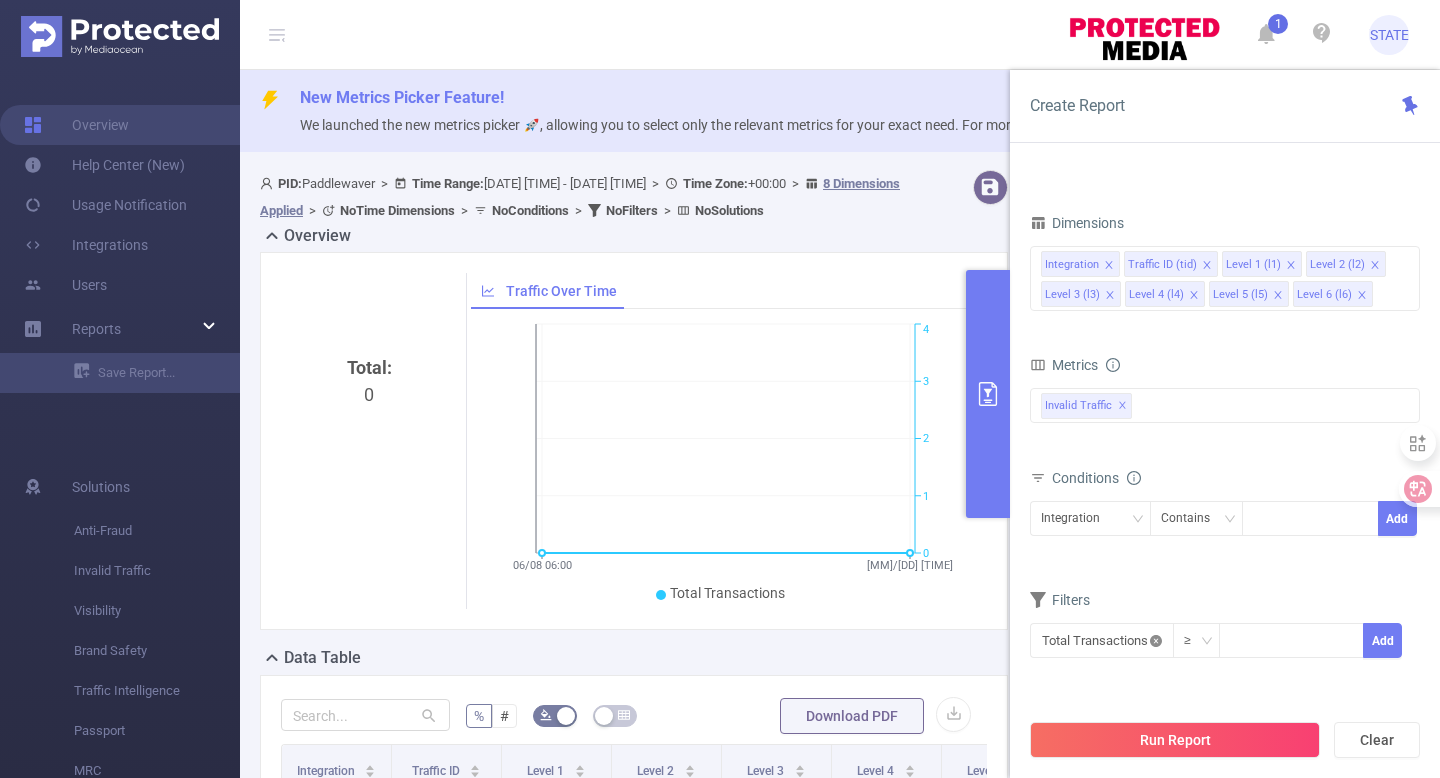 click 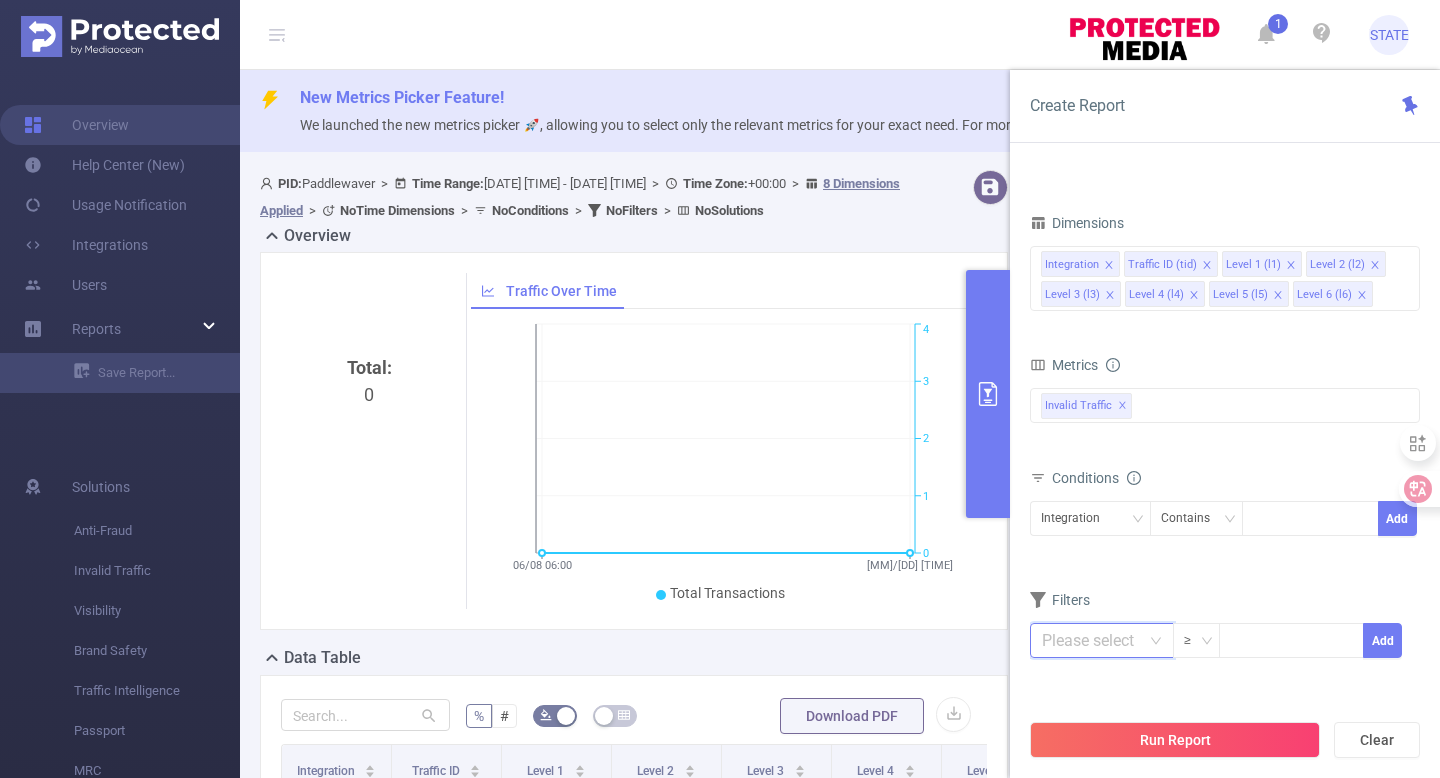 click 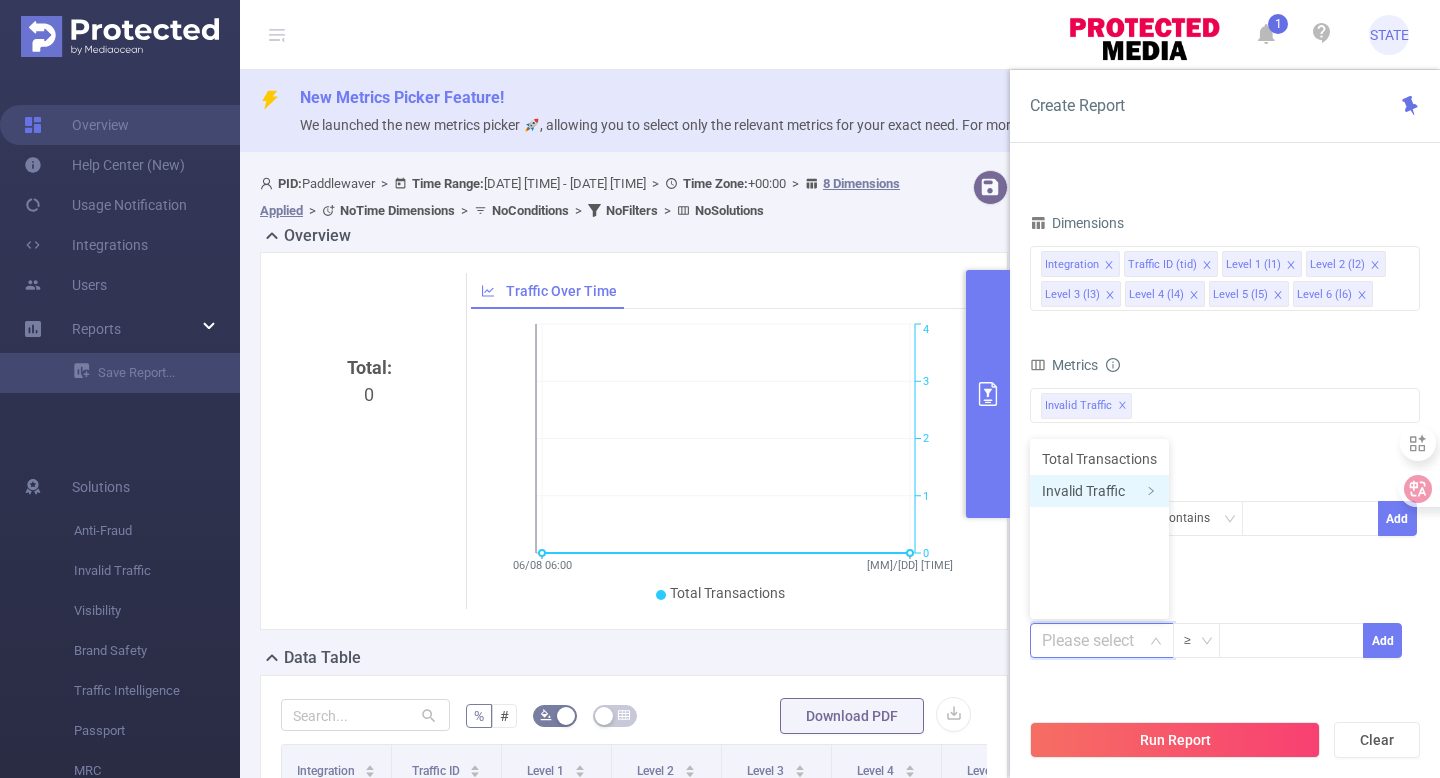 click on "Invalid Traffic" at bounding box center (1099, 491) 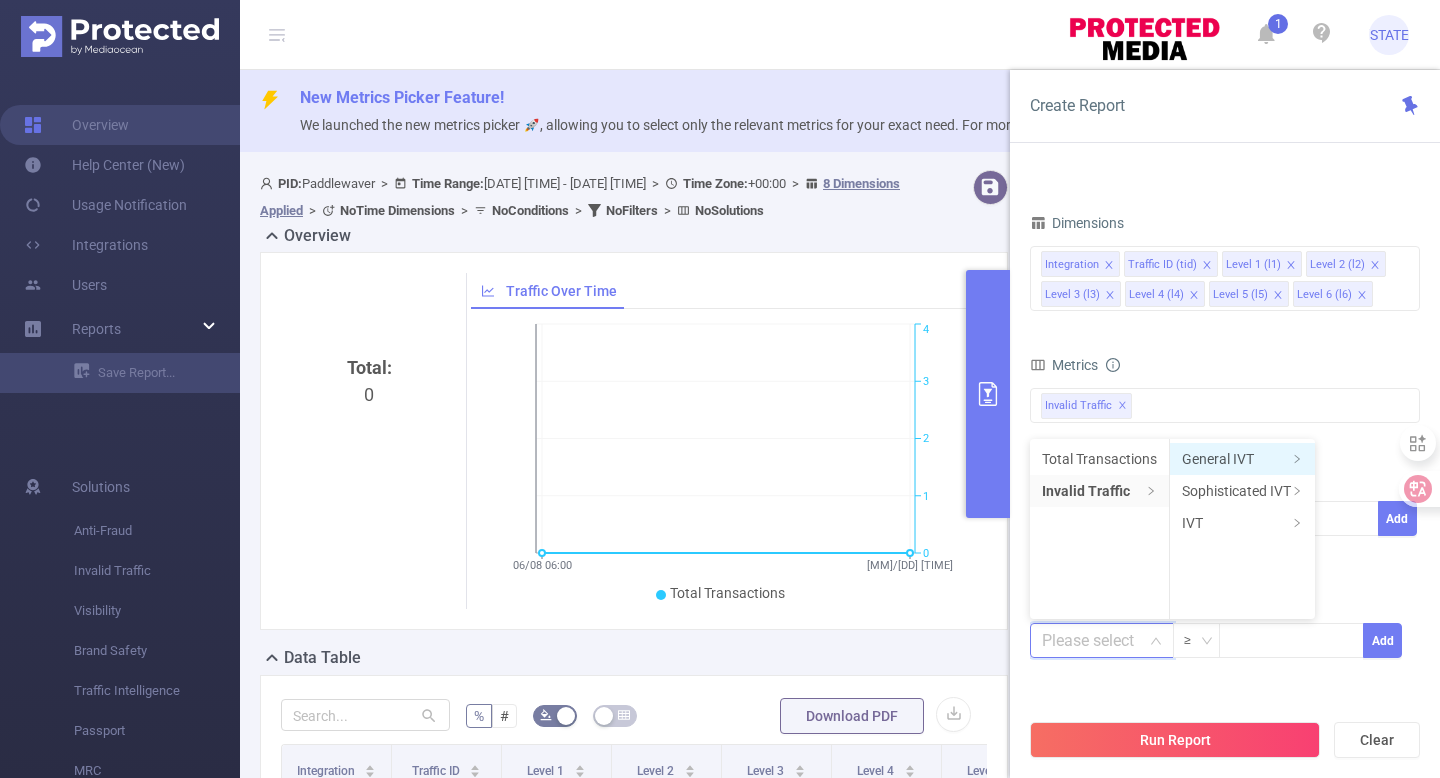 click on "General IVT" at bounding box center (1242, 459) 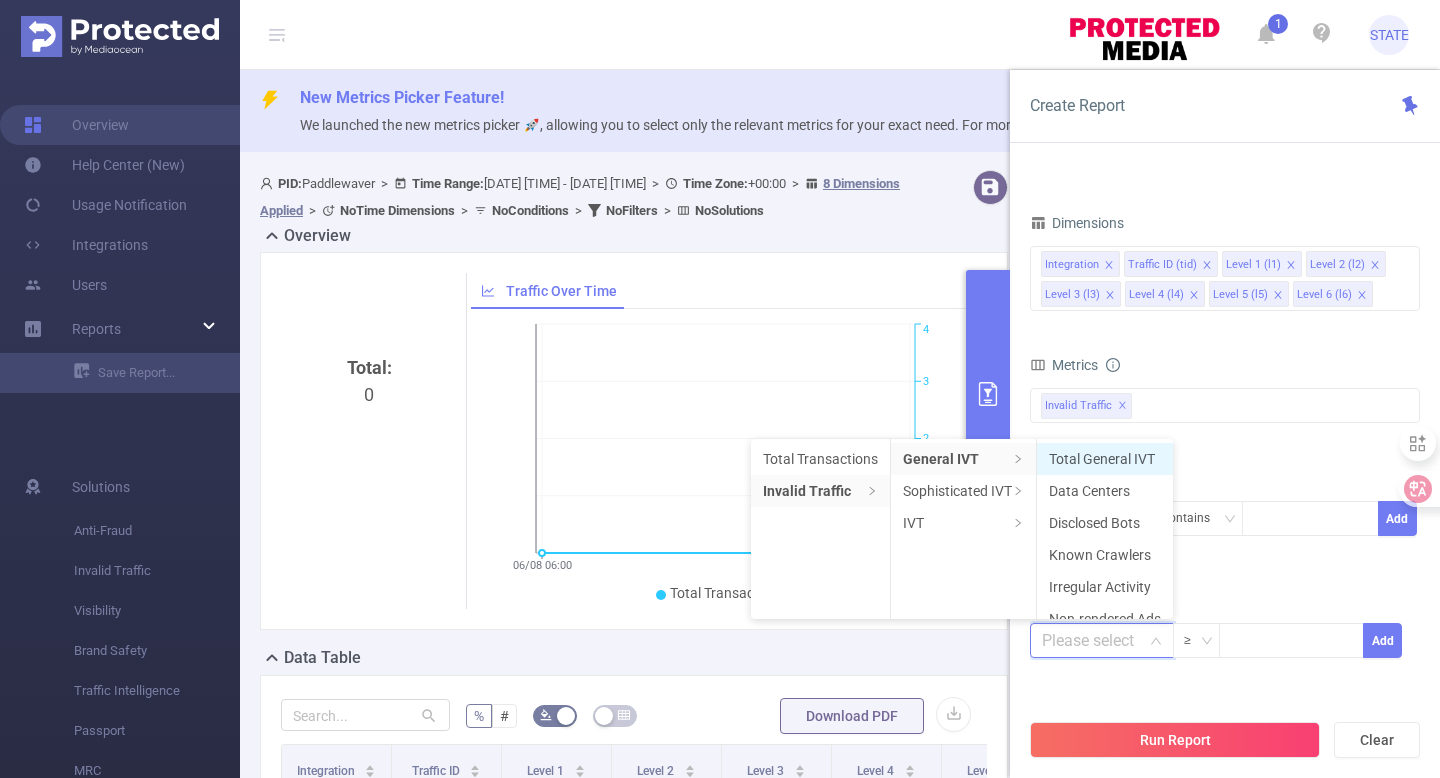 click on "Total General IVT" at bounding box center (1105, 459) 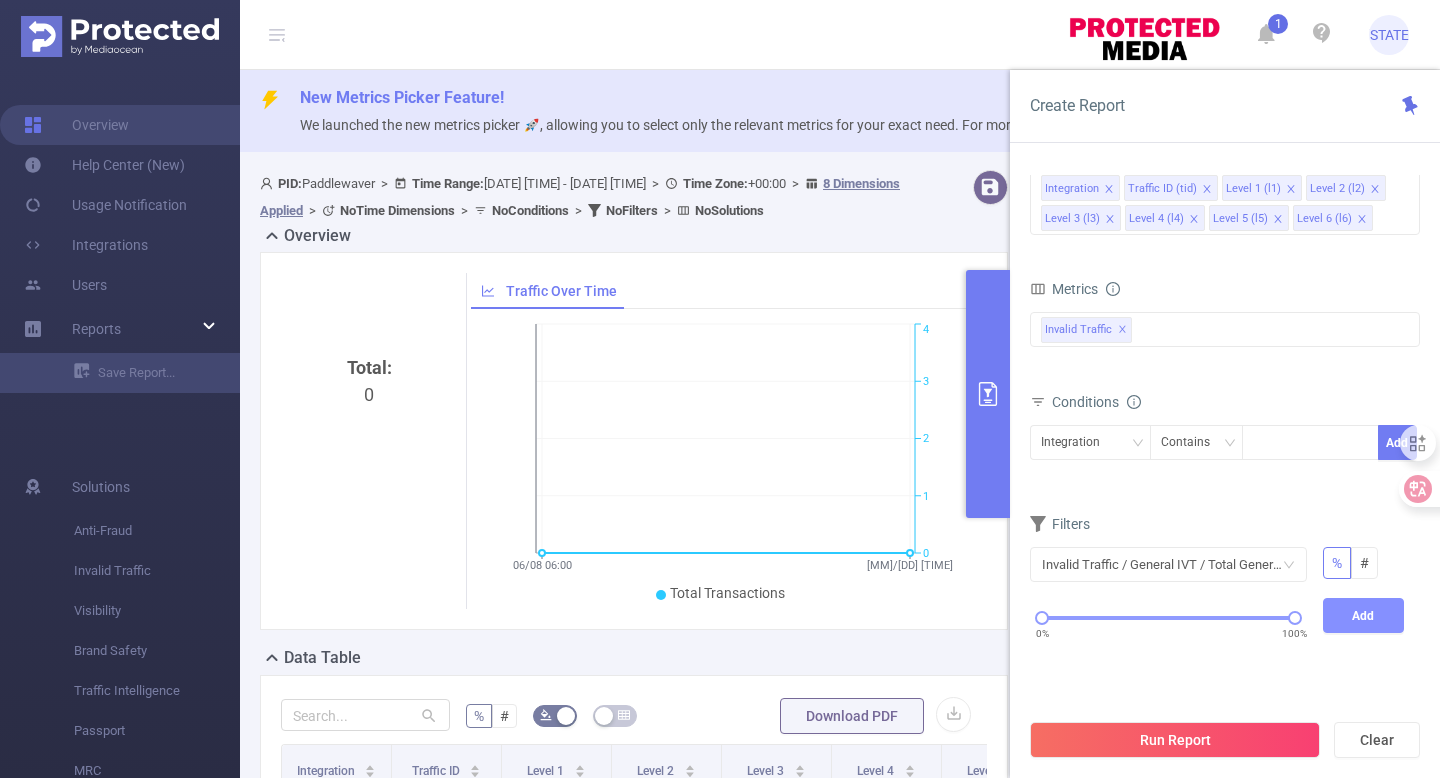 click on "Add" at bounding box center (1364, 615) 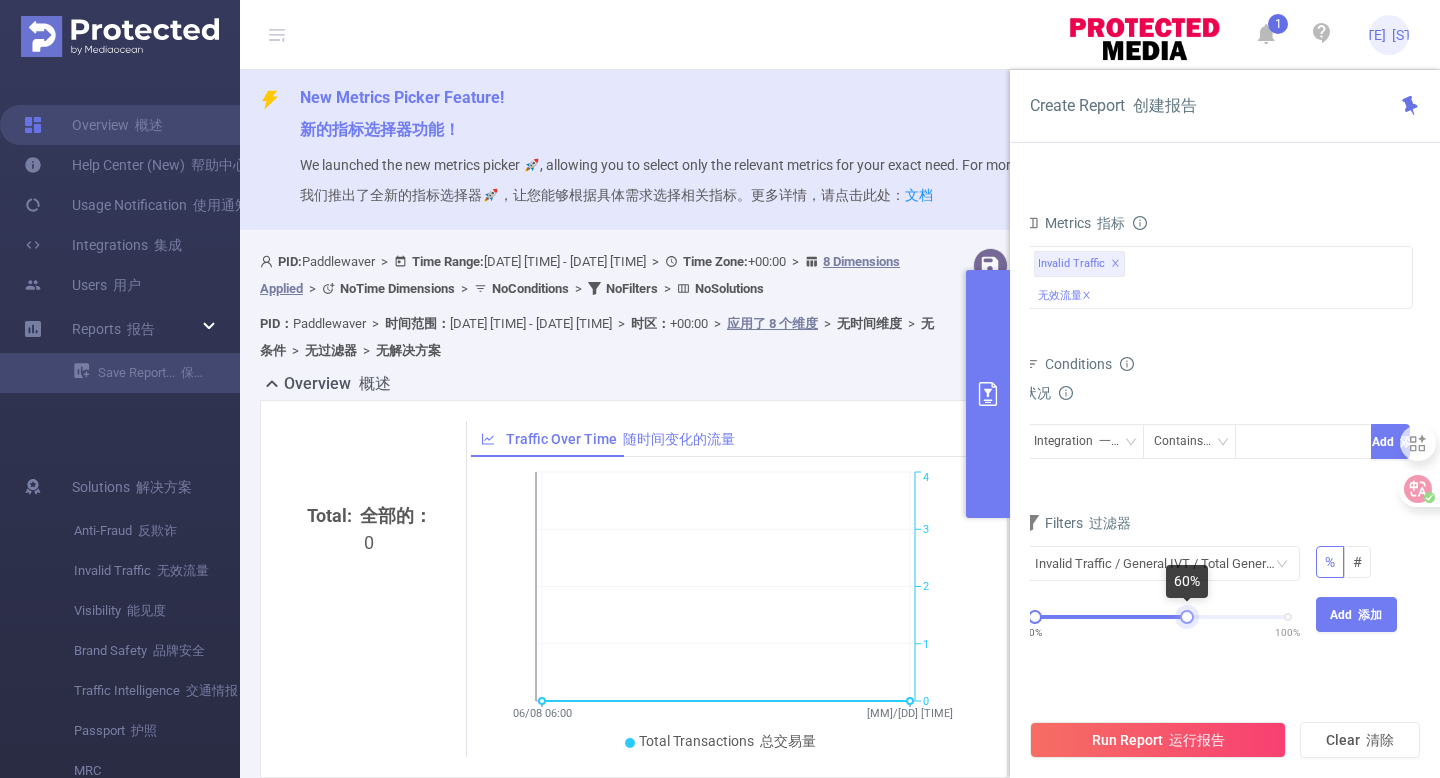 drag, startPoint x: 1288, startPoint y: 619, endPoint x: 1188, endPoint y: 624, distance: 100.12492 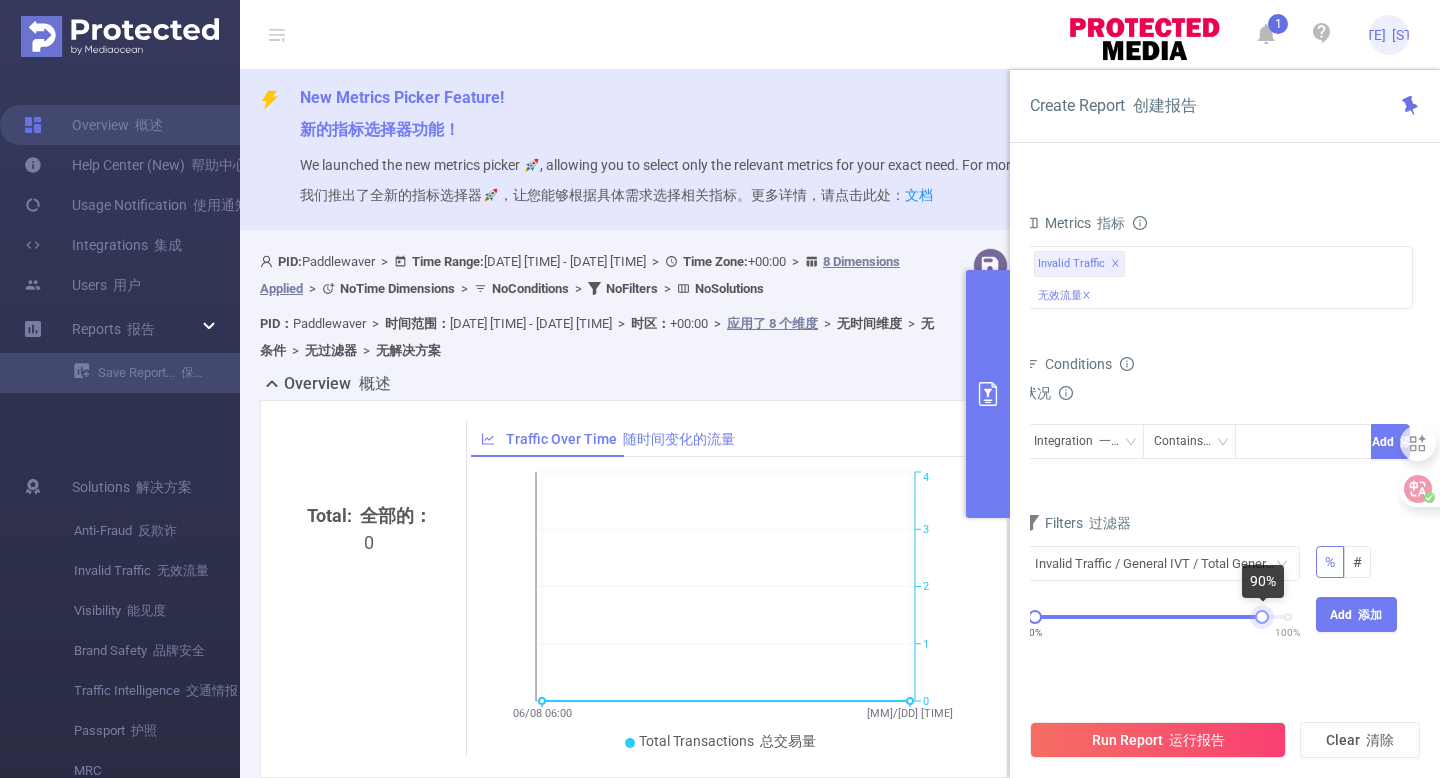 drag, startPoint x: 1191, startPoint y: 616, endPoint x: 1266, endPoint y: 612, distance: 75.10659 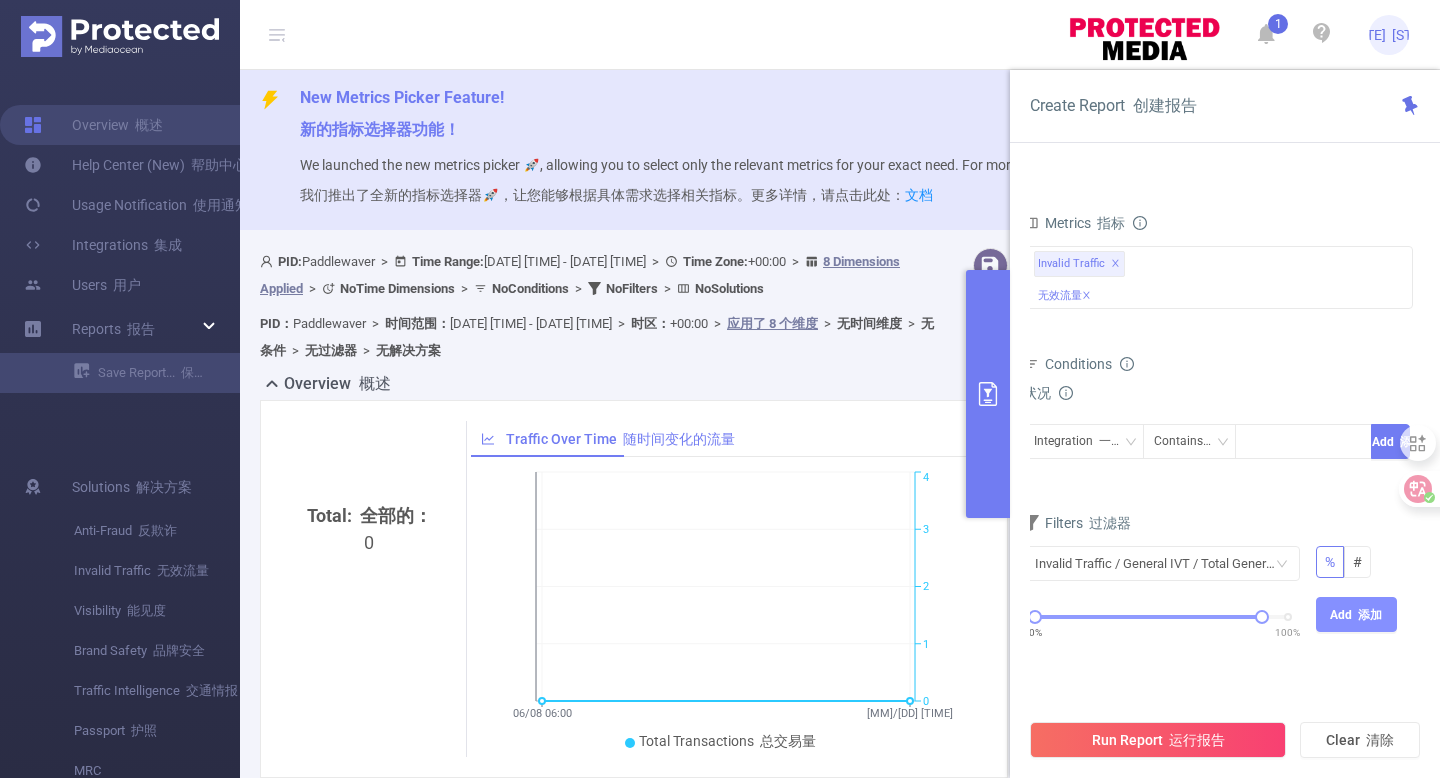 click on "Add    添加" at bounding box center (1357, 614) 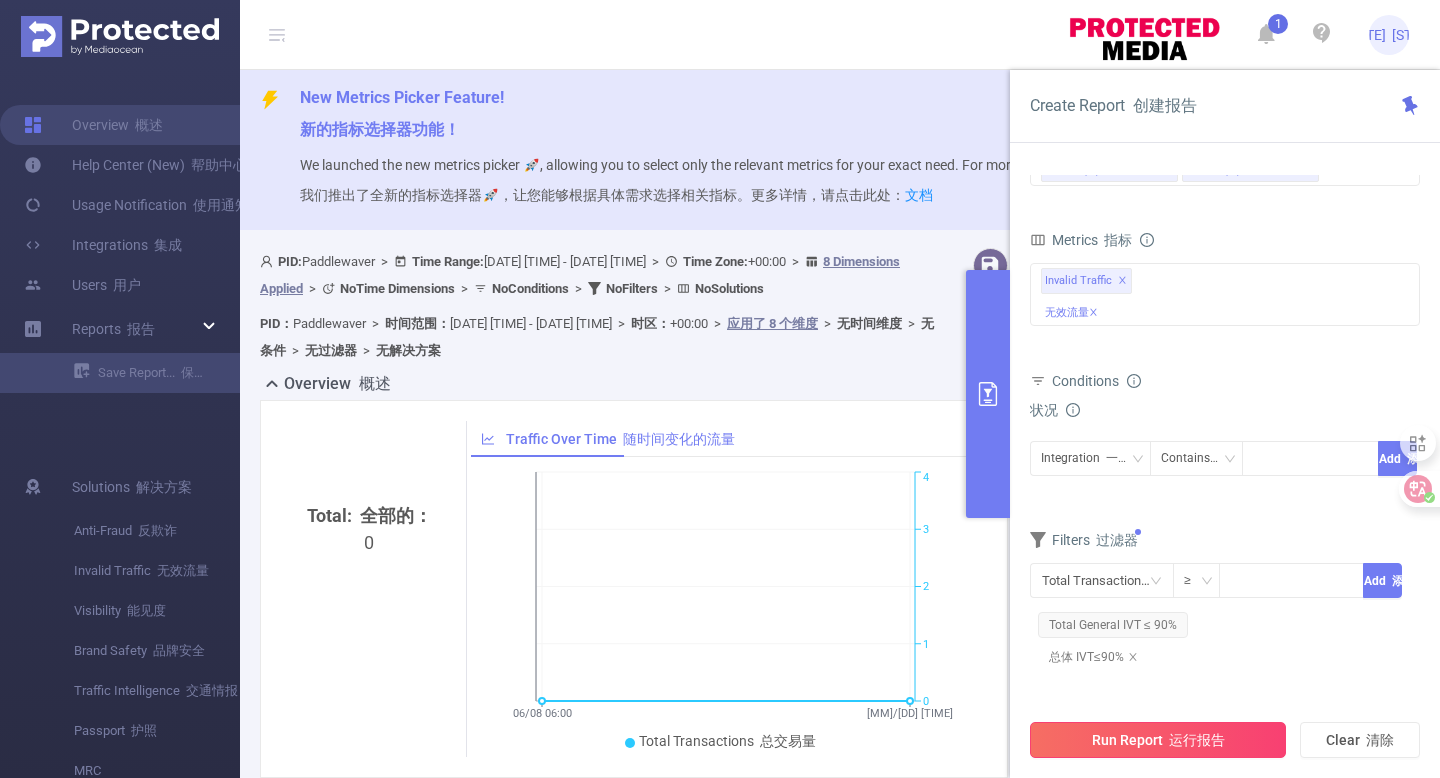 click on "Run Report    运行报告" at bounding box center [1158, 740] 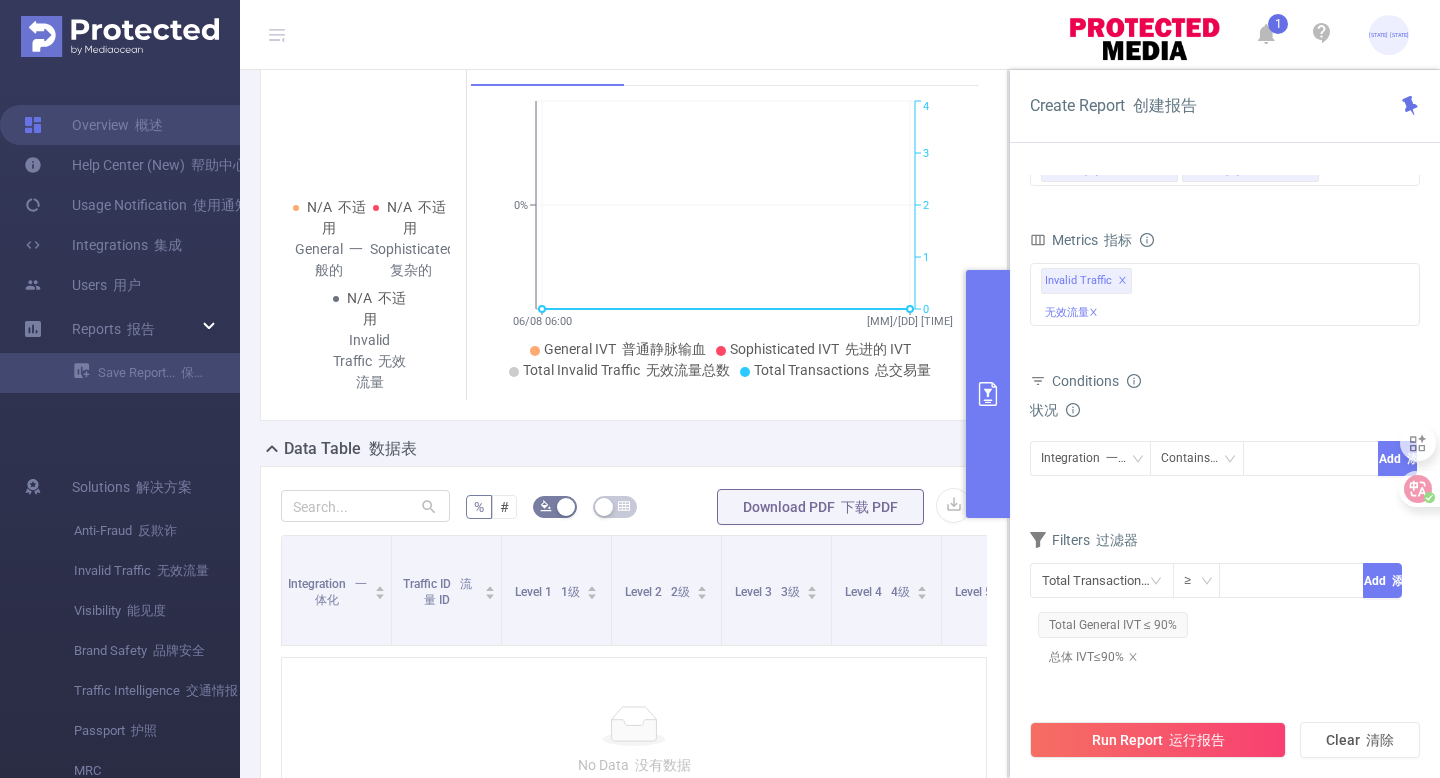 scroll, scrollTop: 441, scrollLeft: 0, axis: vertical 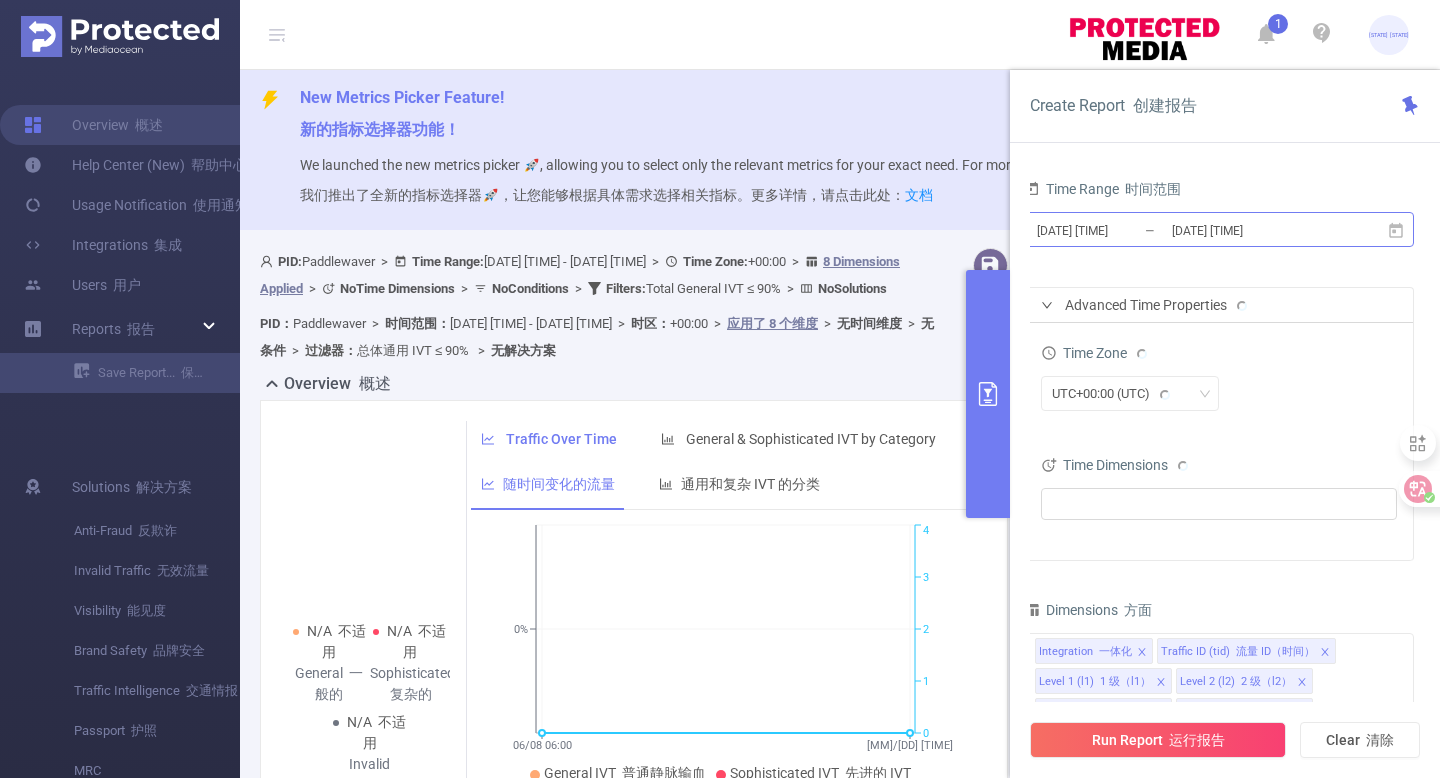 click on "[DATE] [TIME]" at bounding box center [1116, 230] 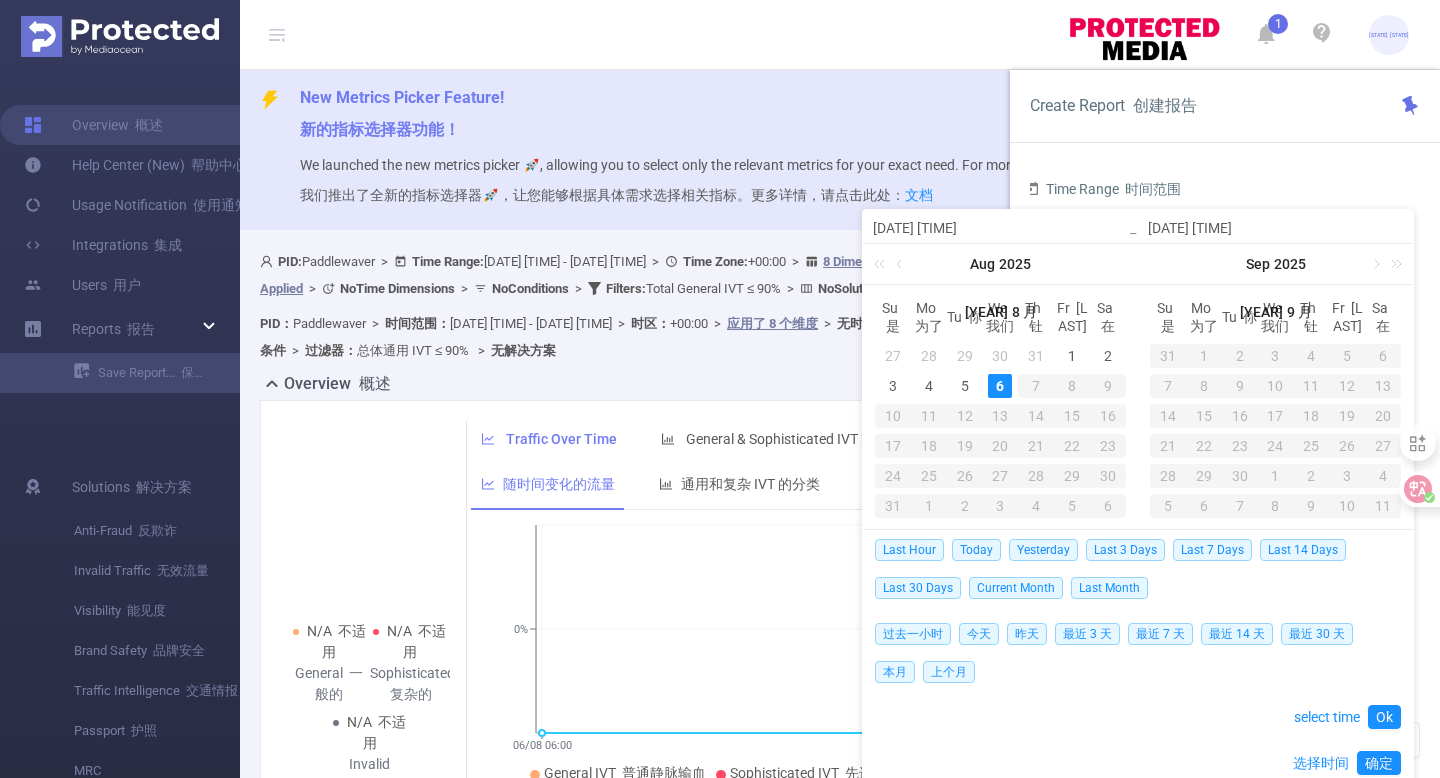click on "[DATE] [TIME]" at bounding box center [1000, 228] 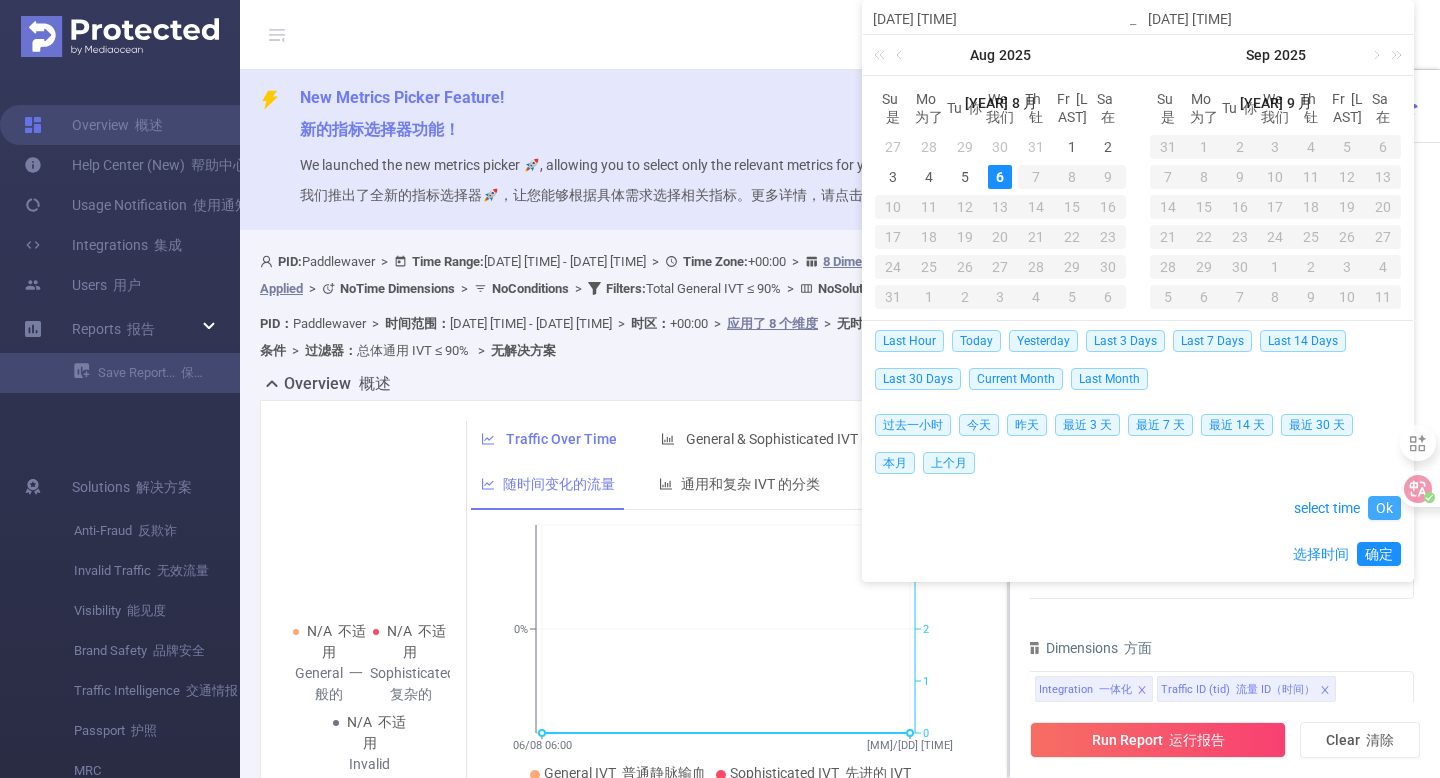 type on "[DATE] [TIME]" 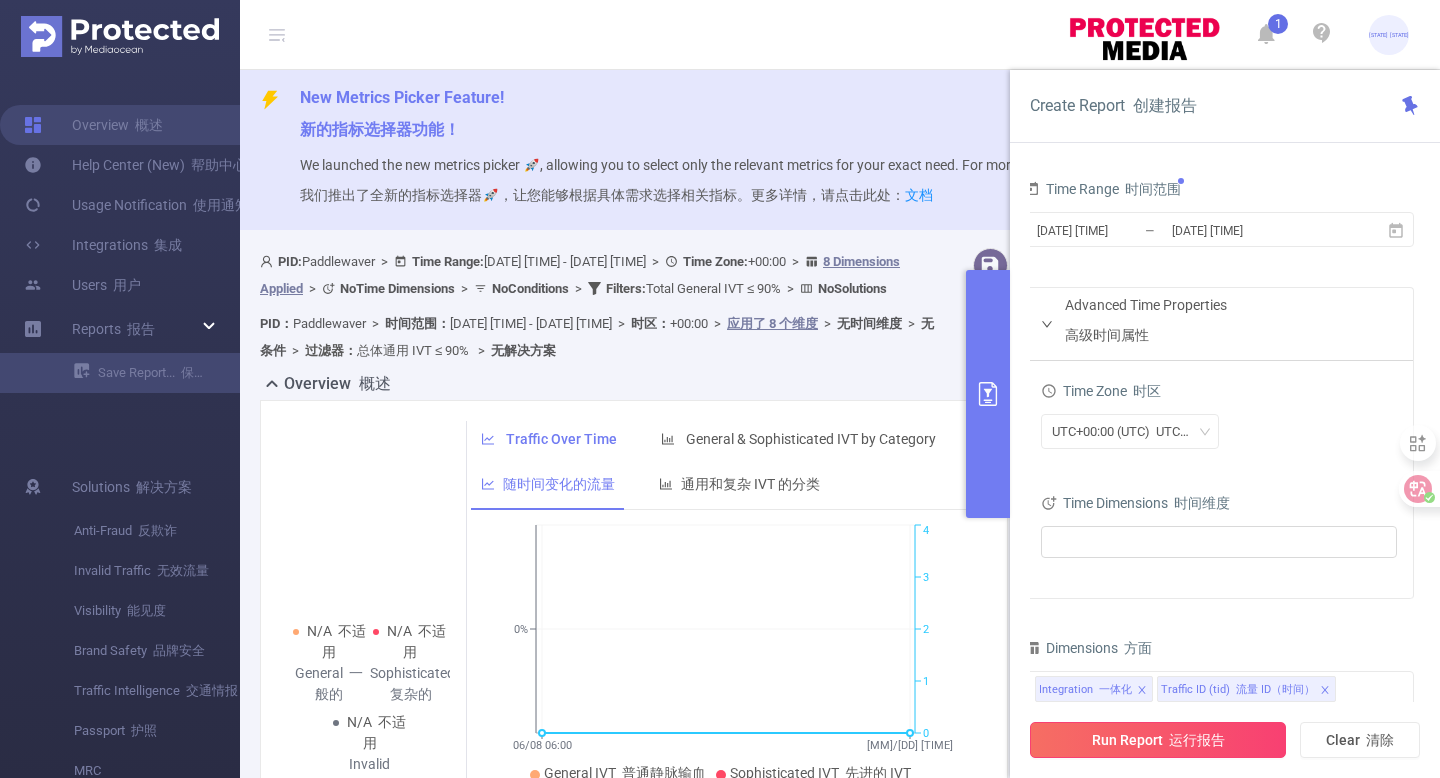 click on "Run Report    运行报告" at bounding box center (1158, 740) 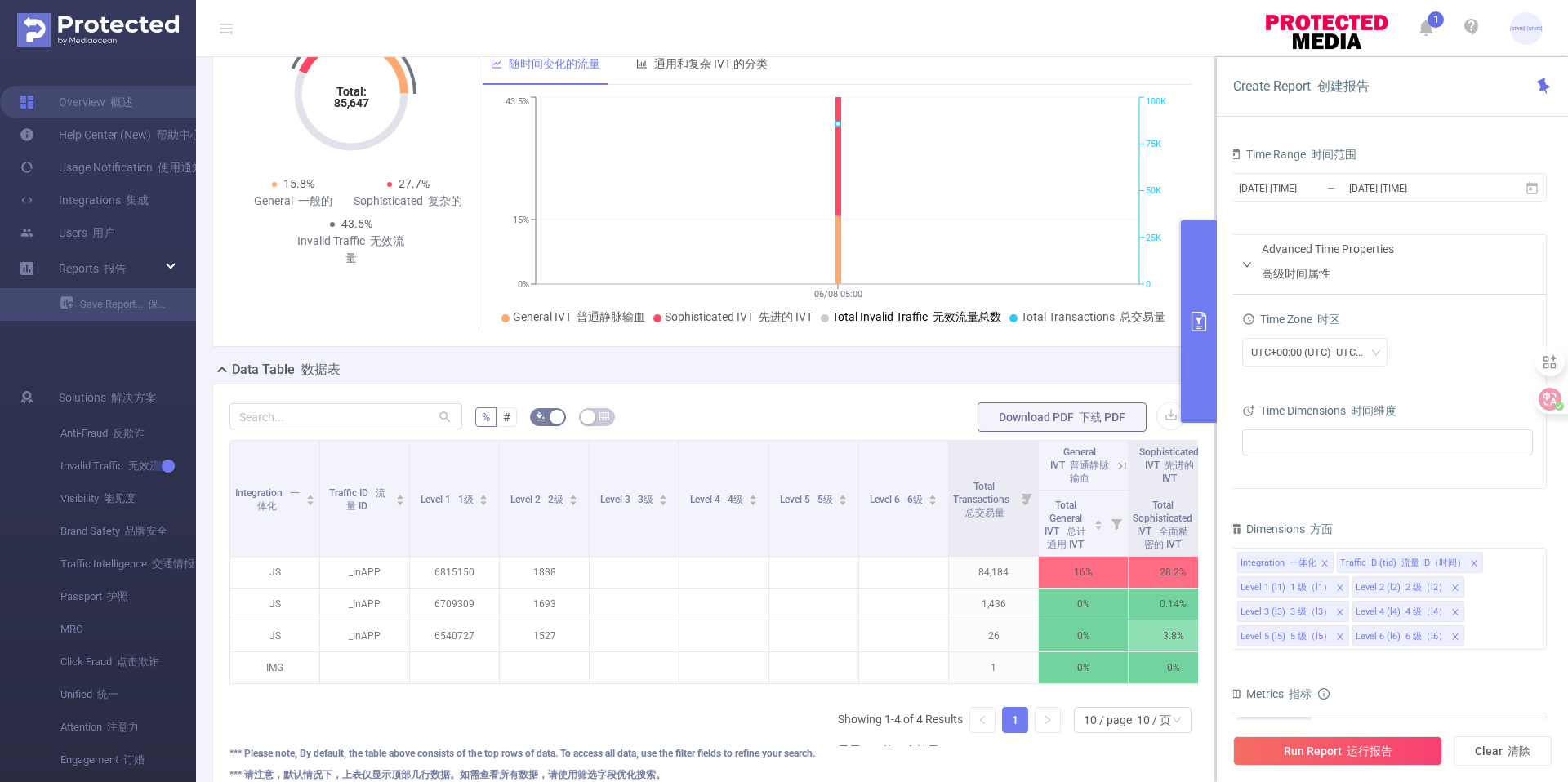 scroll, scrollTop: 313, scrollLeft: 0, axis: vertical 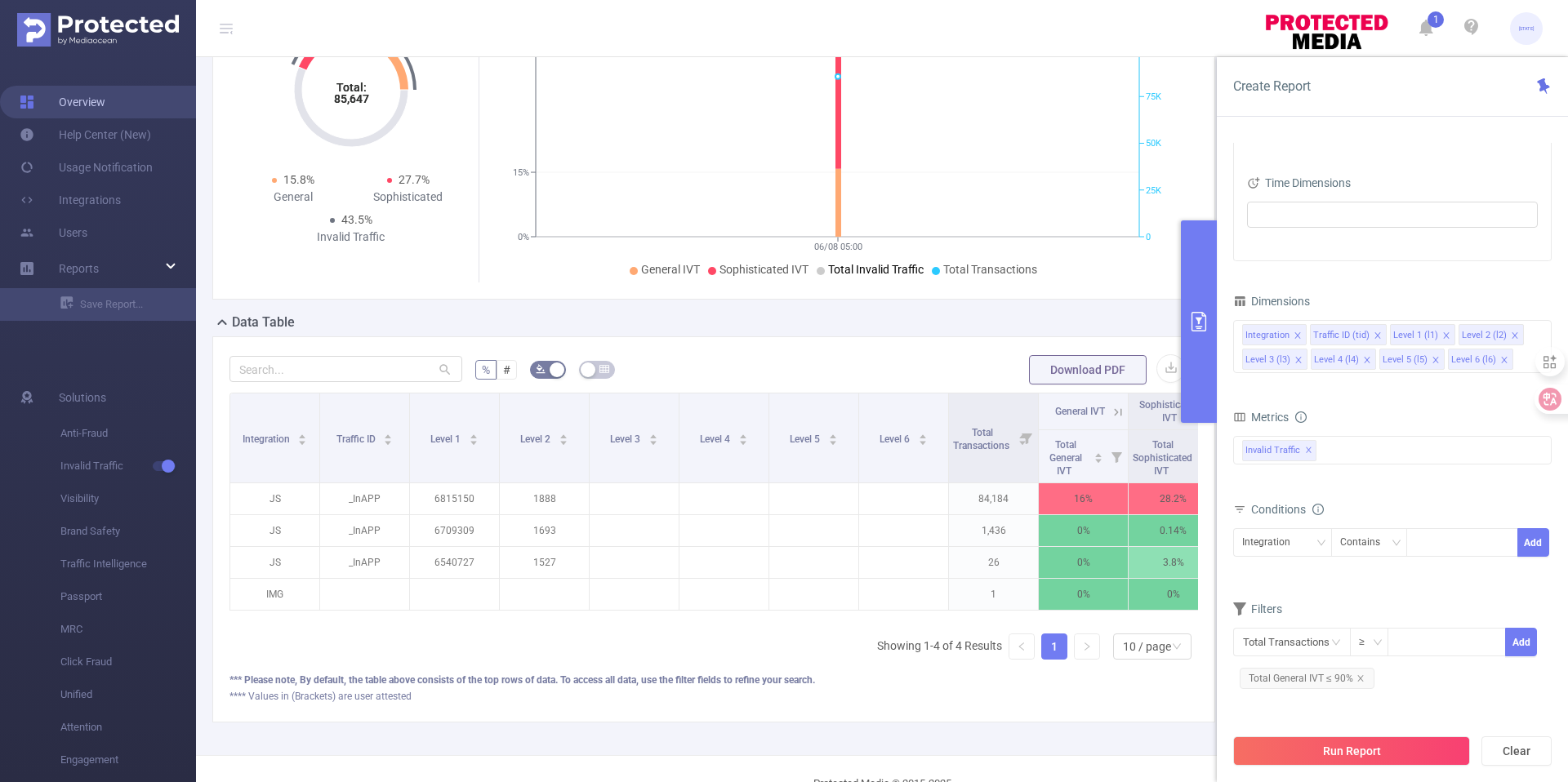 click on "Overview" at bounding box center (62, 102) 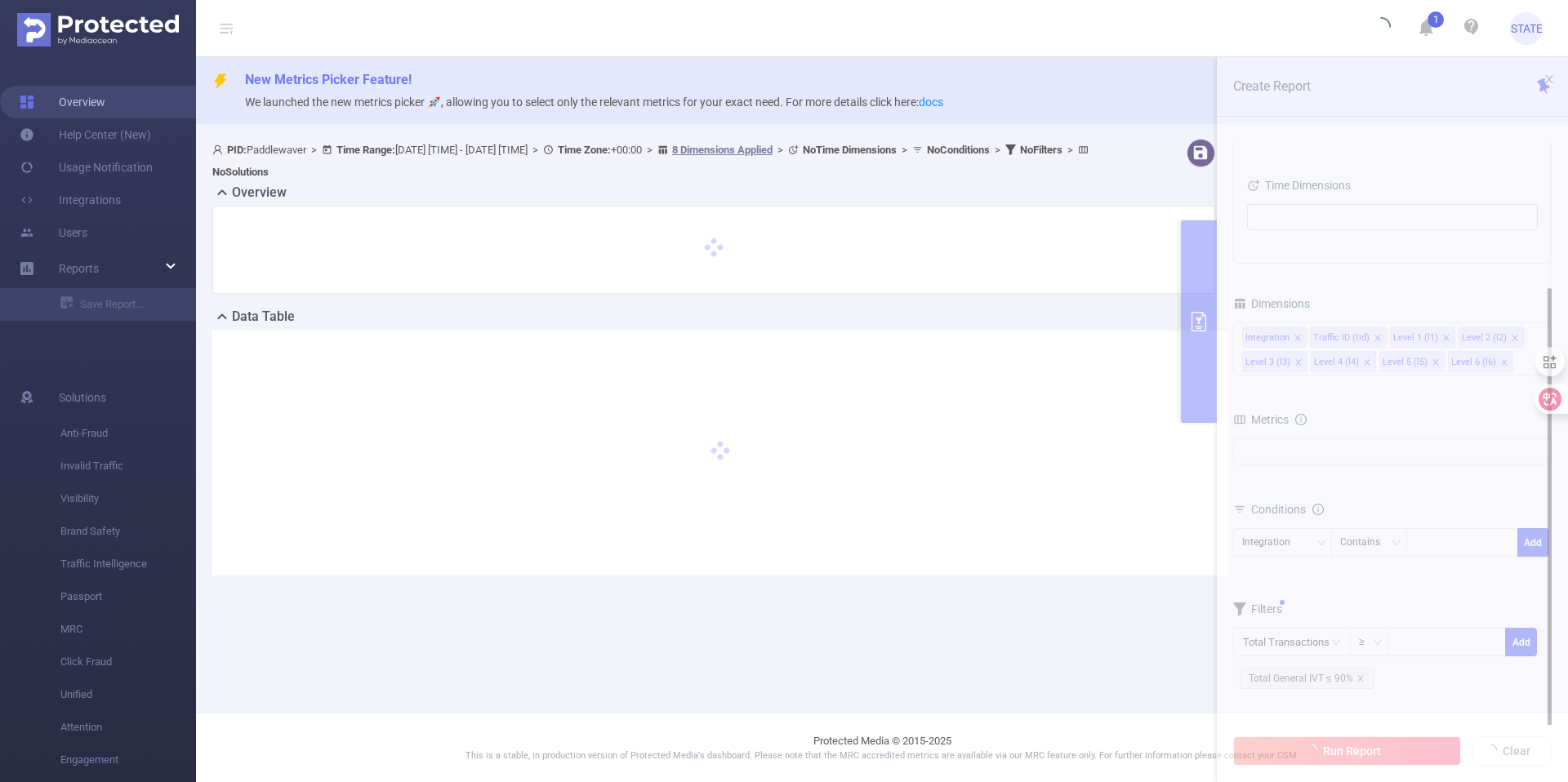 click on "Overview" at bounding box center (62, 102) 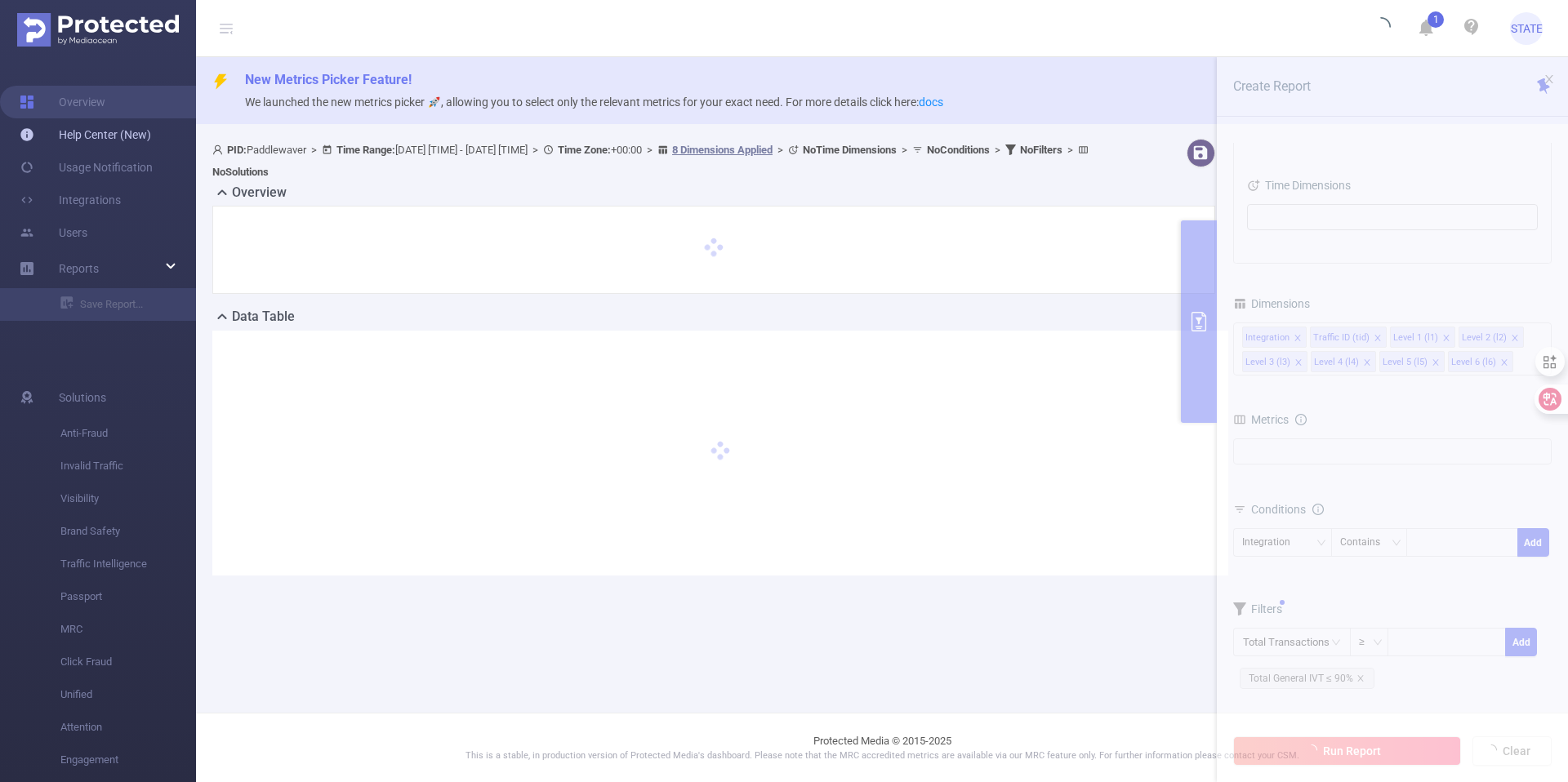 type on "[DATE] [TIME]" 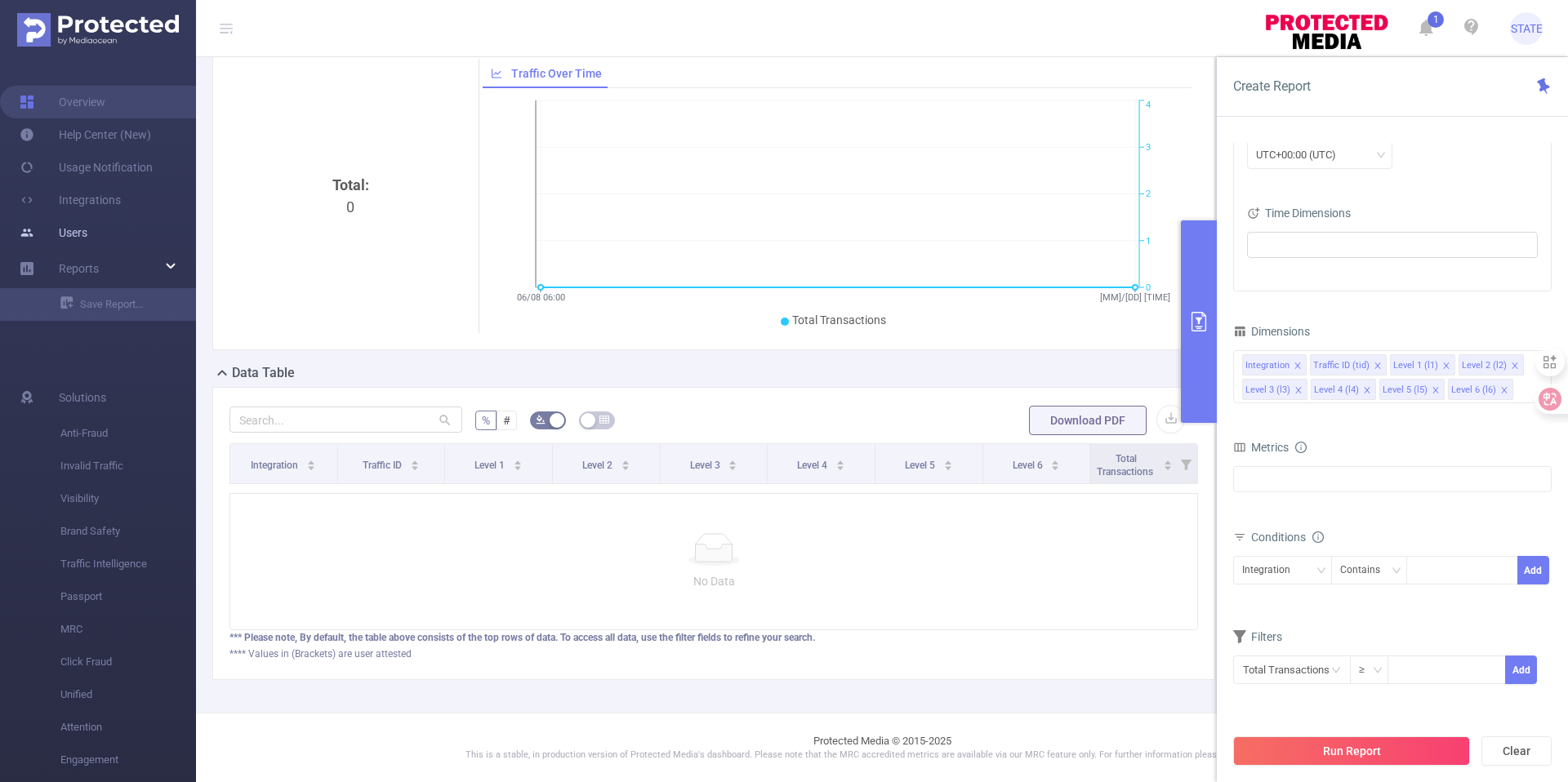 scroll, scrollTop: 0, scrollLeft: 0, axis: both 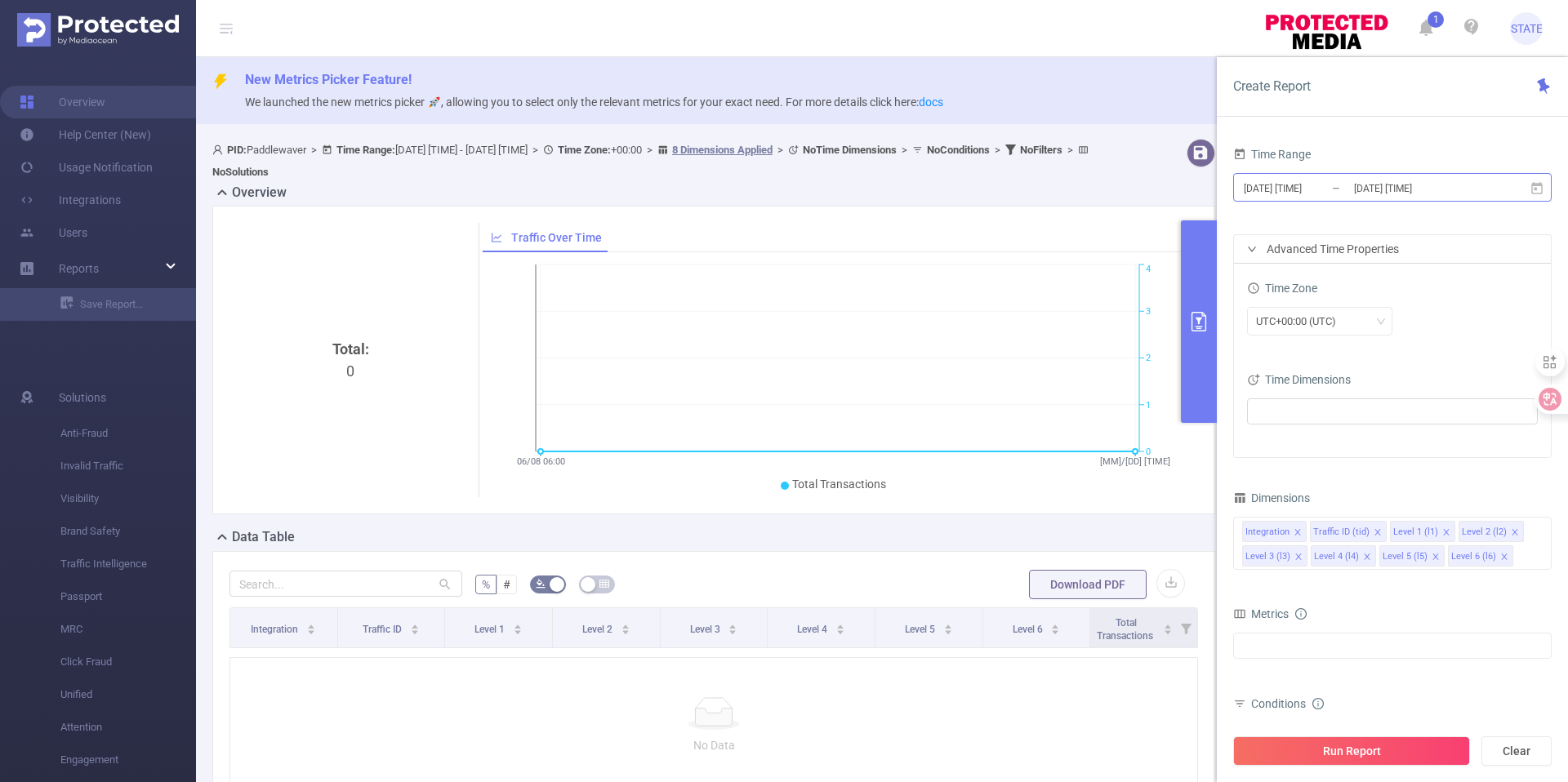 click on "[DATE] [TIME]" at bounding box center (1308, 188) 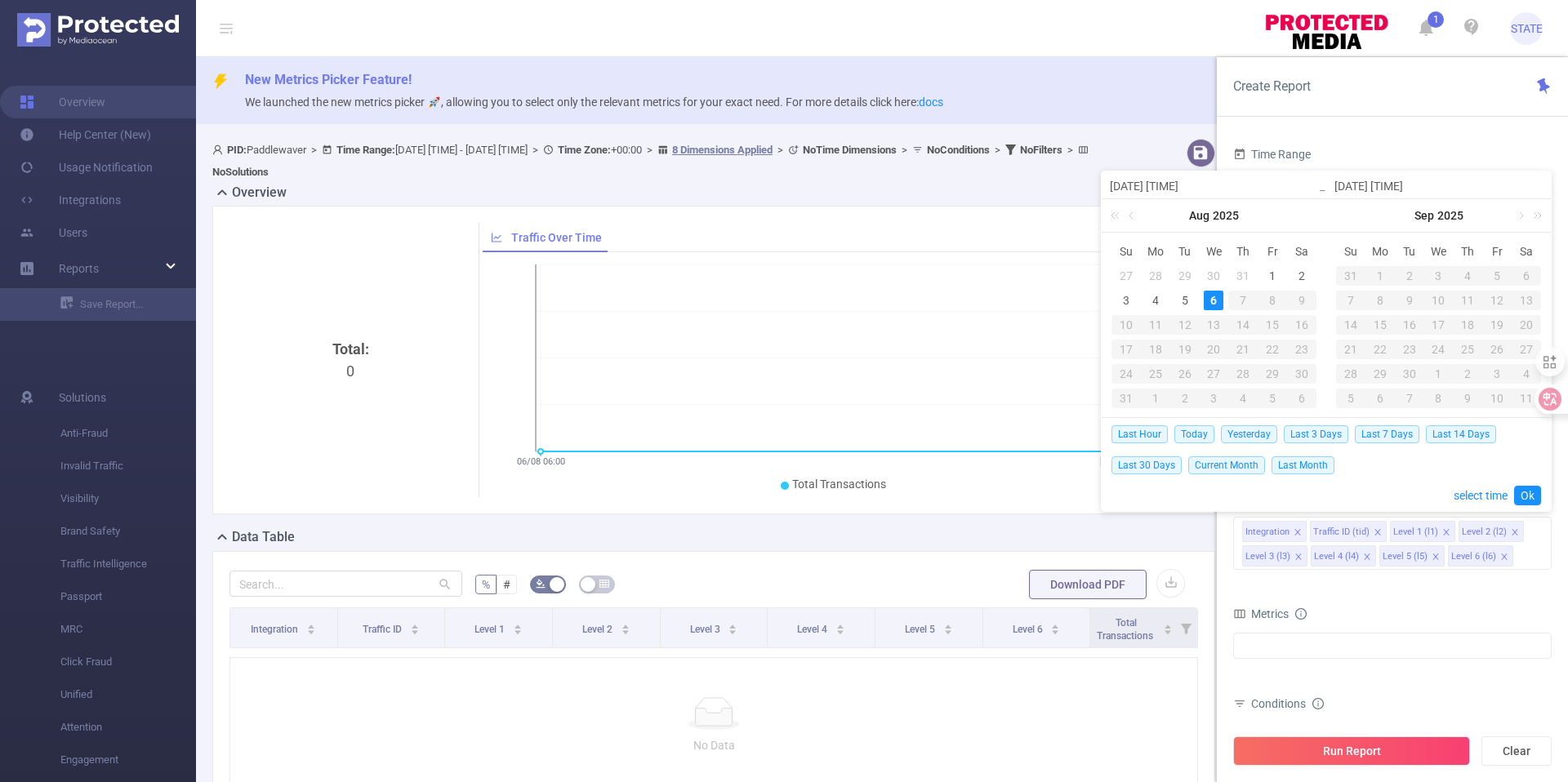 click on "[DATE] [TIME]" at bounding box center (1214, 186) 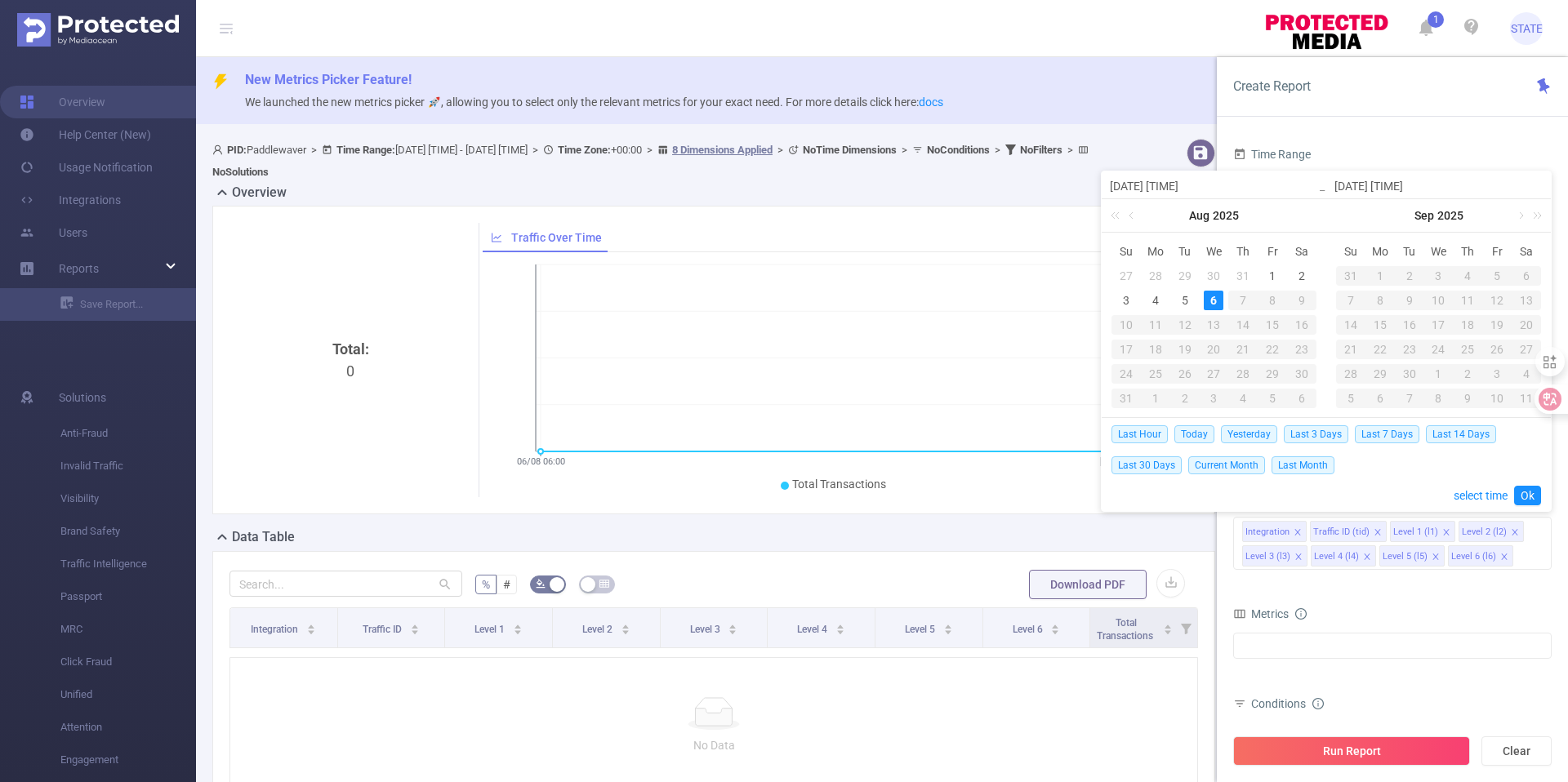 type on "[DATE] [TIME]" 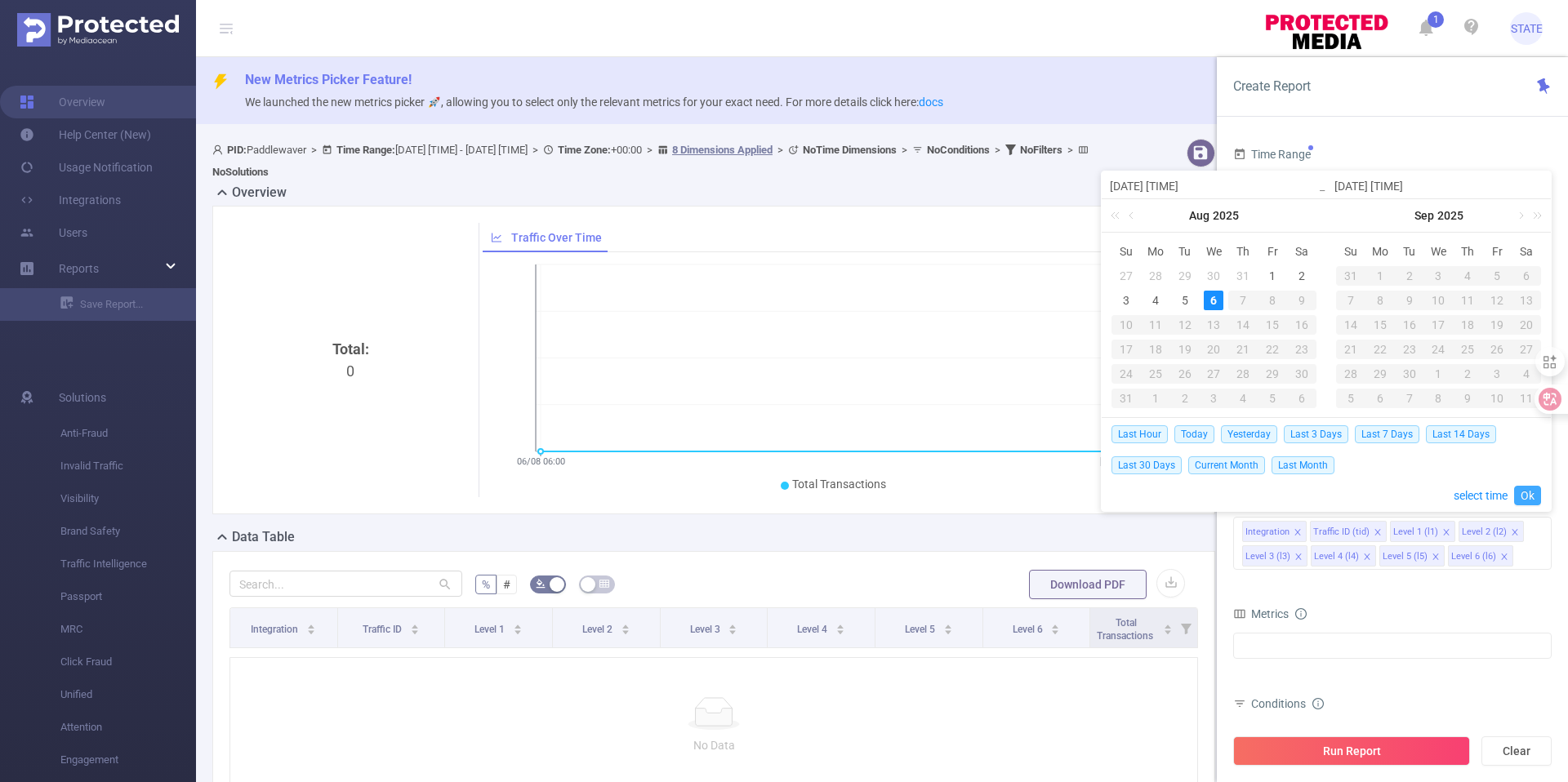 type on "[DATE] [TIME]" 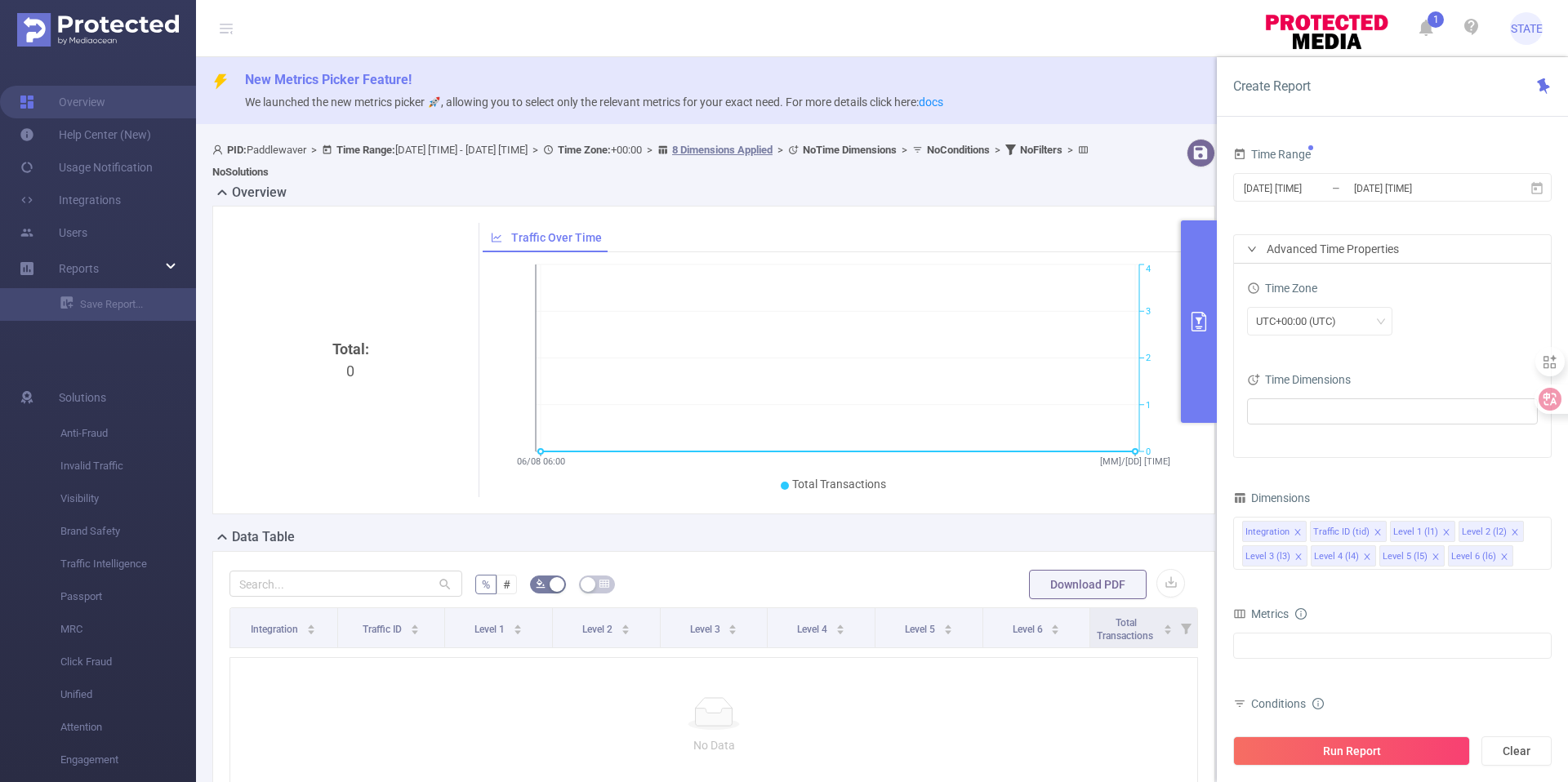 click on "Advanced Time Properties" at bounding box center [1392, 249] 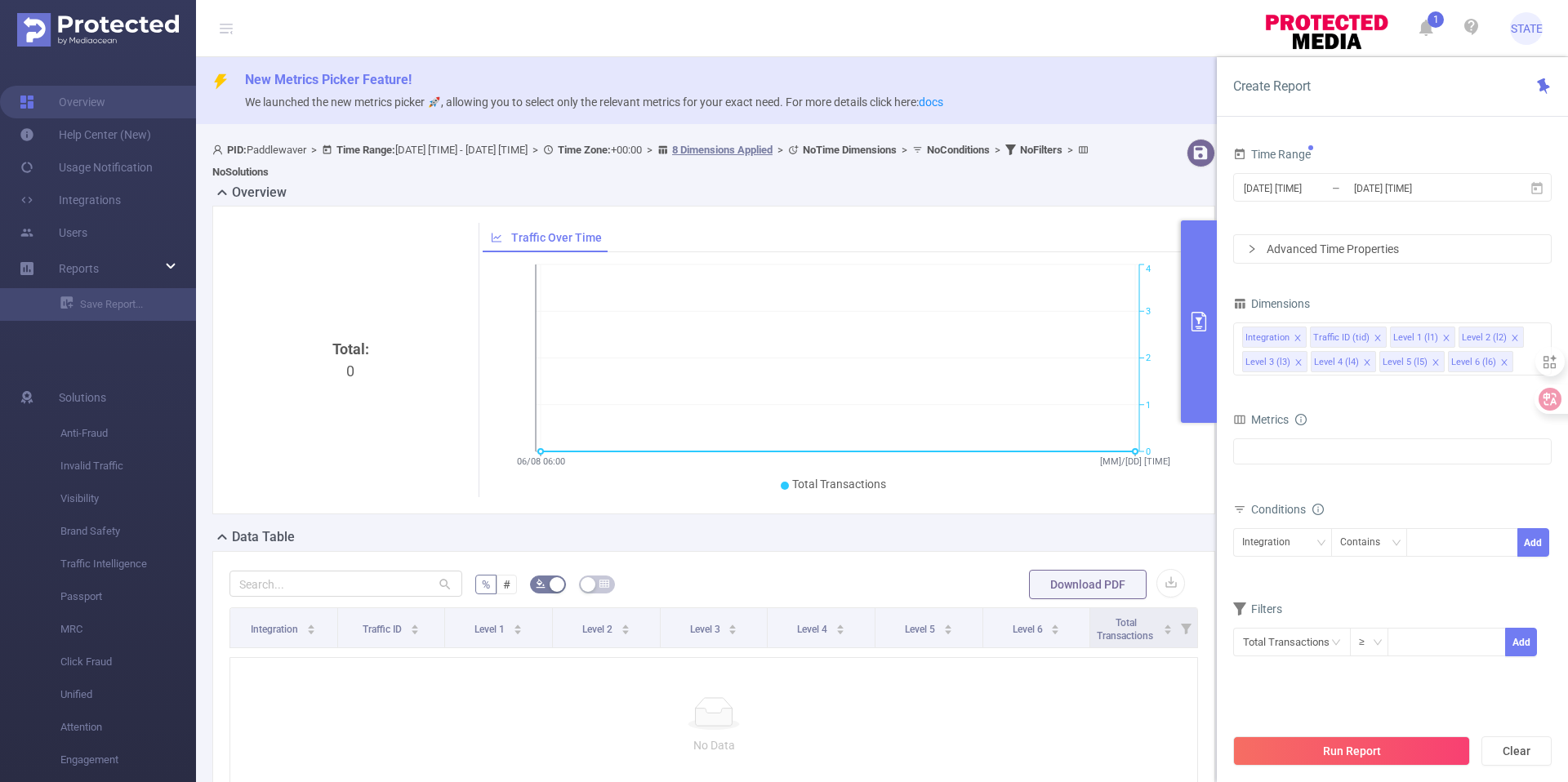 click on "Advanced Time Properties" at bounding box center [1392, 249] 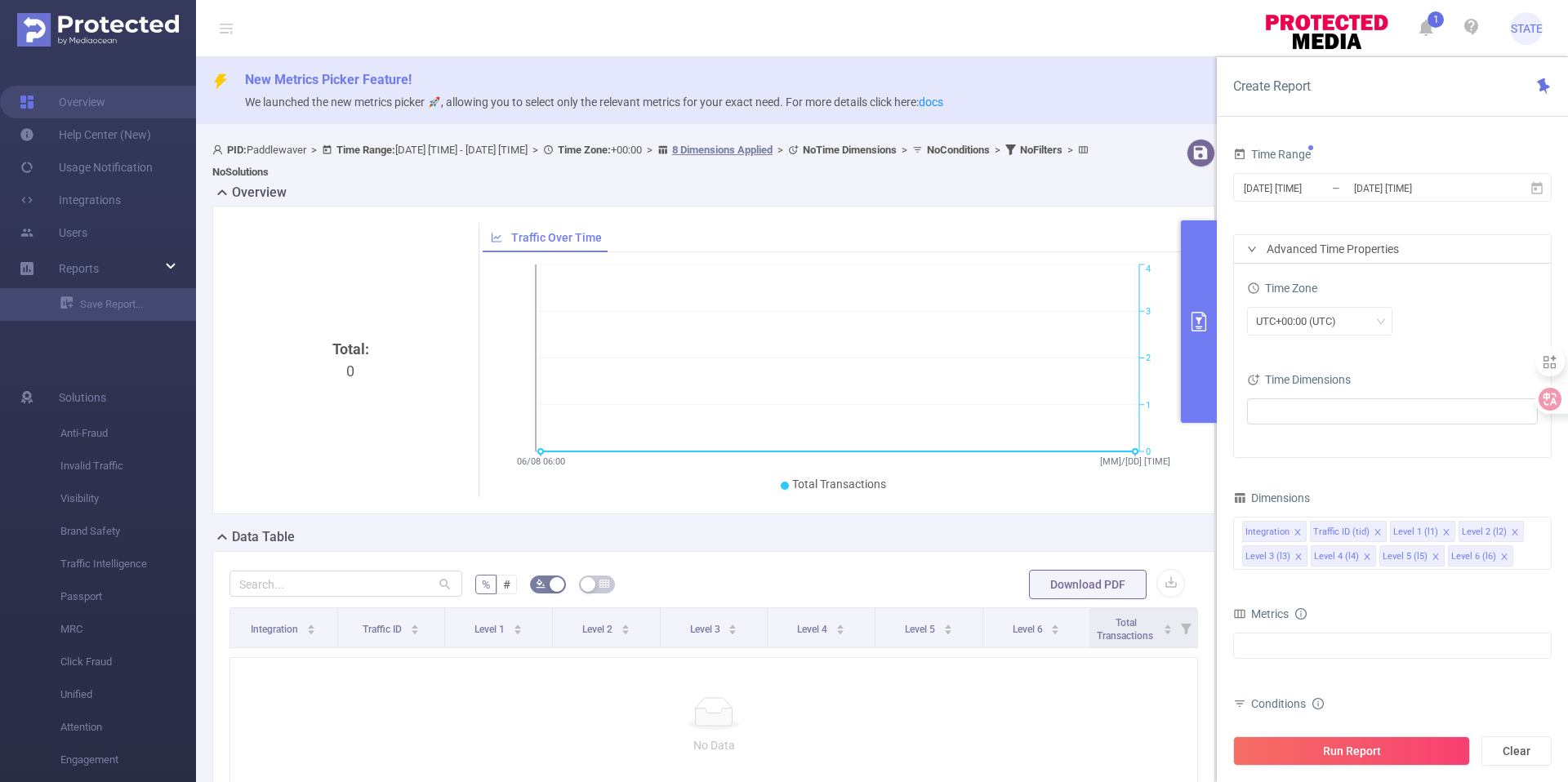 click on "Advanced Time Properties" at bounding box center (1392, 249) 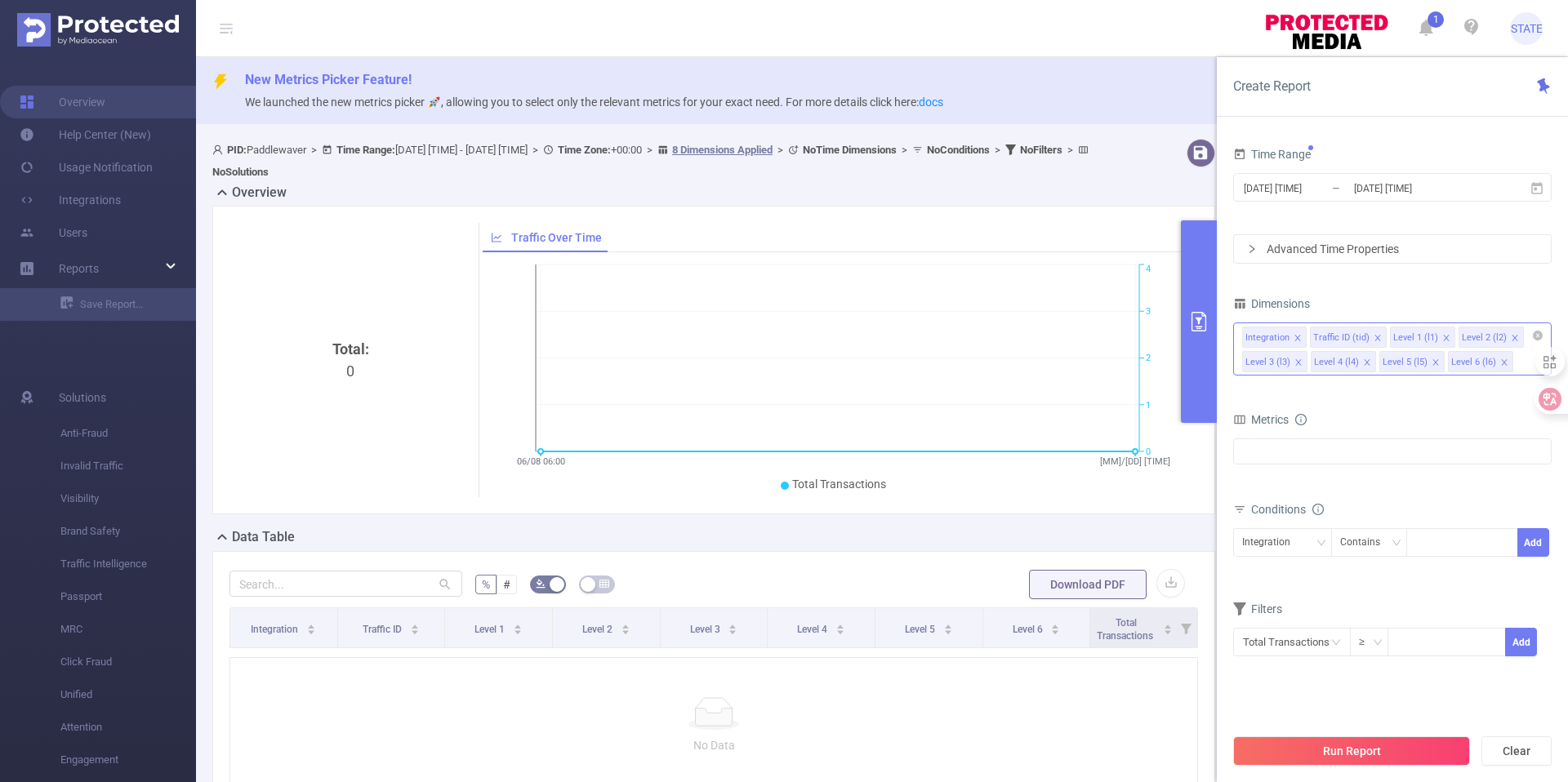 click 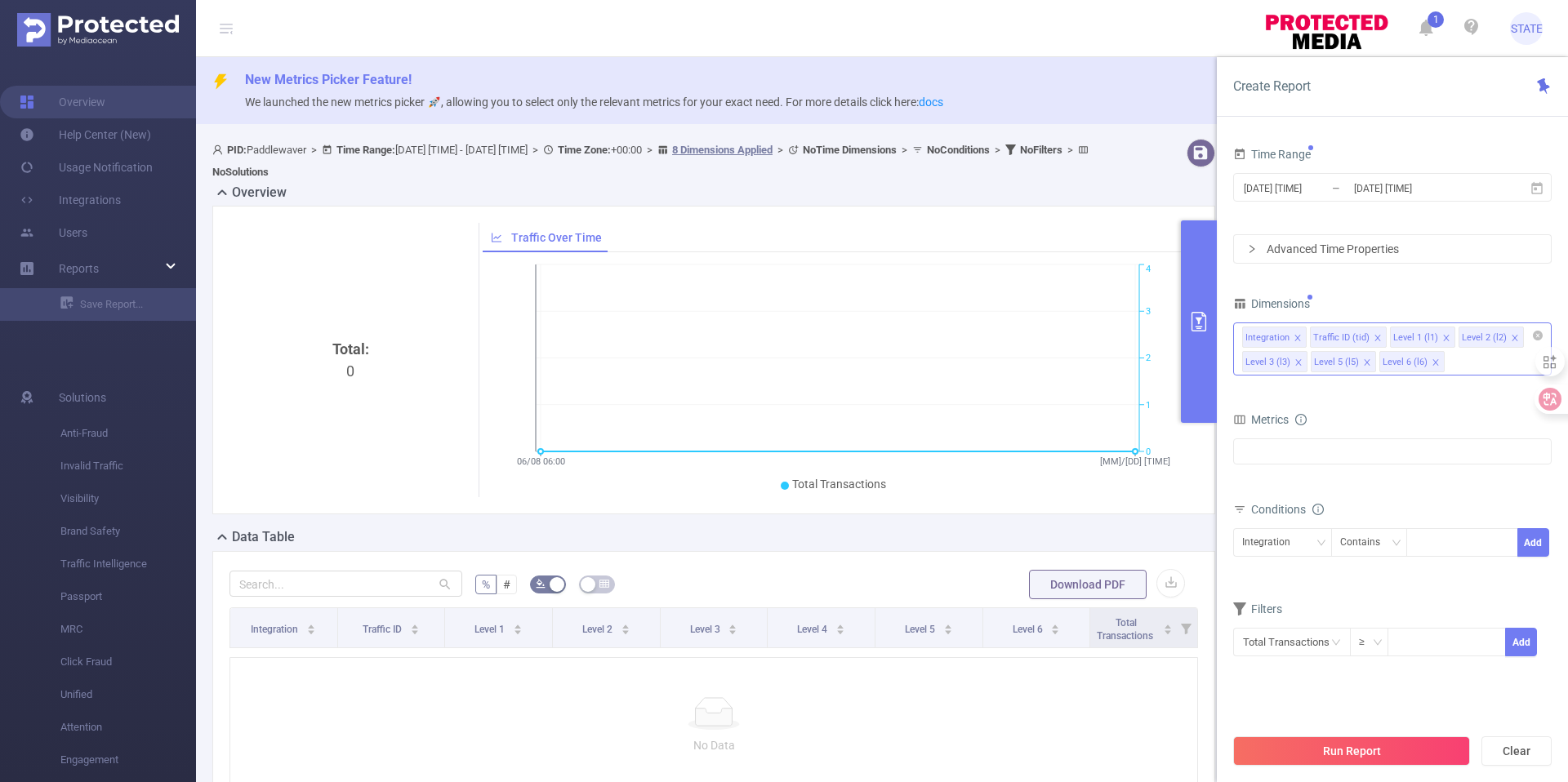 click 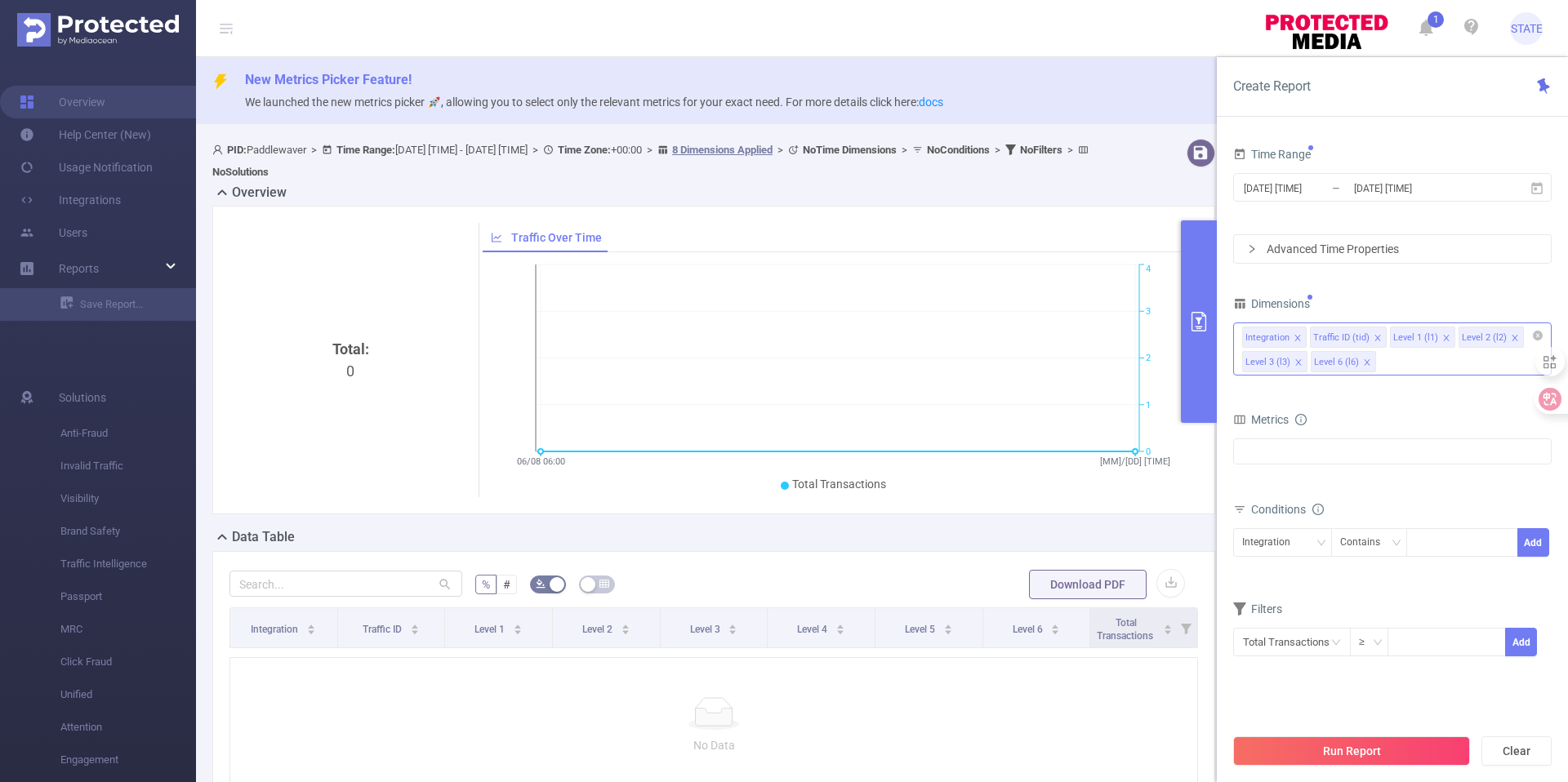 click 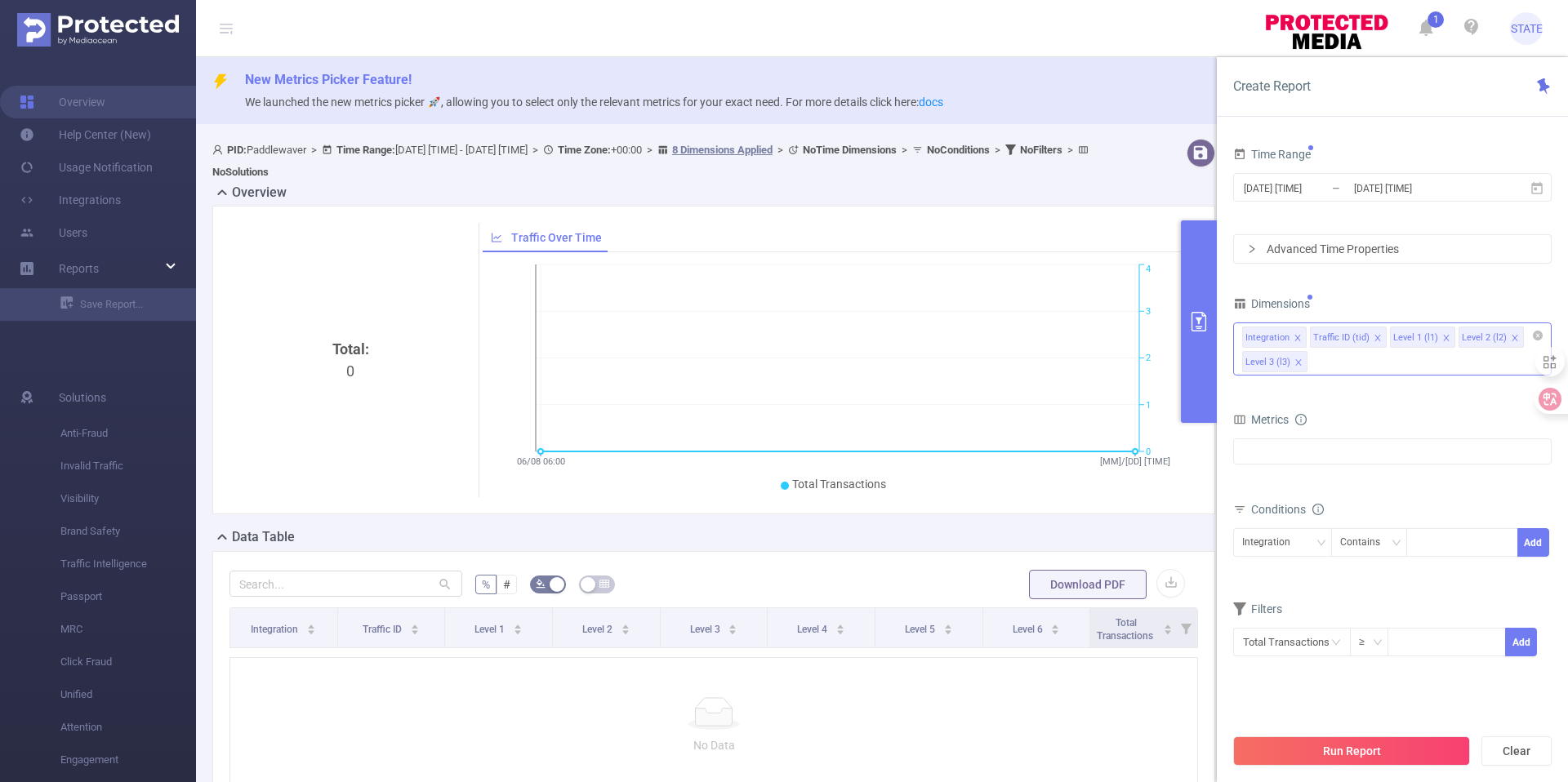 click on "Integration Traffic ID (tid) Level 1 (l1) Level 2 (l2) Level 3 (l3)" at bounding box center [1392, 349] 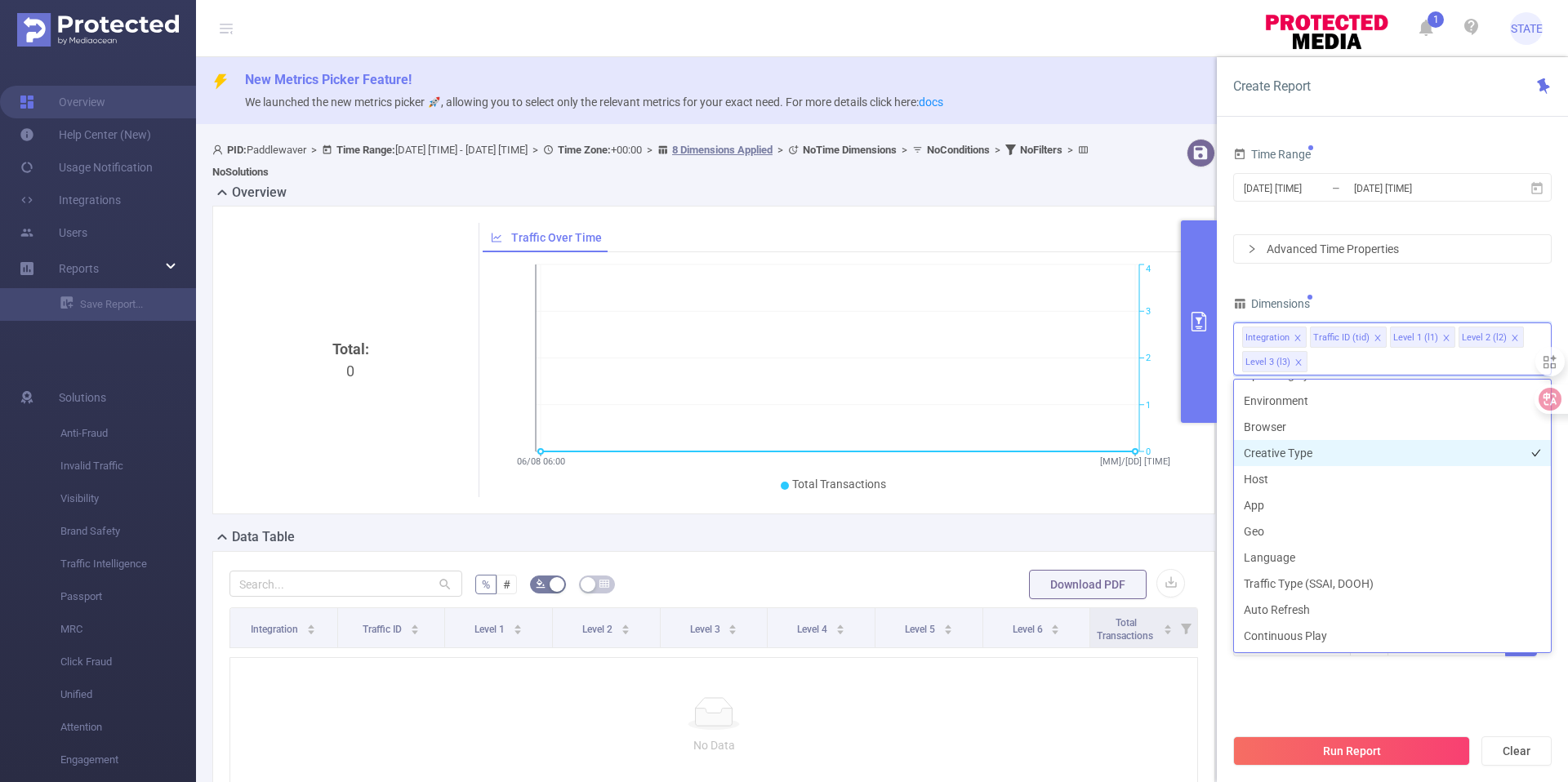 scroll, scrollTop: 232, scrollLeft: 0, axis: vertical 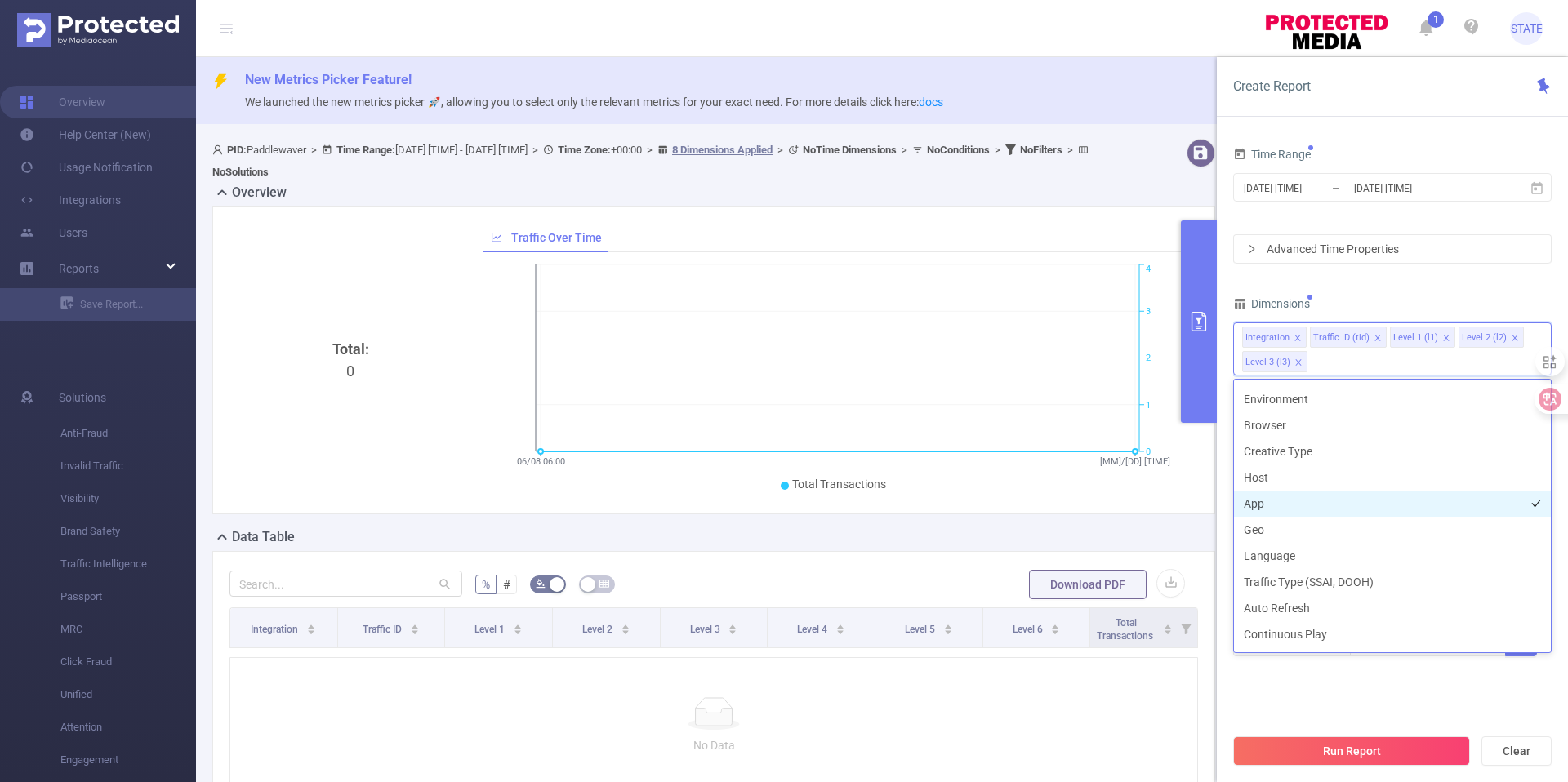 click on "App" at bounding box center (1392, 504) 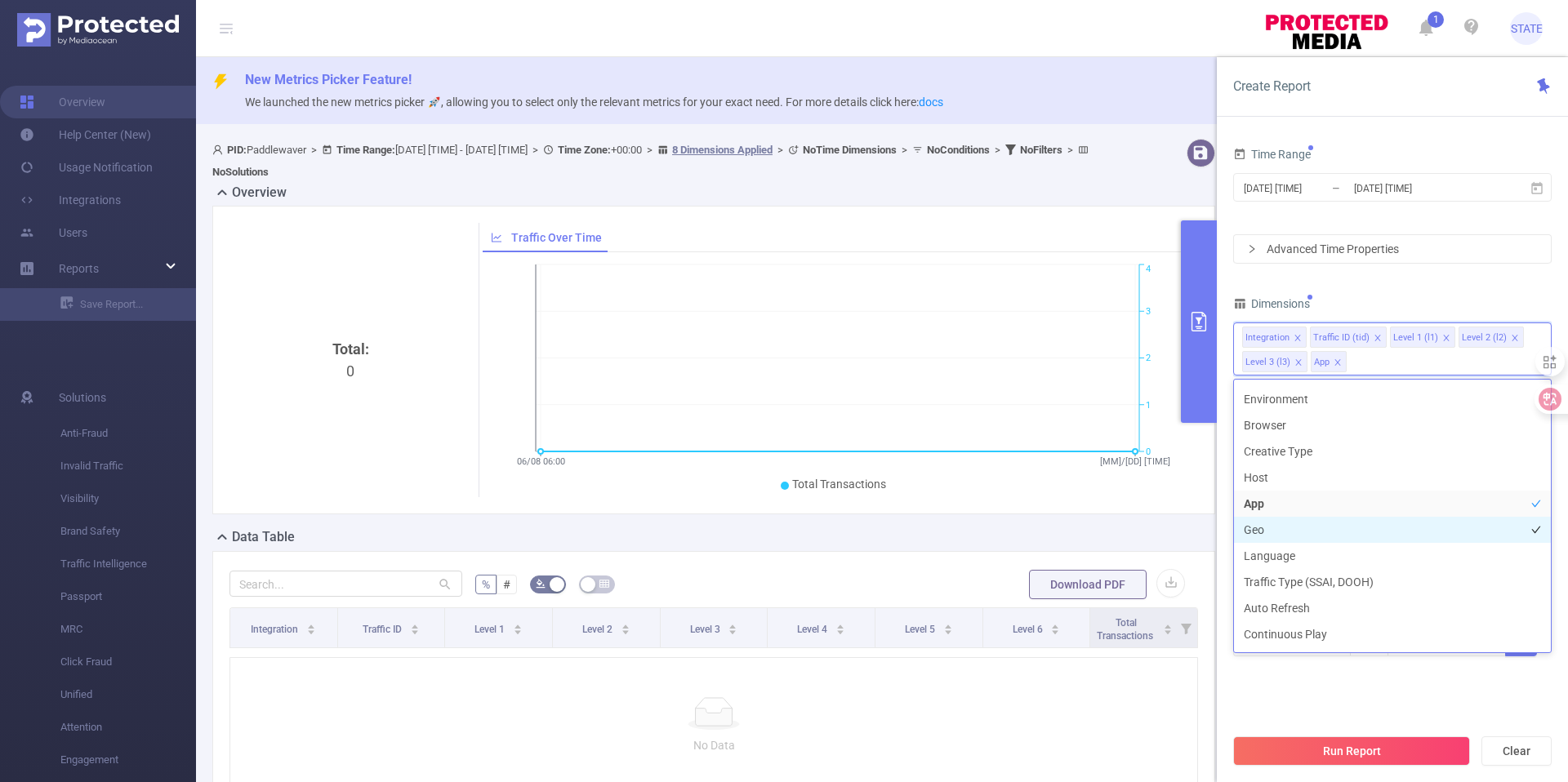 click on "Geo" at bounding box center (1392, 530) 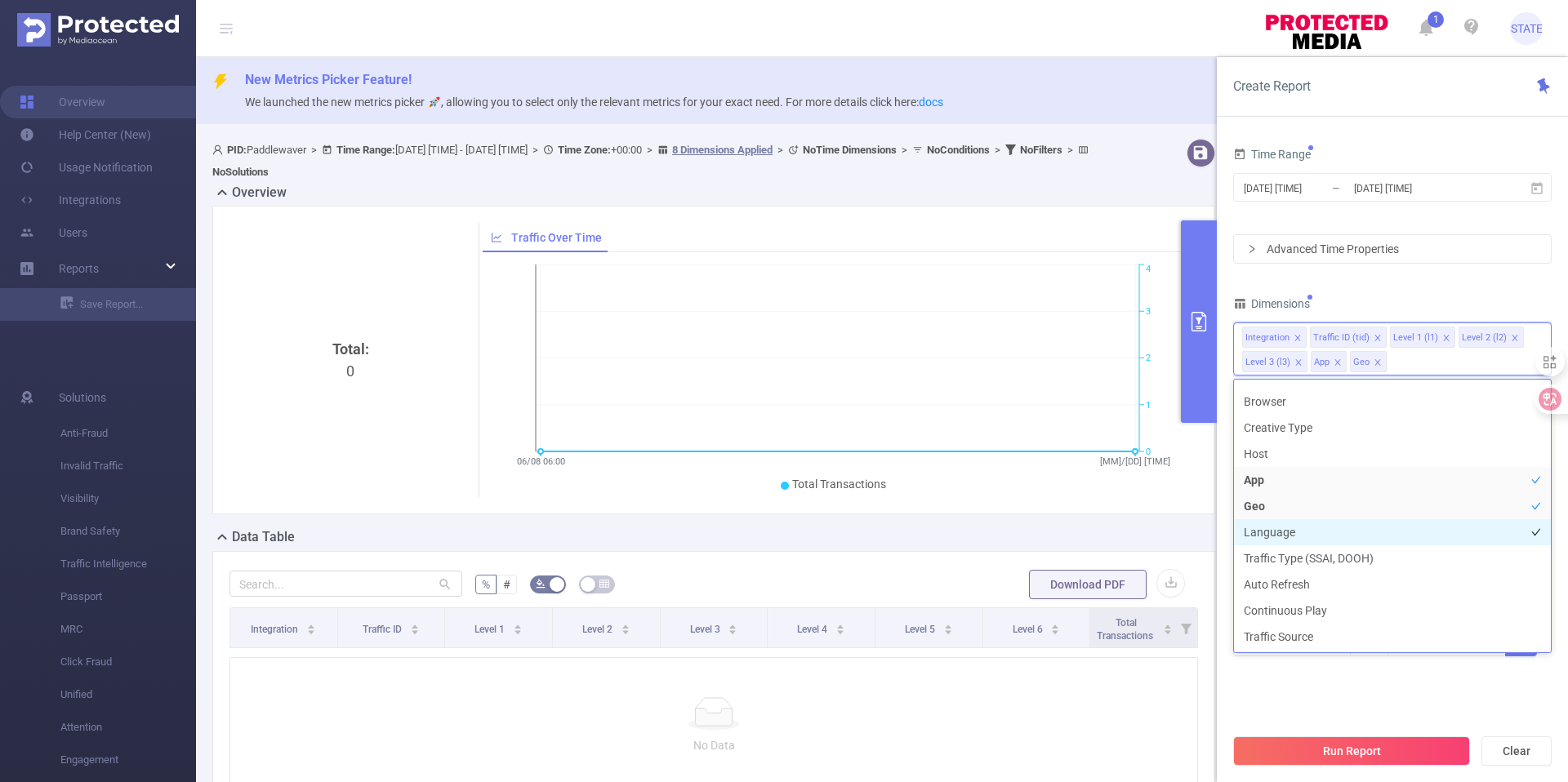 scroll, scrollTop: 256, scrollLeft: 0, axis: vertical 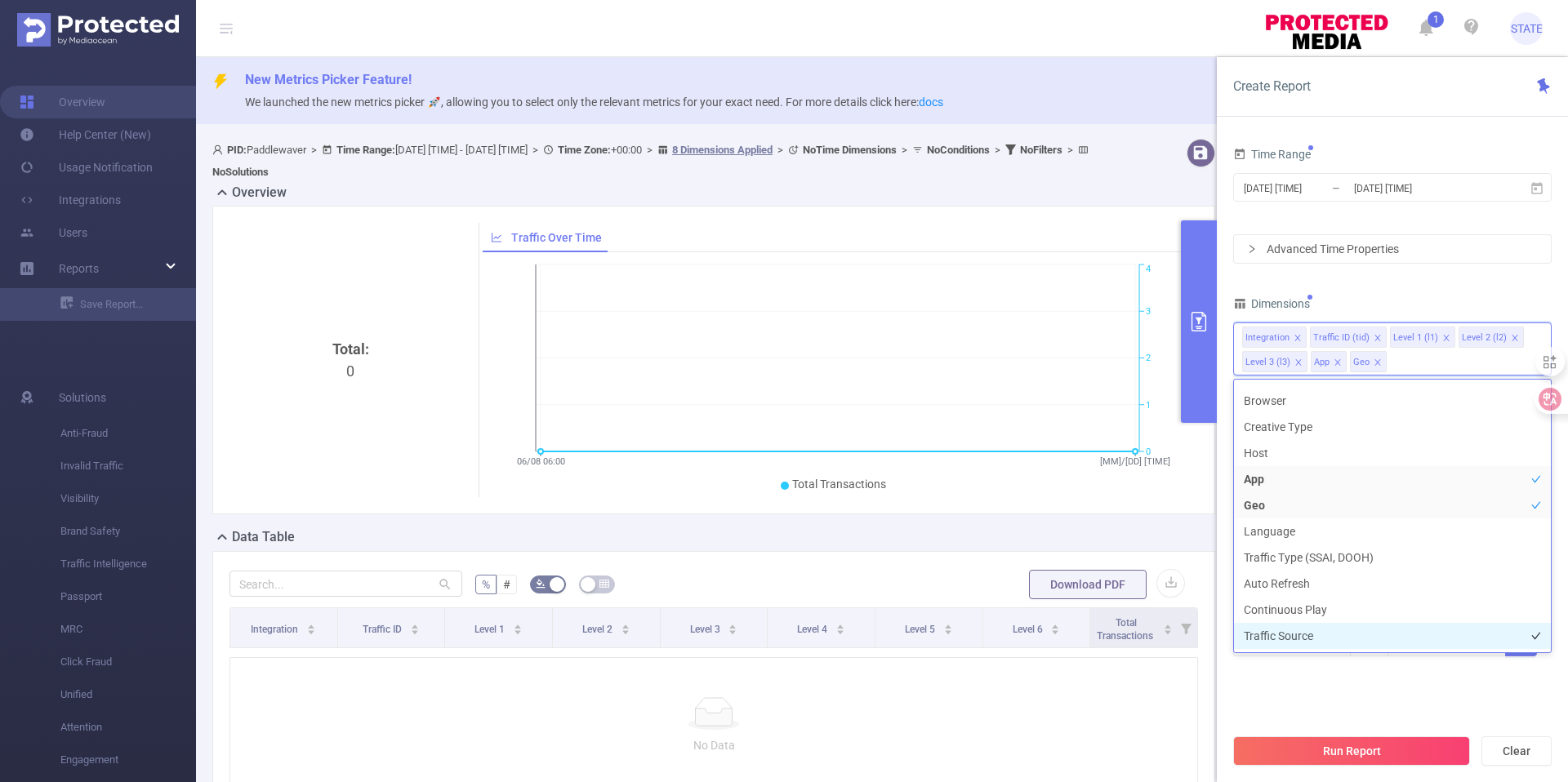 click on "Traffic Source" at bounding box center [1392, 636] 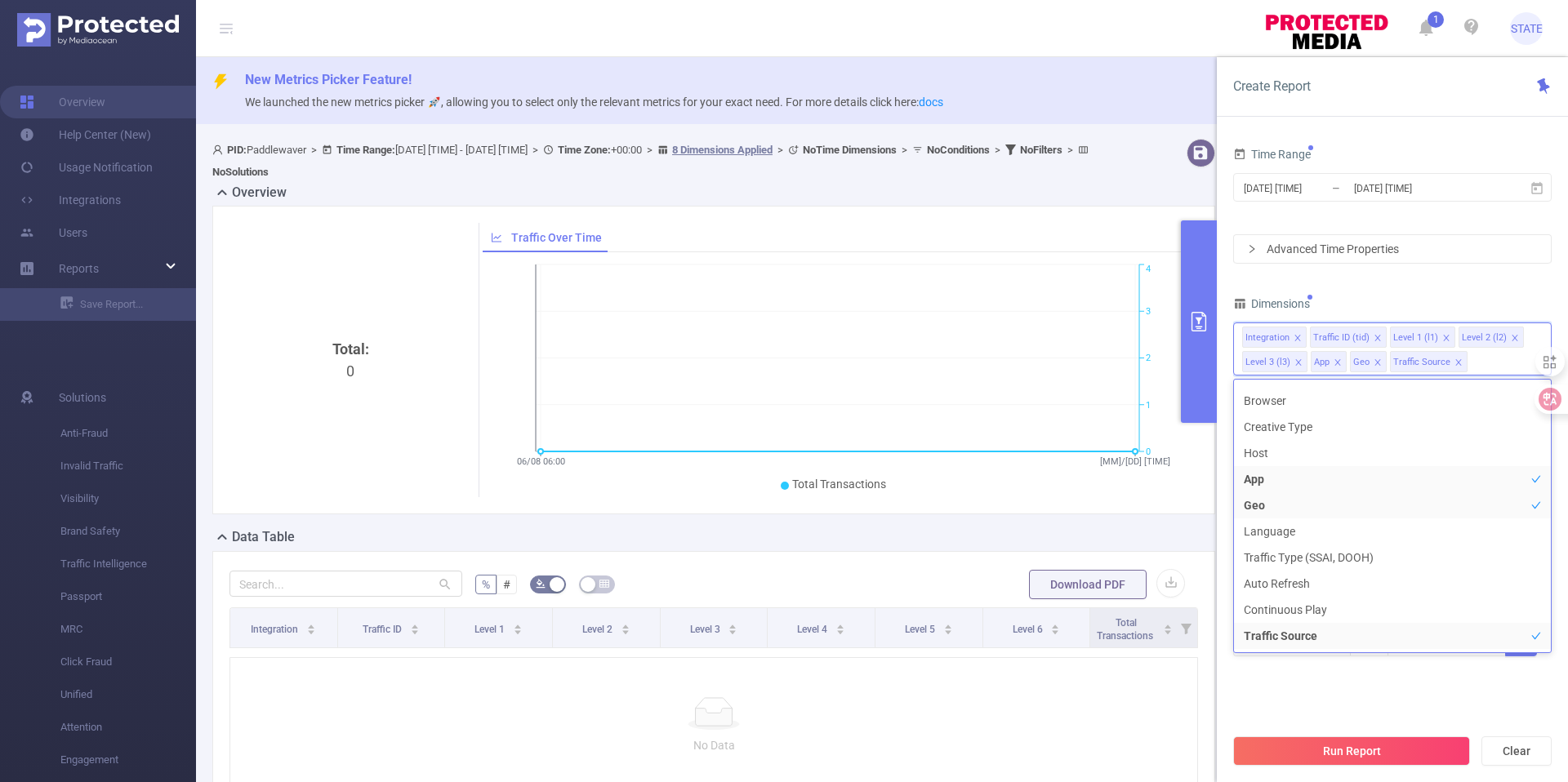 click on "Total Transactions ≥ Add" at bounding box center (1392, 647) 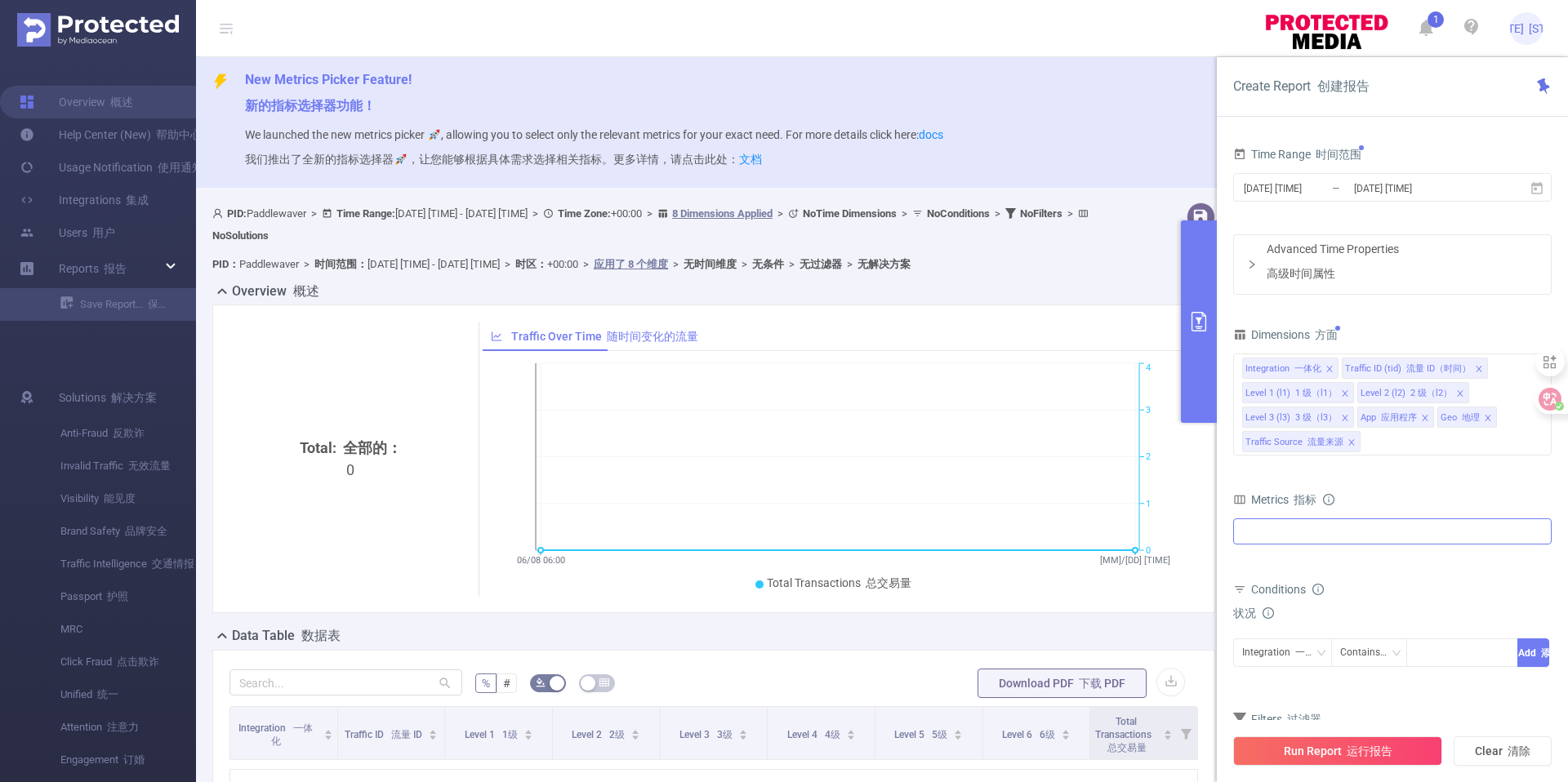 click on "Invalid Traffic" at bounding box center (1392, 531) 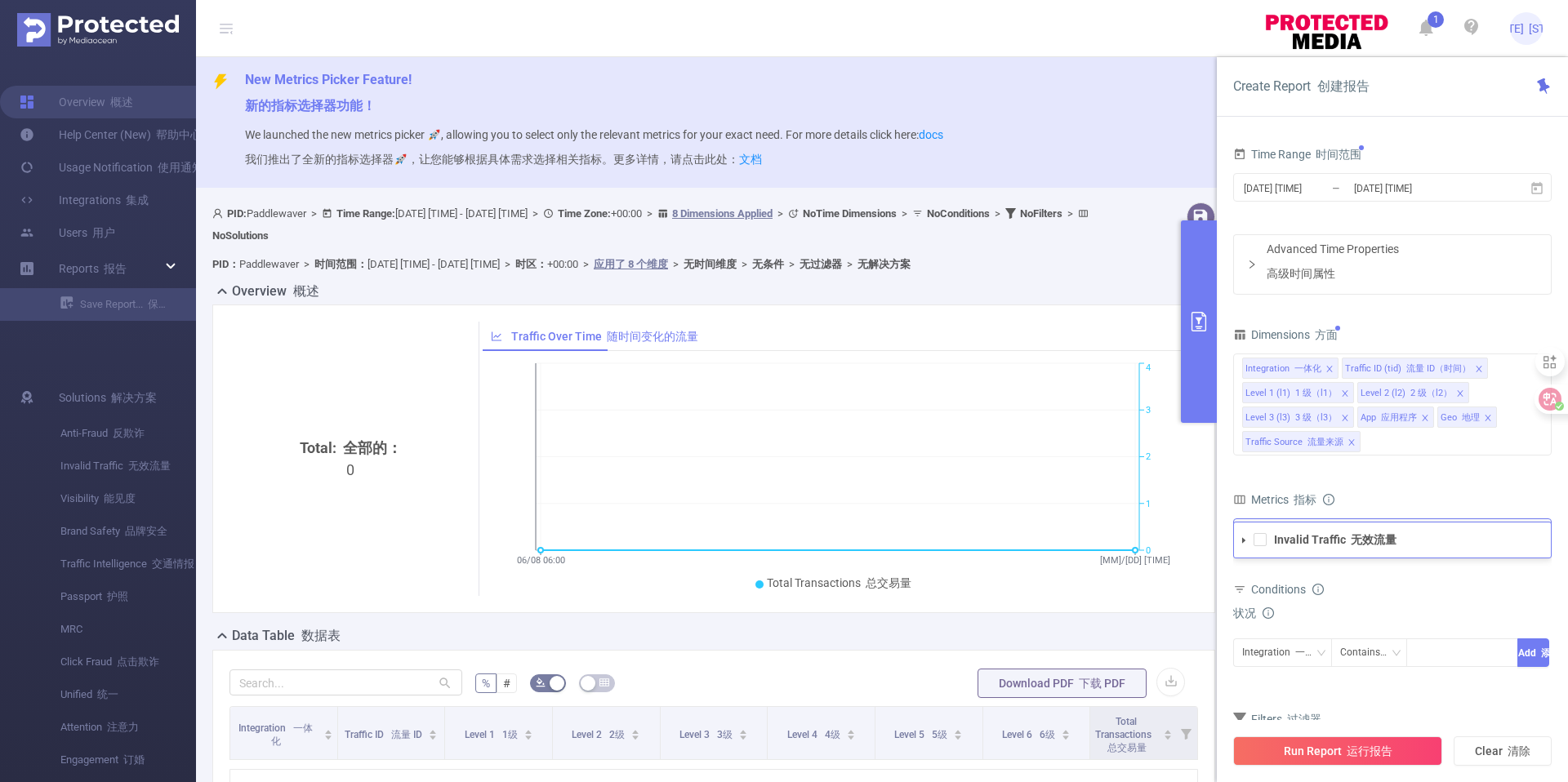click 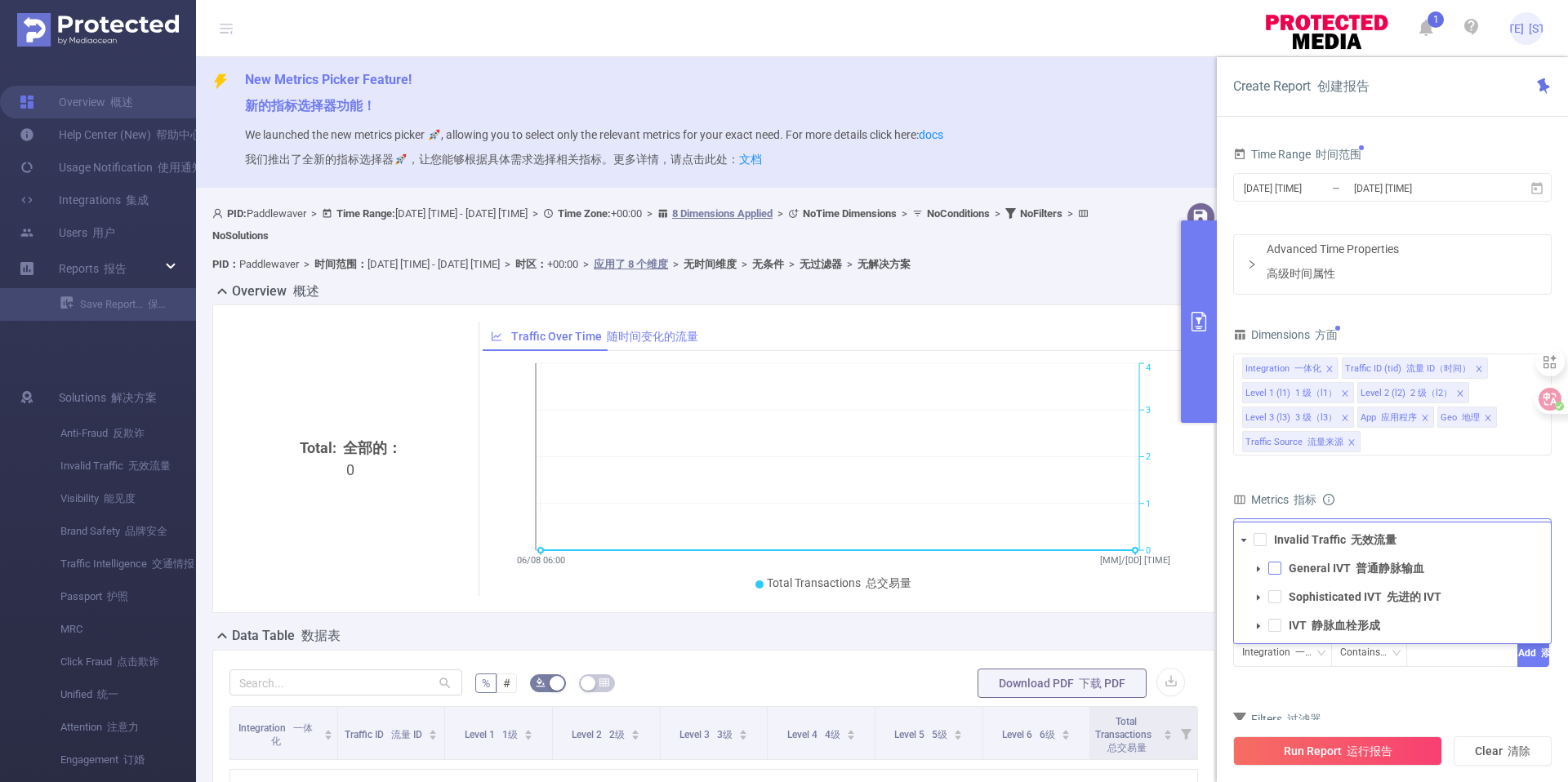click at bounding box center [1275, 568] 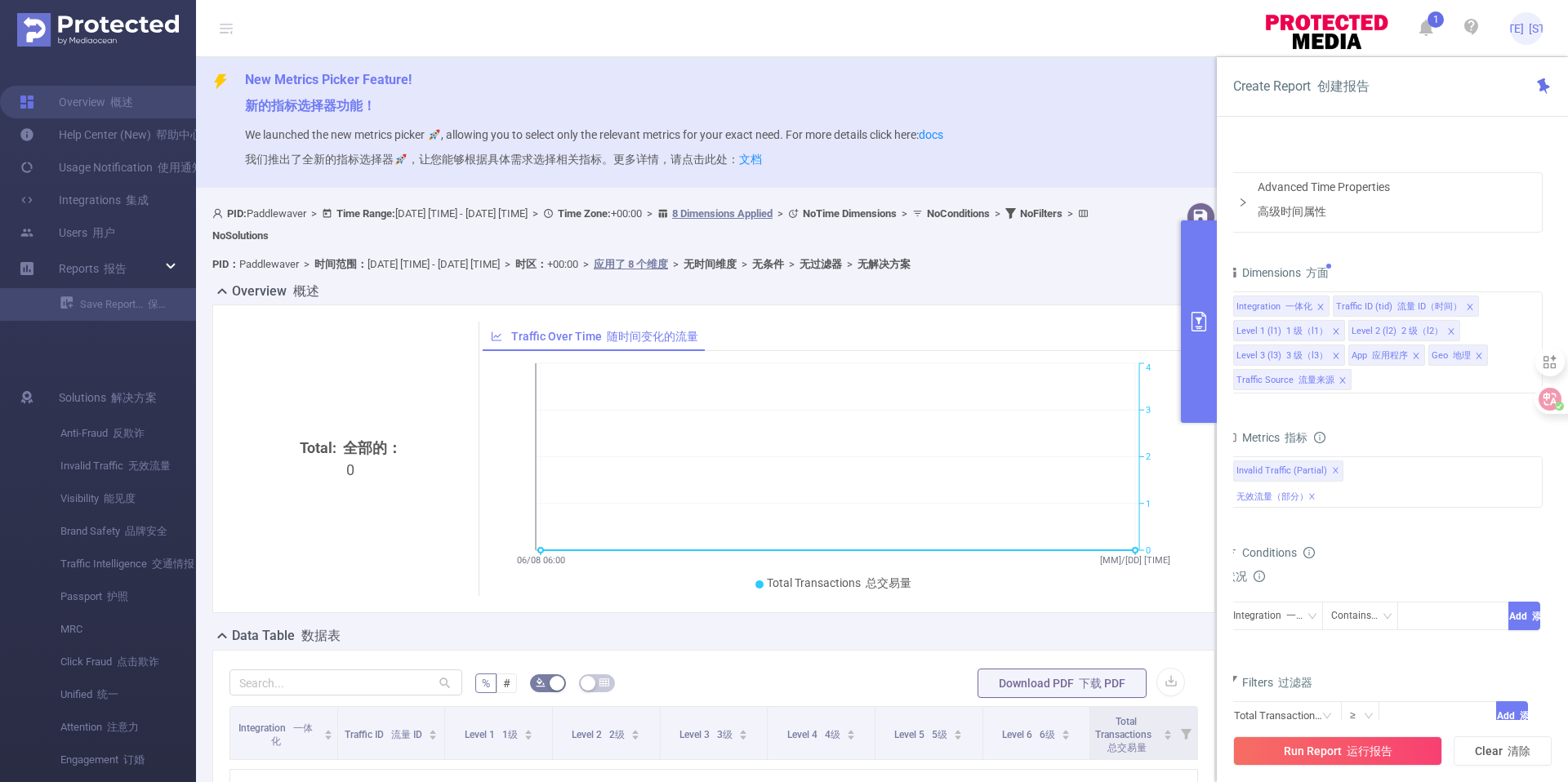 click on "Metrics    指标" at bounding box center (1383, 439) 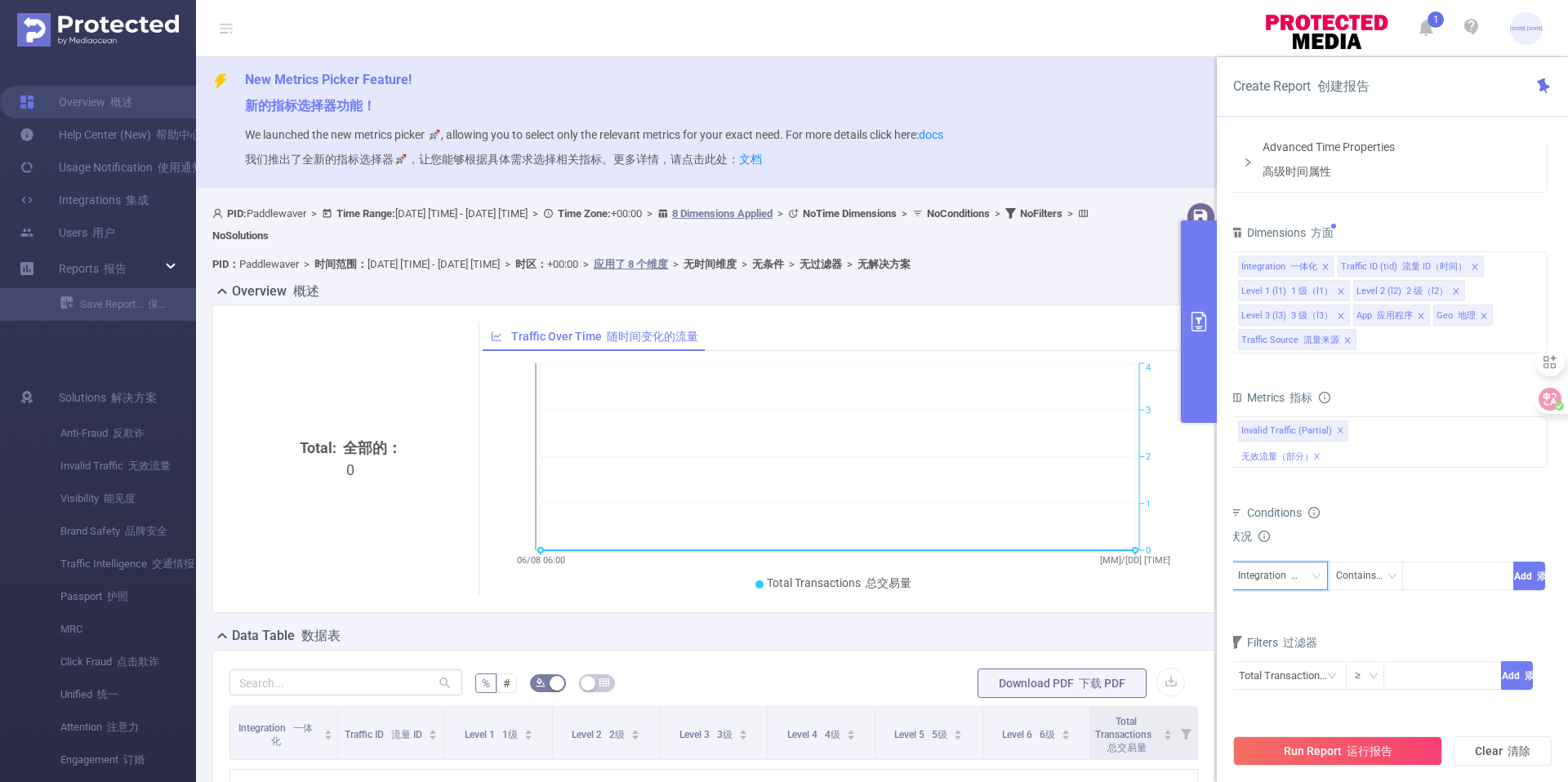 click 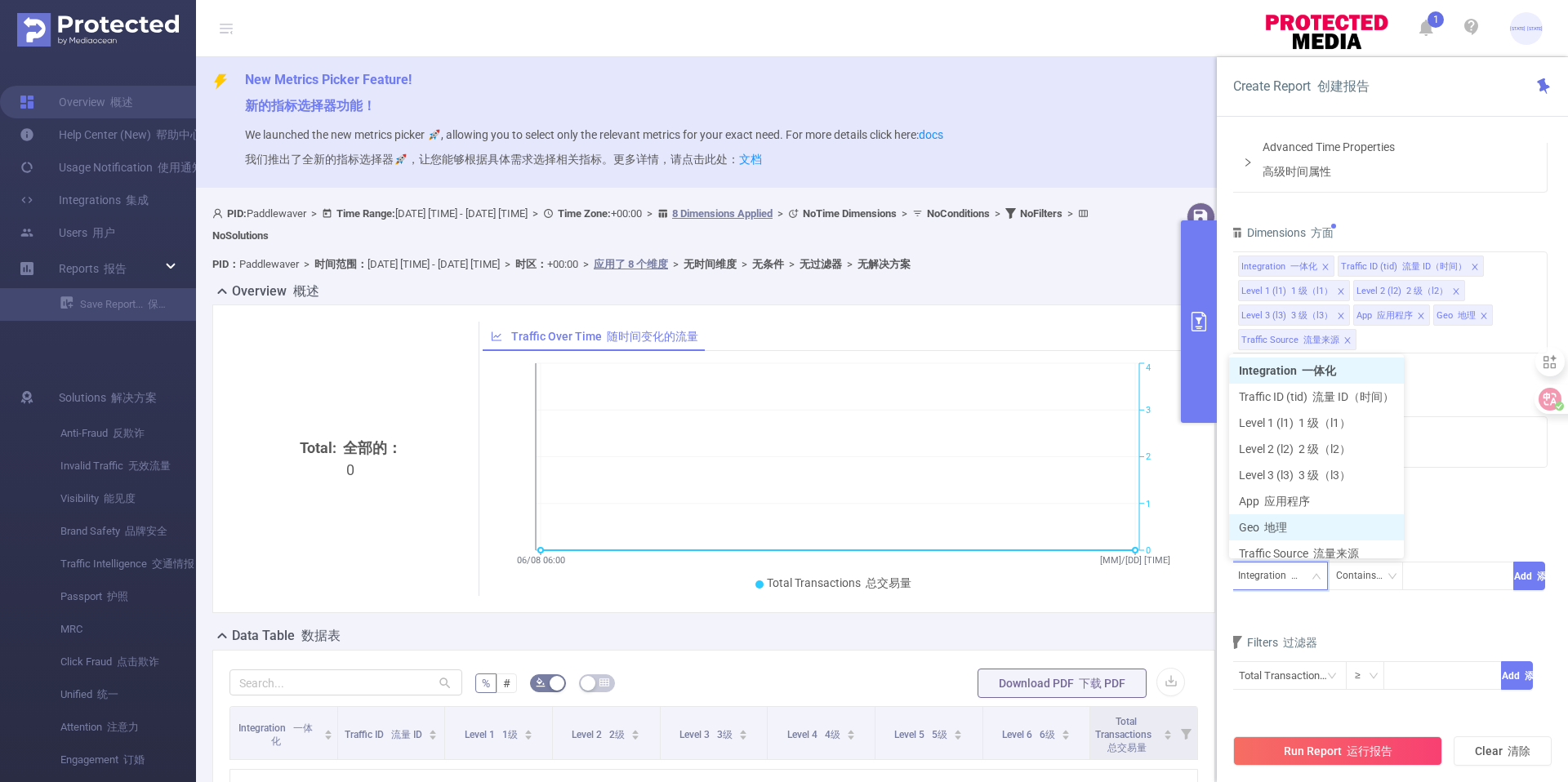 scroll, scrollTop: 8, scrollLeft: 0, axis: vertical 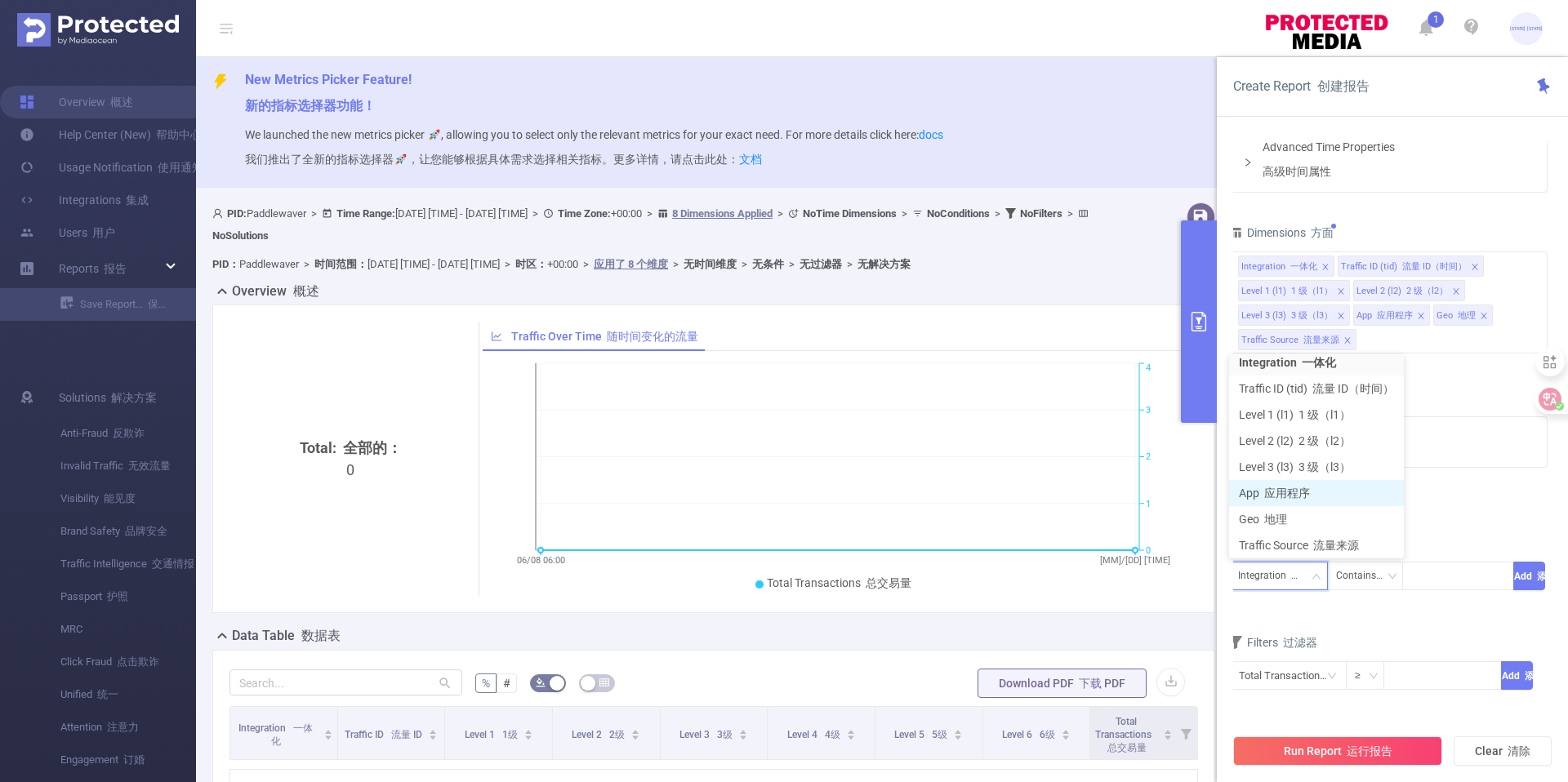 click on "App    应用程序" at bounding box center (1316, 493) 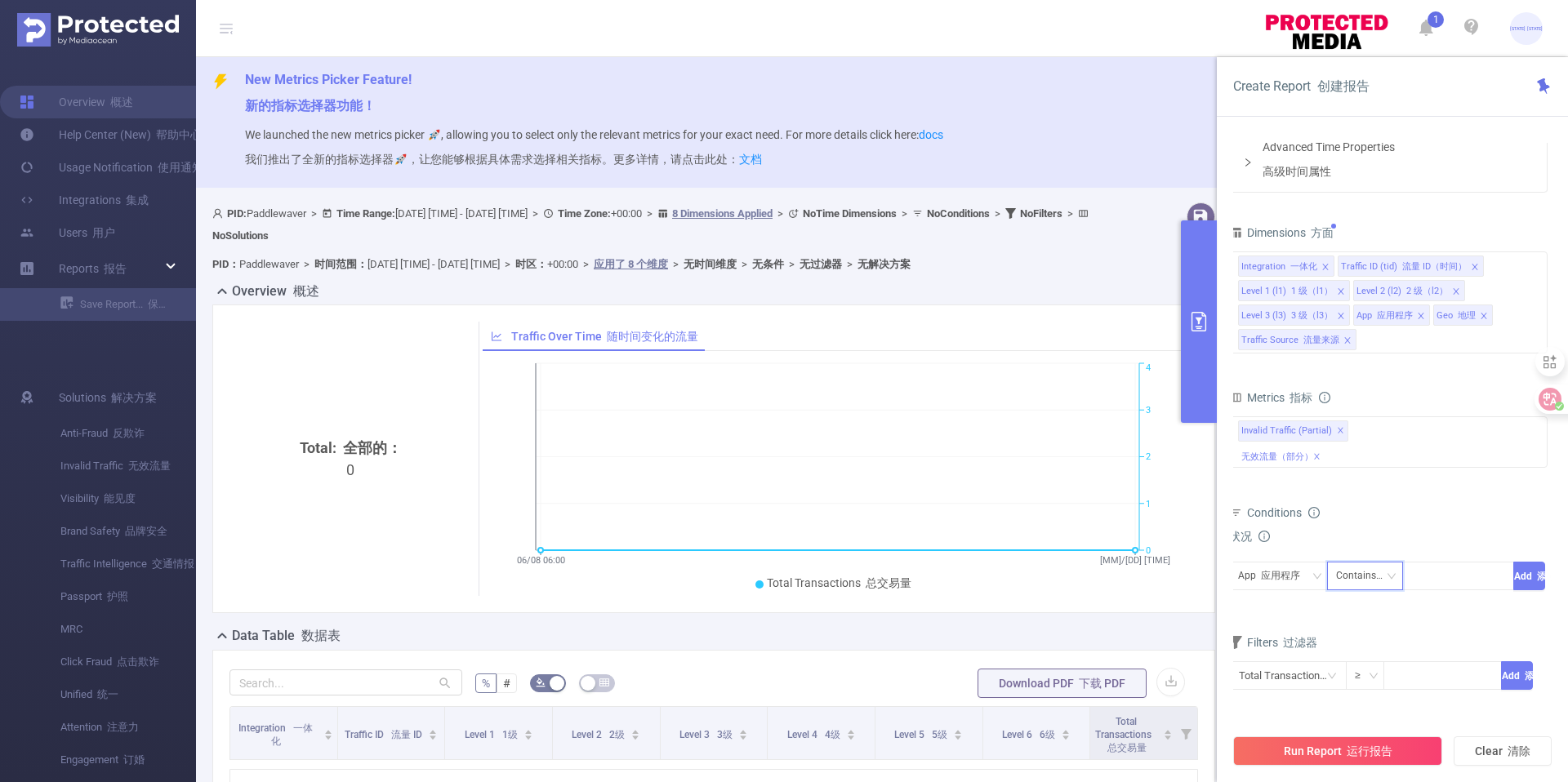 click 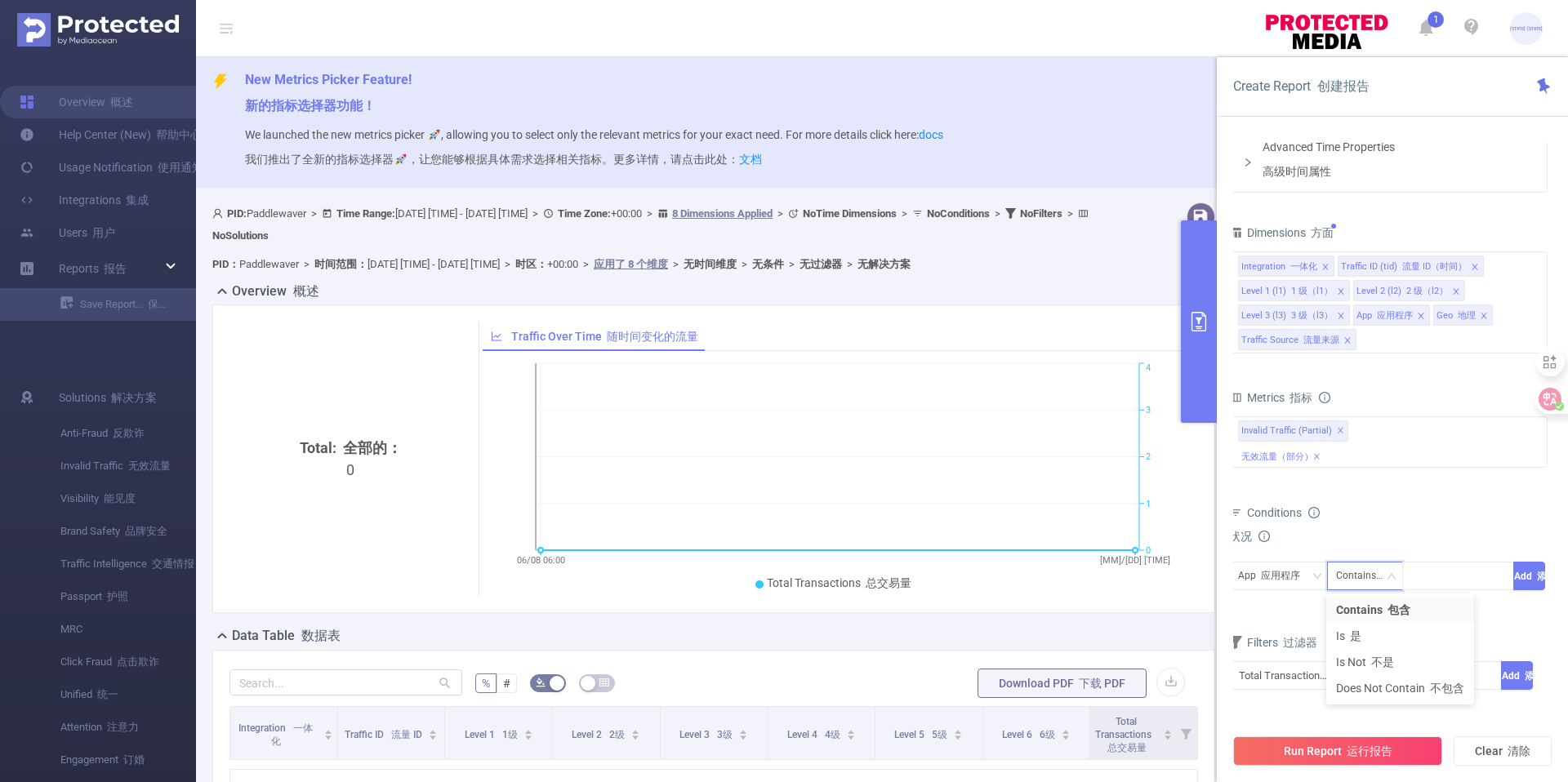 click on "Dimensions    方面 Integration    一体化 Traffic ID (tid)    流量 ID（时间） Level 1 (l1)    1 级（l1） Level 2 (l2)    2 级（l2） Level 3 (l3)    3 级（l3） App    应用程序 Geo    地理 Traffic Source    流量来源      Metrics    指标 af_fraud af_fraud_bot_virus af_fraud_hostile_tools af_fraud_tunneled_traffic af_fraud_non_malicious_bots af_fraud_view af_fraud_publisher af_fraud_reputation af_susp af_susp_bot_virus af_susp_hostile_tools af_susp_tunneled_traffic af_susp_non_malicious_bots af_susp_view af_susp_publisher af_susp_reputation total_ivt Total General IVT Data Centers Disclosed Bots Known Crawlers Irregular Activity Non-rendered Ads Total IVT Total Sophisticated IVT Proxy Traffic Automated and Emulated Activity Inventory Spoofing Falsified or Manipulated Incentivized, Malware, or Out-of-Store Obstructed Ads Undisclosed Detection   Invalid Traffic    无效流量 General IVT    普通静脉输血 Sophisticated IVT    先进的 IVT IVT" at bounding box center [1388, 466] 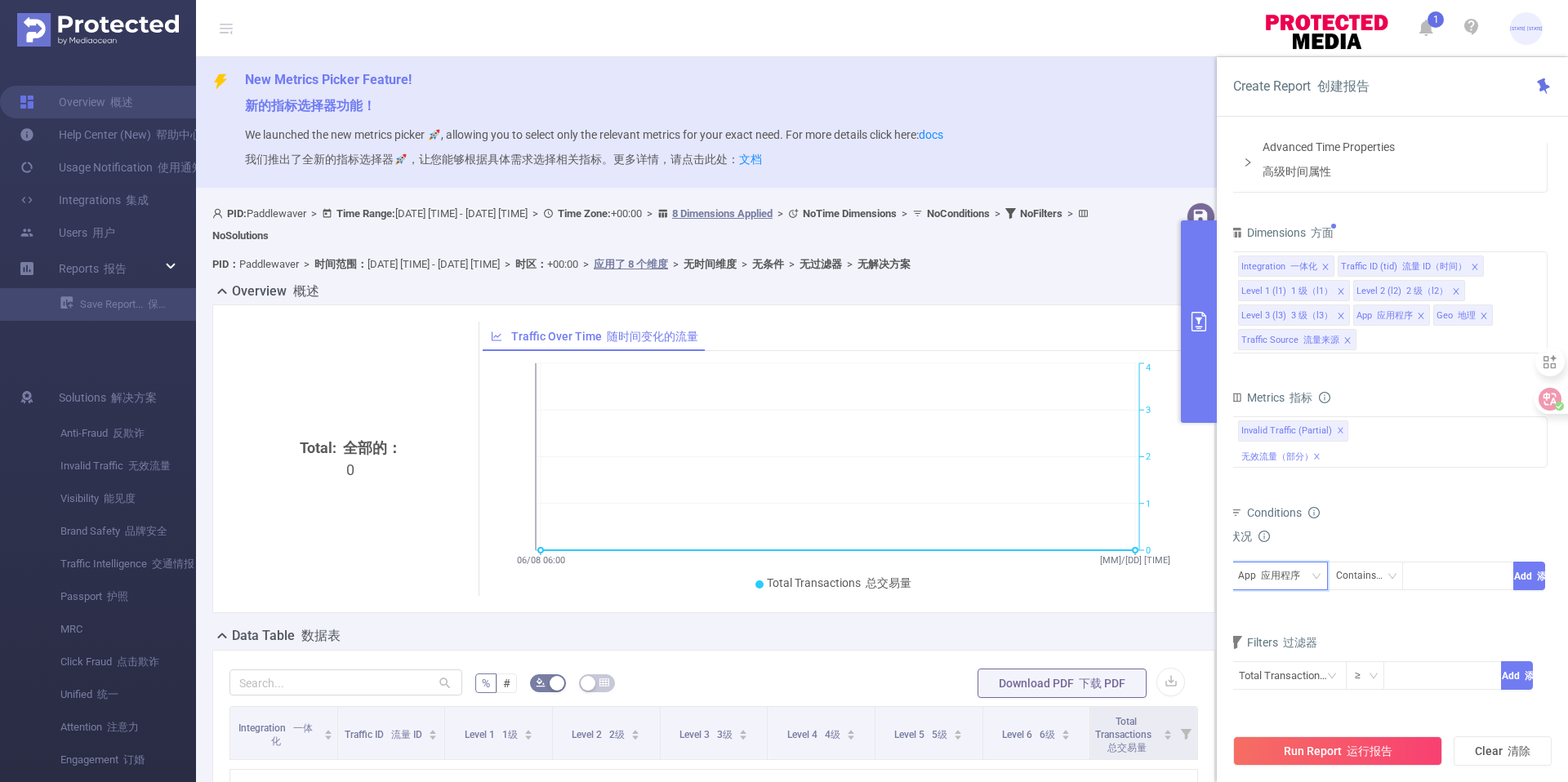 click on "App    应用程序" at bounding box center [1275, 575] 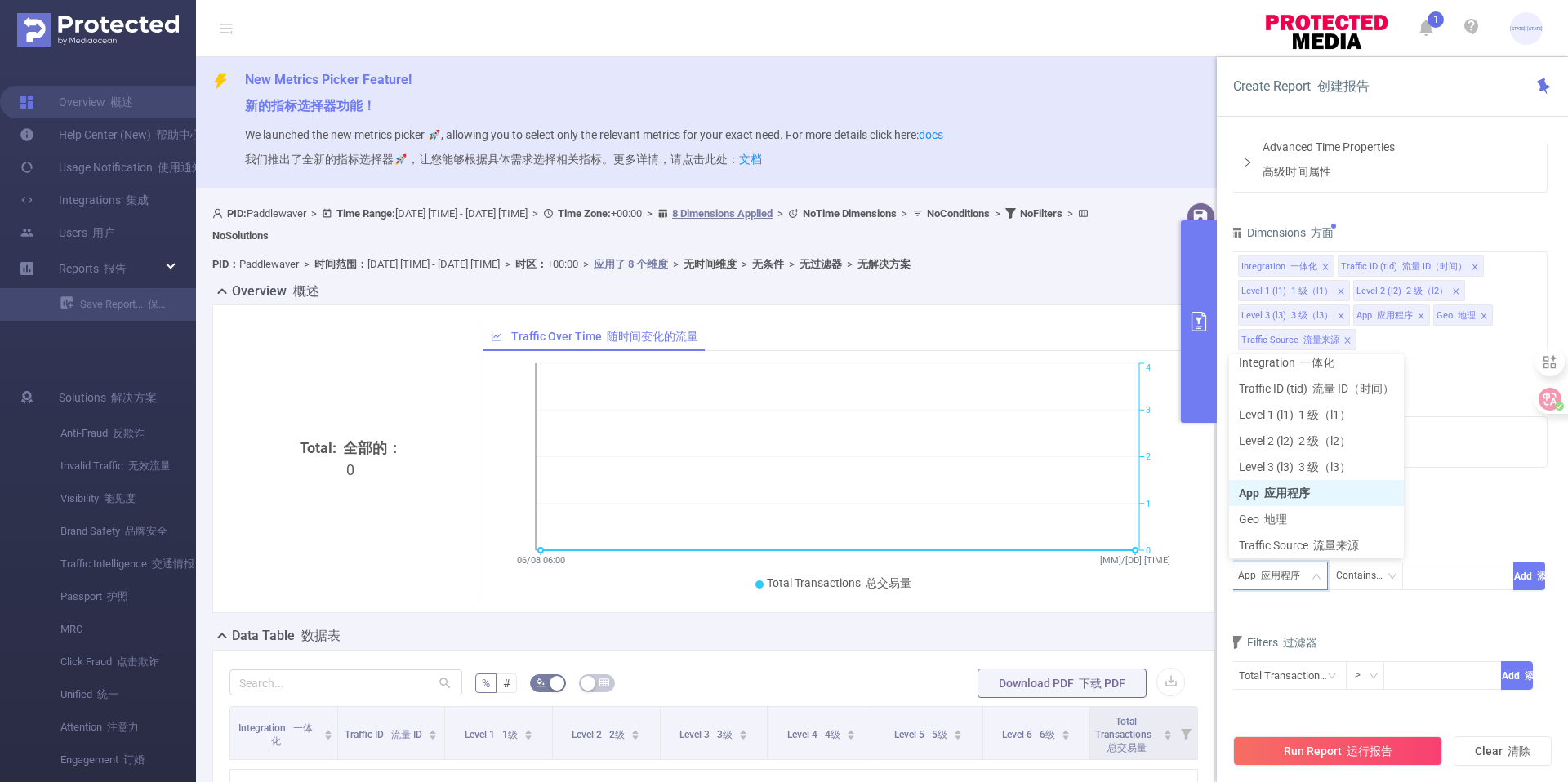 click on "App    应用程序" at bounding box center [1316, 493] 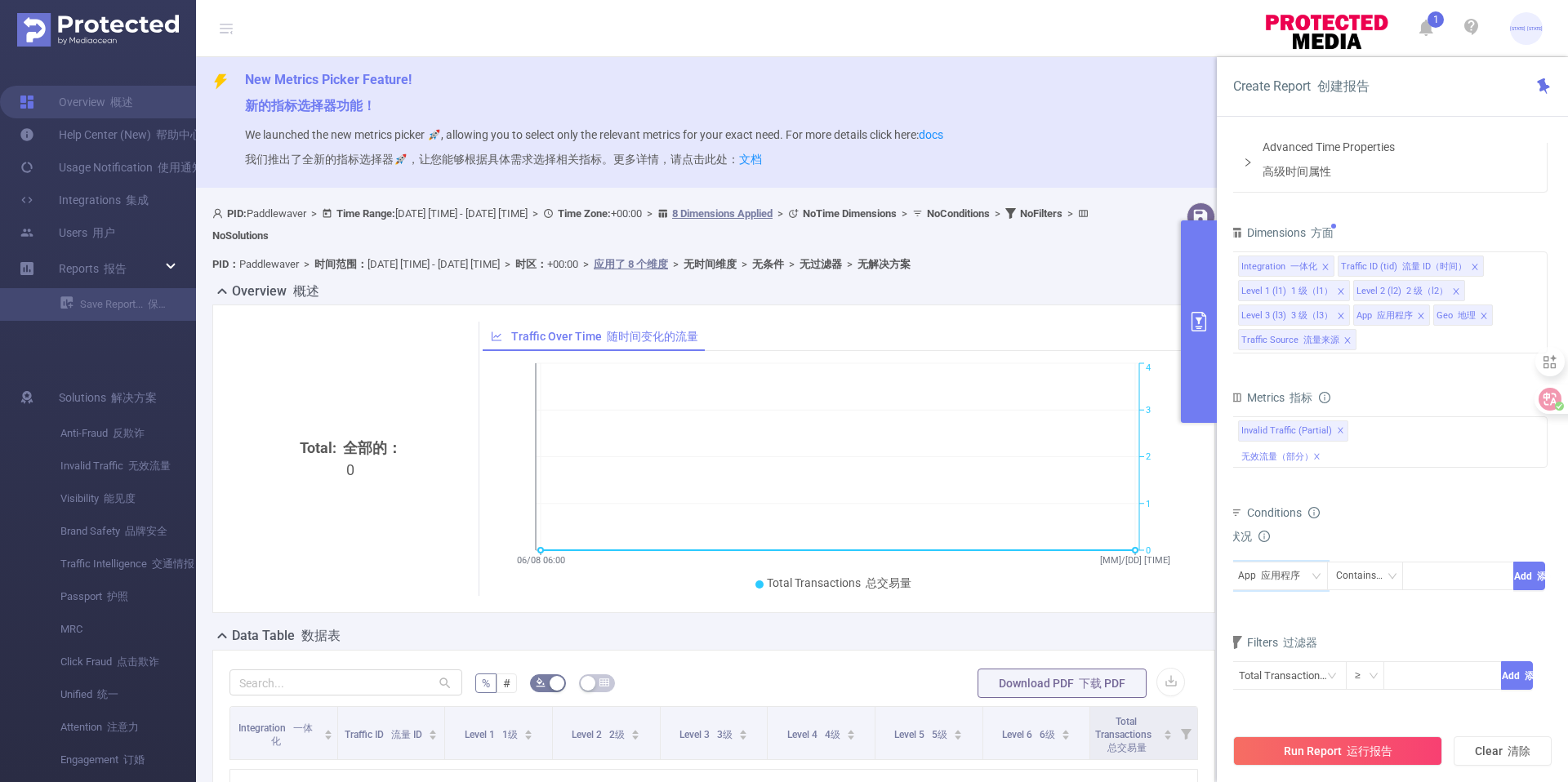click on "Dimensions    方面 Integration    一体化 Traffic ID (tid)    流量 ID（时间） Level 1 (l1)    1 级（l1） Level 2 (l2)    2 级（l2） Level 3 (l3)    3 级（l3） App    应用程序 Geo    地理 Traffic Source    流量来源      Metrics    指标 af_fraud af_fraud_bot_virus af_fraud_hostile_tools af_fraud_tunneled_traffic af_fraud_non_malicious_bots af_fraud_view af_fraud_publisher af_fraud_reputation af_susp af_susp_bot_virus af_susp_hostile_tools af_susp_tunneled_traffic af_susp_non_malicious_bots af_susp_view af_susp_publisher af_susp_reputation total_ivt Total General IVT Data Centers Disclosed Bots Known Crawlers Irregular Activity Non-rendered Ads Total IVT Total Sophisticated IVT Proxy Traffic Automated and Emulated Activity Inventory Spoofing Falsified or Manipulated Incentivized, Malware, or Out-of-Store Obstructed Ads Undisclosed Detection   Invalid Traffic    无效流量 General IVT    普通静脉输血 Sophisticated IVT    先进的 IVT IVT" at bounding box center [1388, 466] 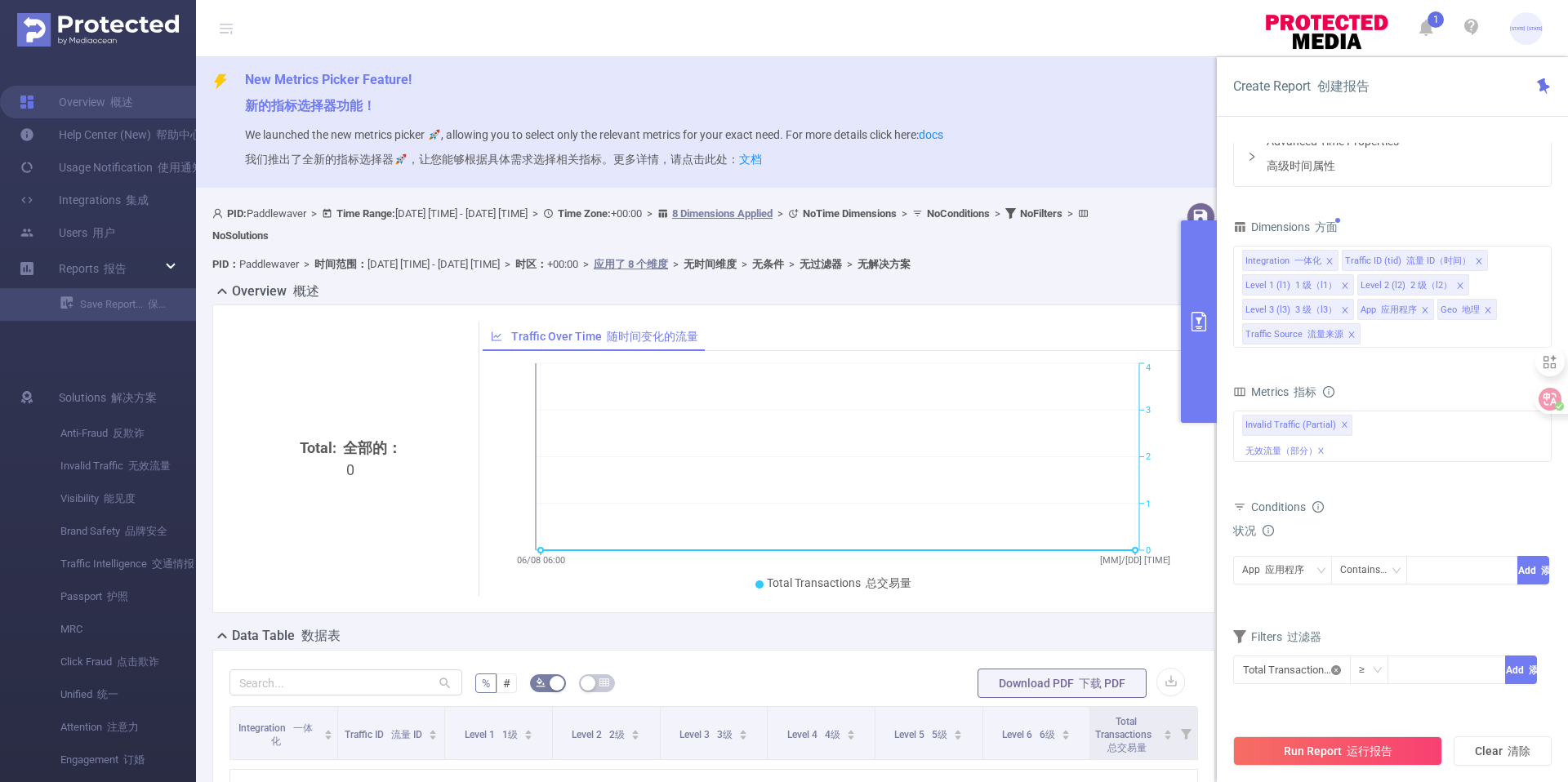 click 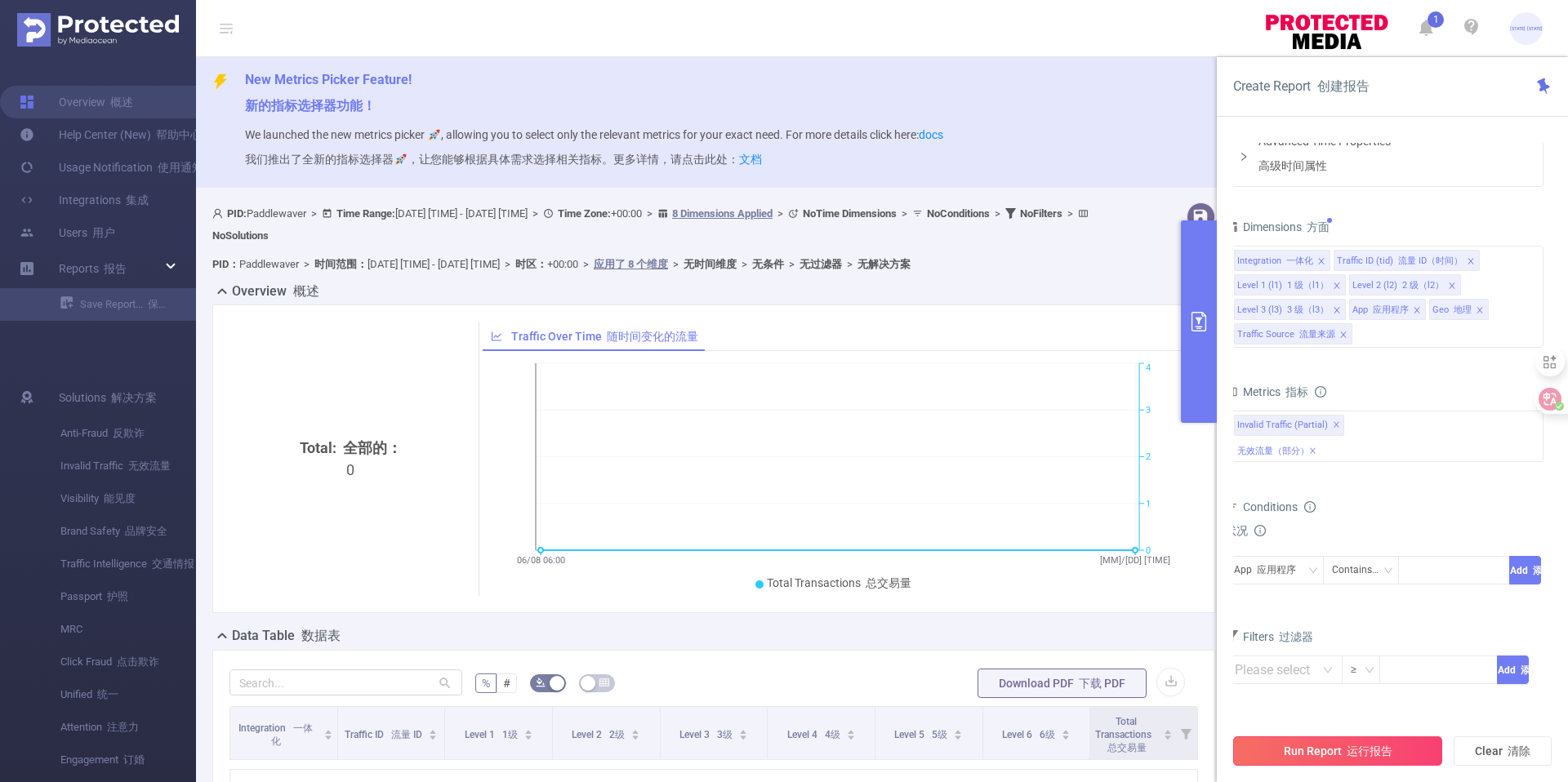 click on "Run Report    运行报告" at bounding box center [1338, 751] 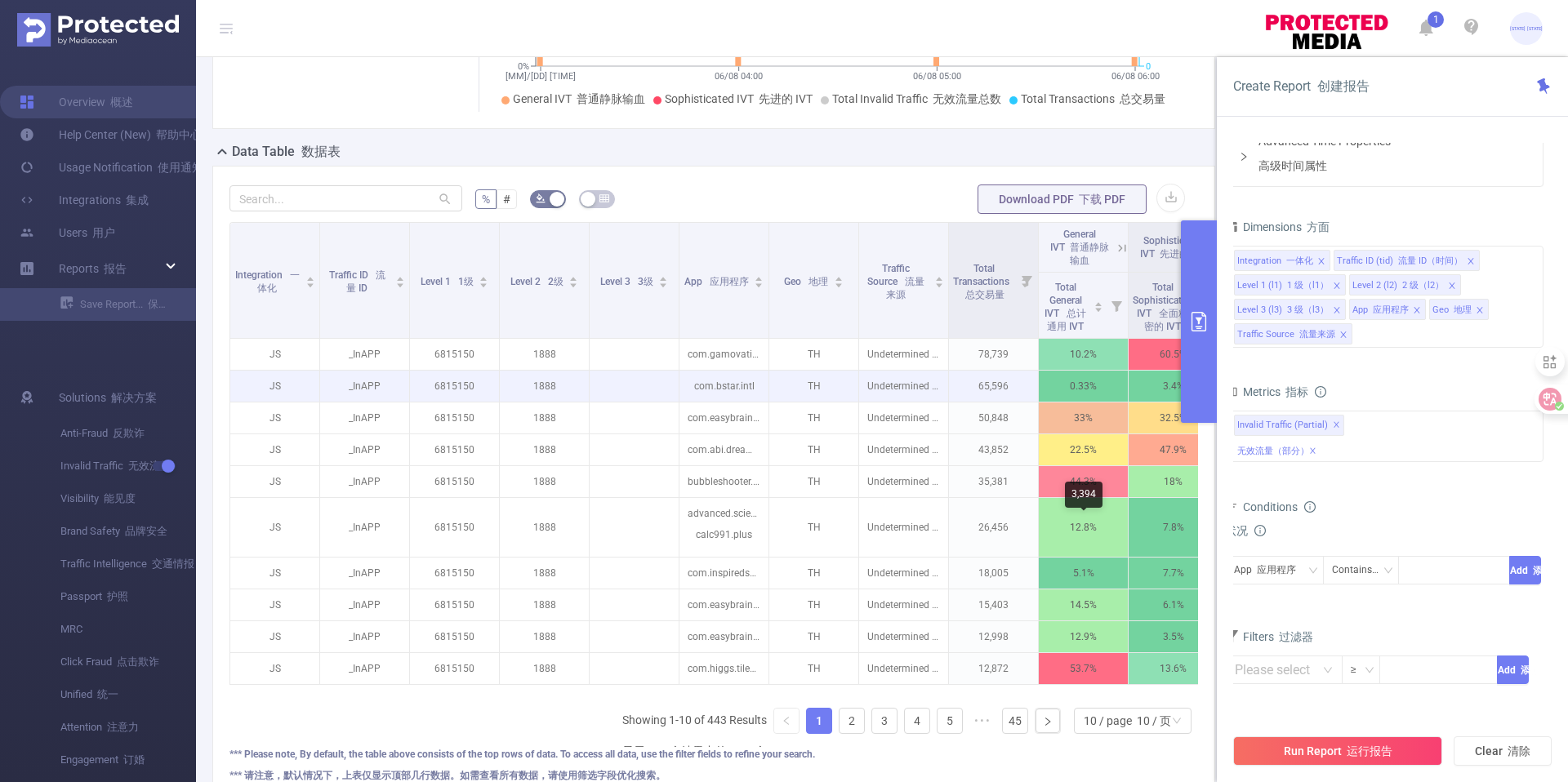 scroll, scrollTop: 499, scrollLeft: 0, axis: vertical 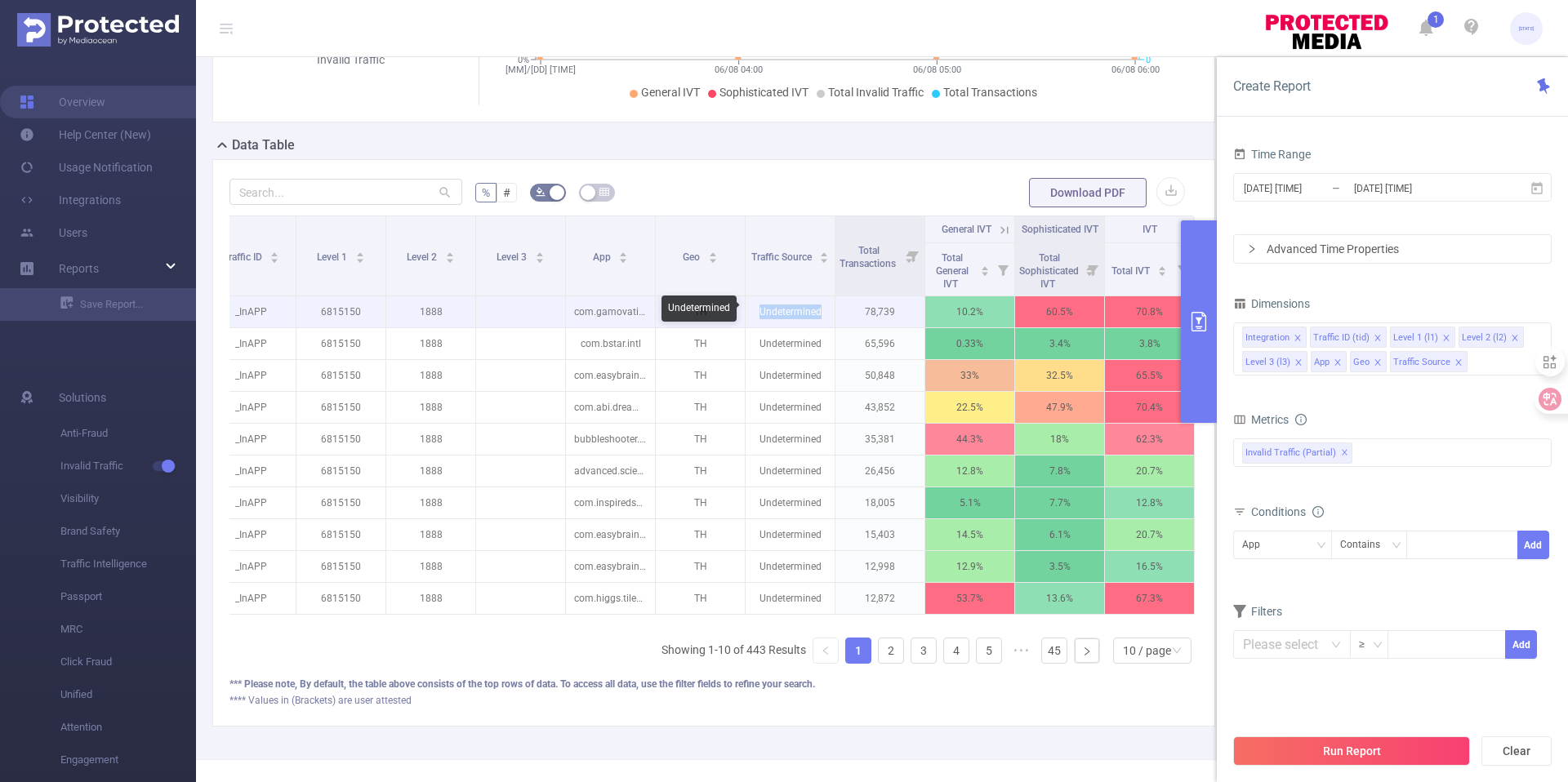 drag, startPoint x: 759, startPoint y: 312, endPoint x: 822, endPoint y: 316, distance: 63.126856 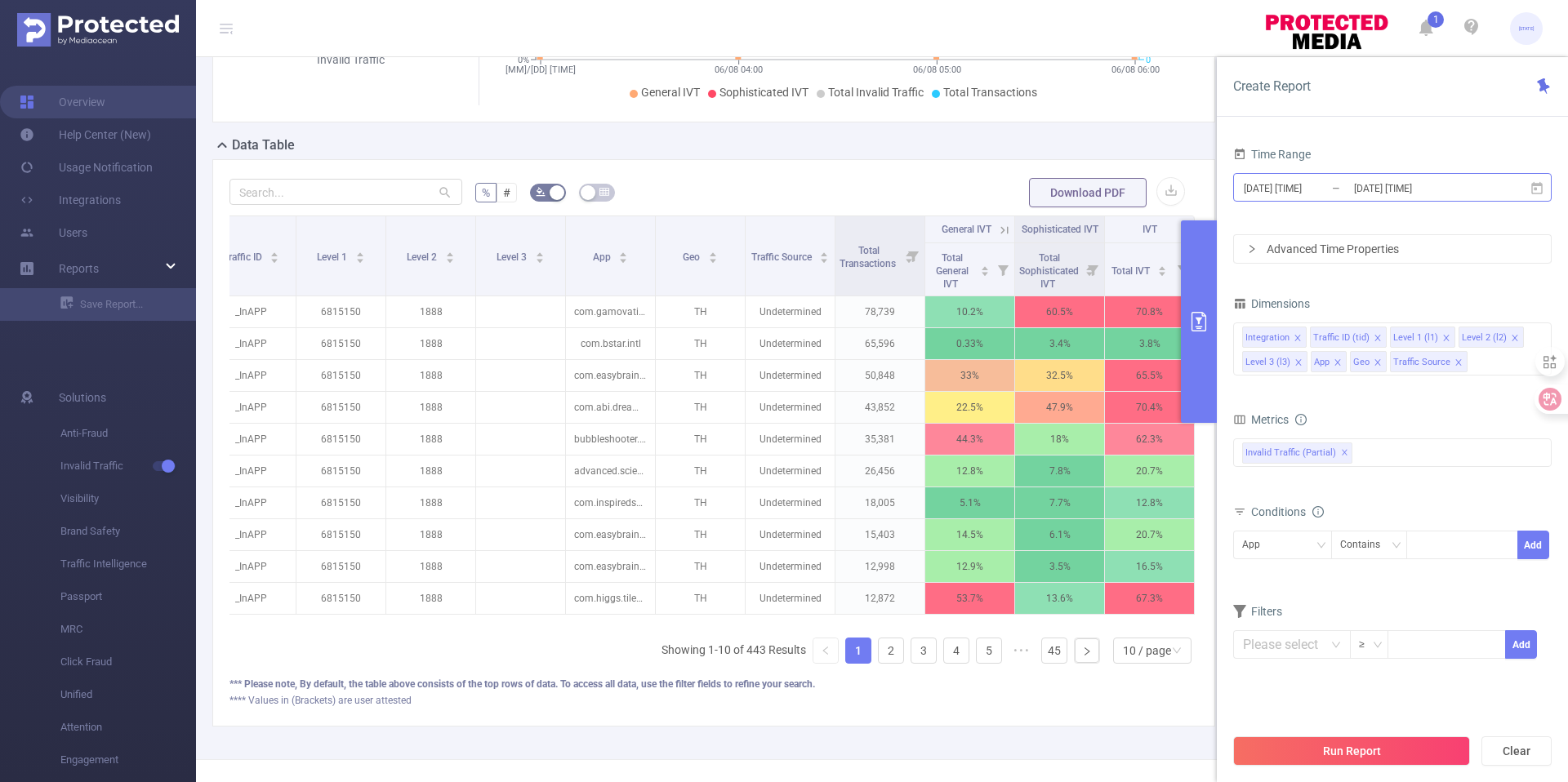 click on "[DATE] [TIME]" at bounding box center (1308, 188) 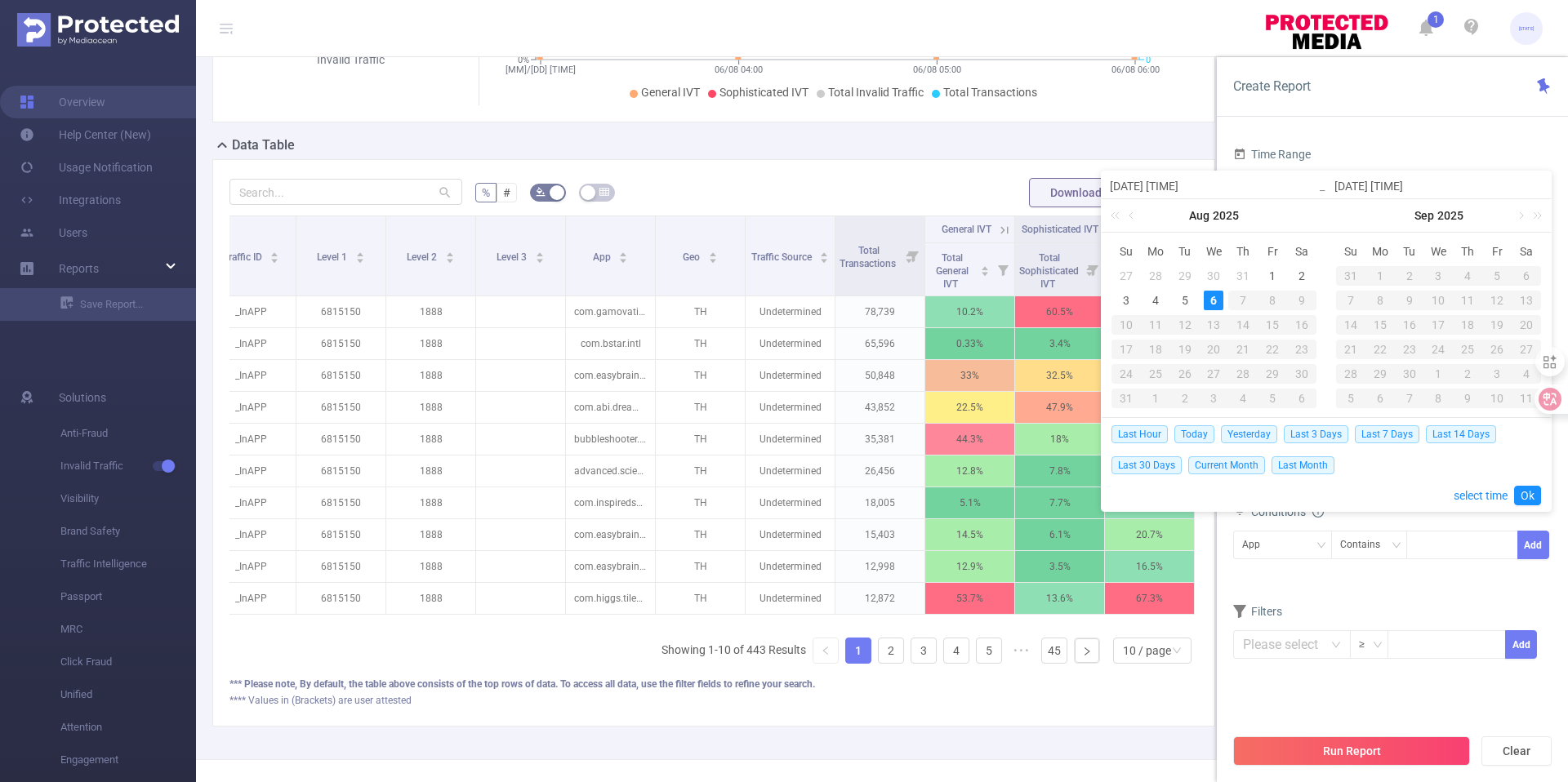 click on "[DATE] [TIME]" at bounding box center (1214, 186) 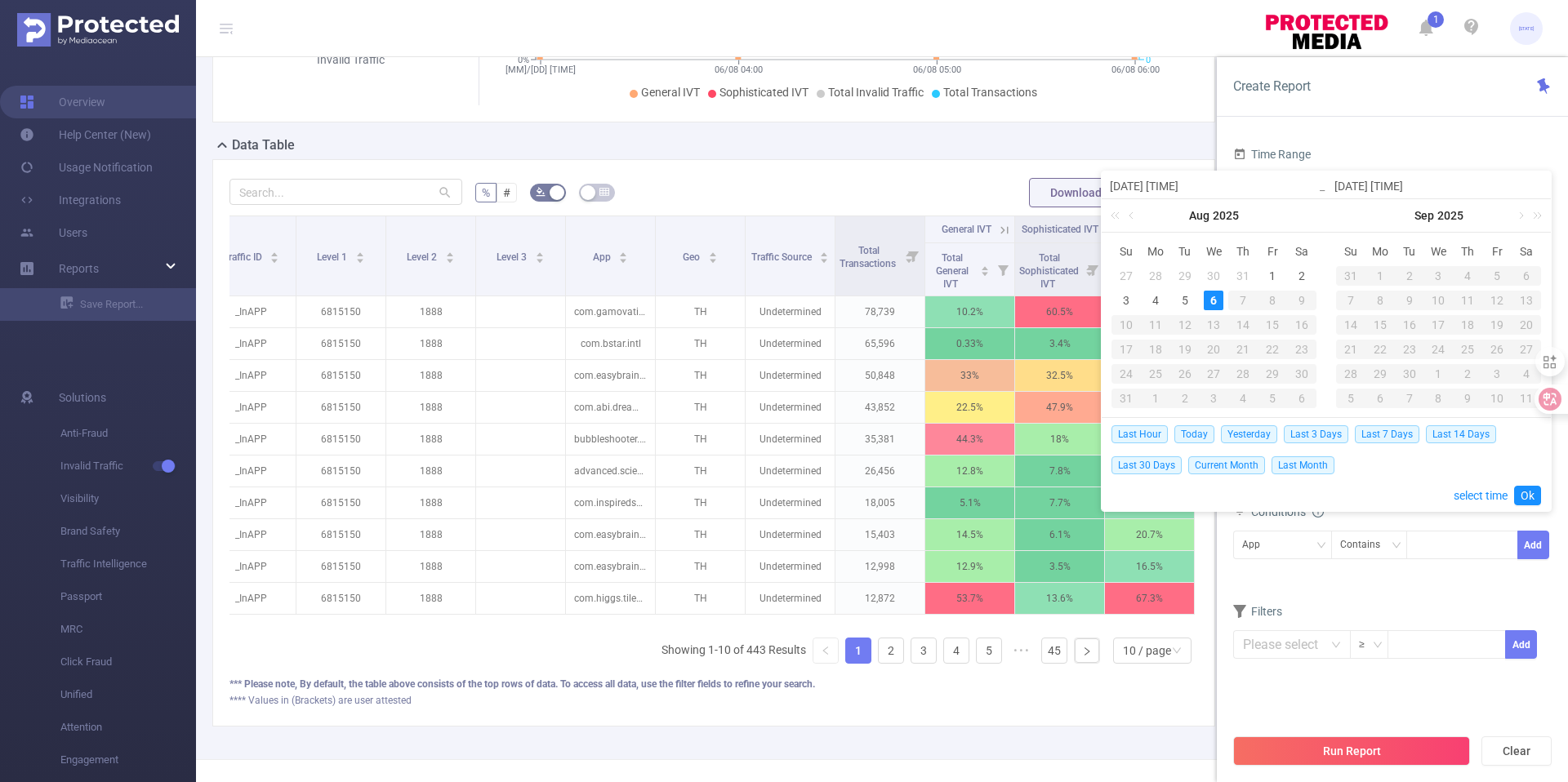type on "[DATE] [TIME]" 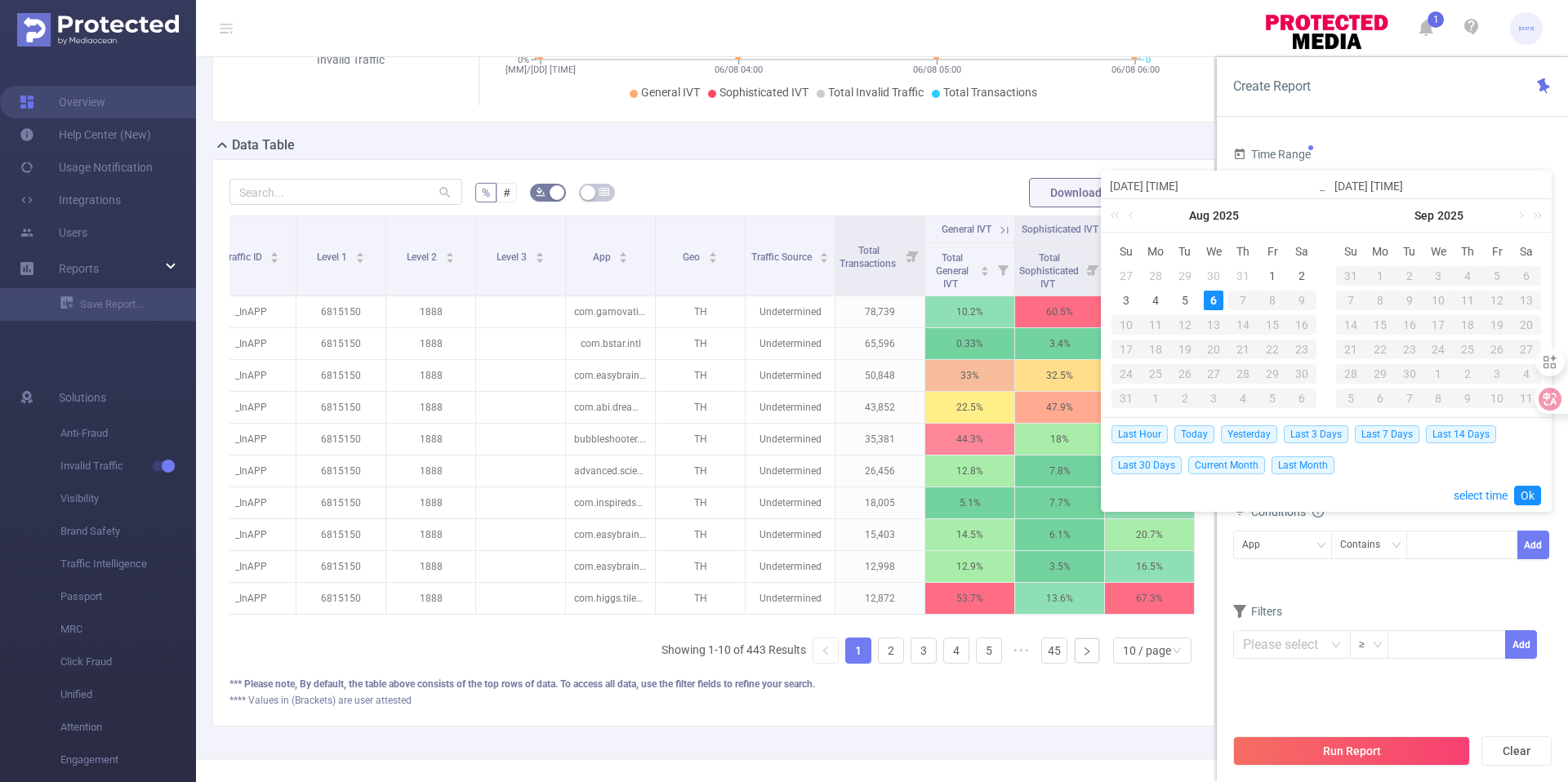 type on "[DATE] [TIME]" 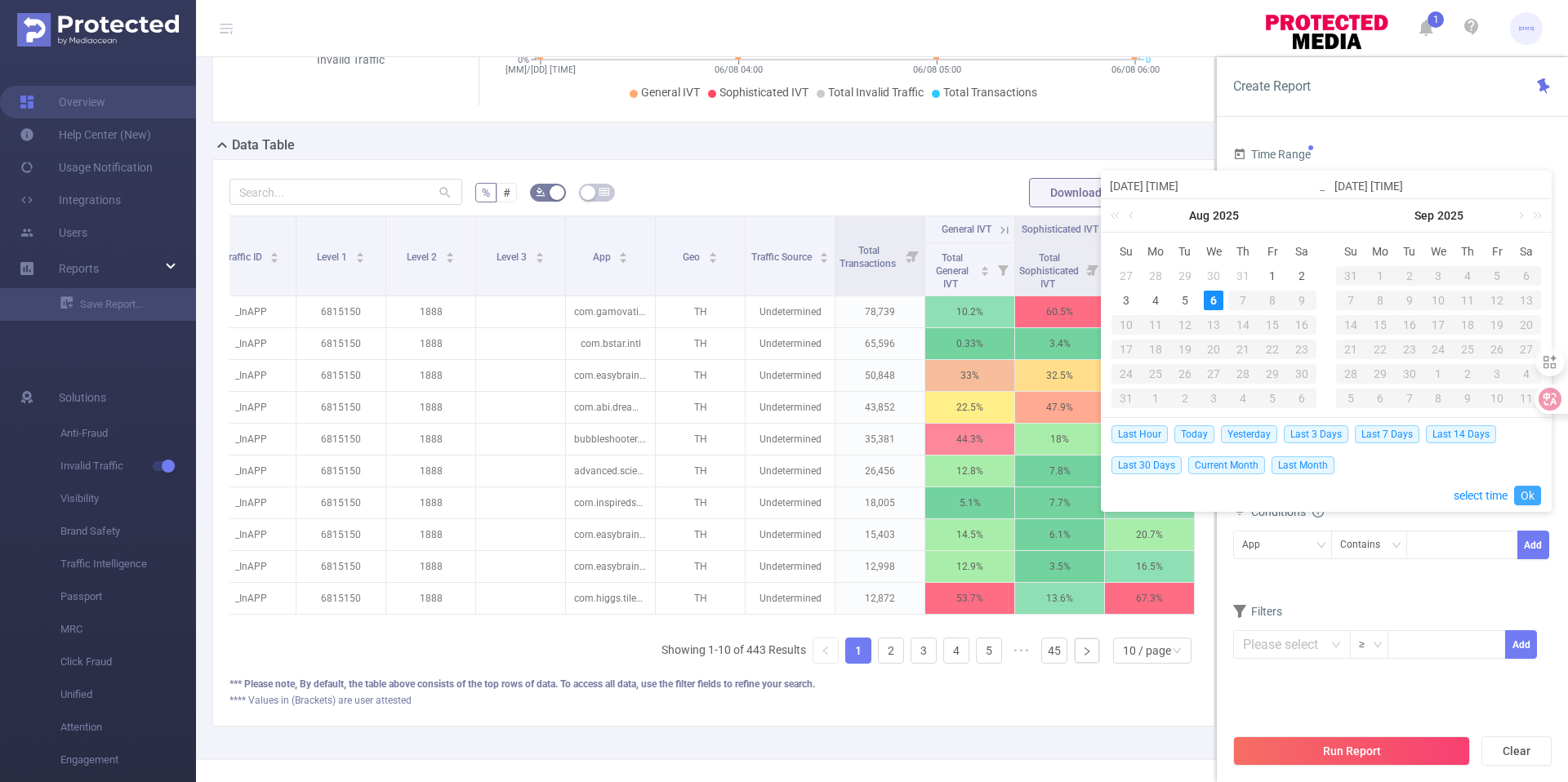 type on "[DATE] [TIME]" 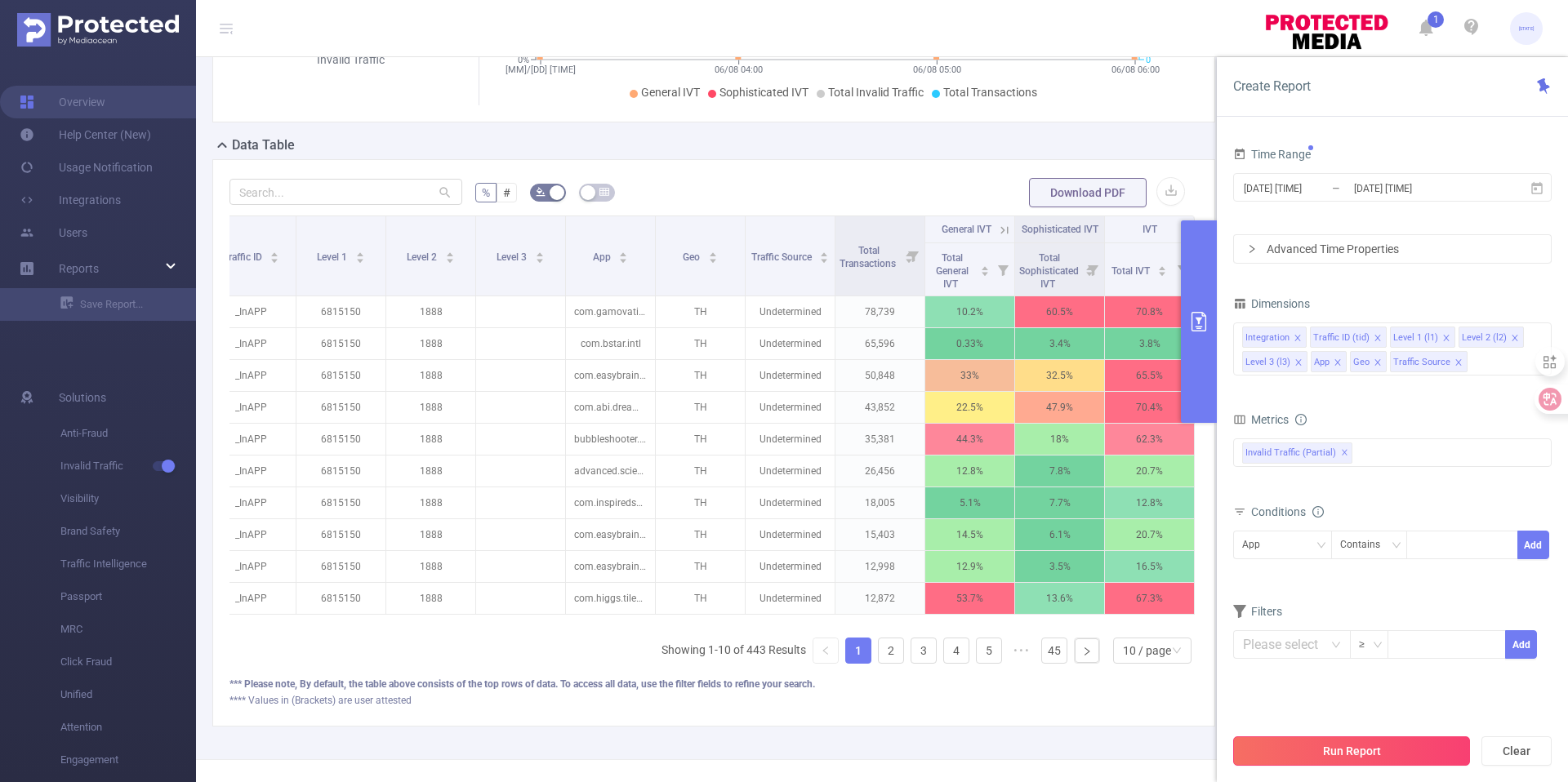 click on "Run Report" at bounding box center (1352, 751) 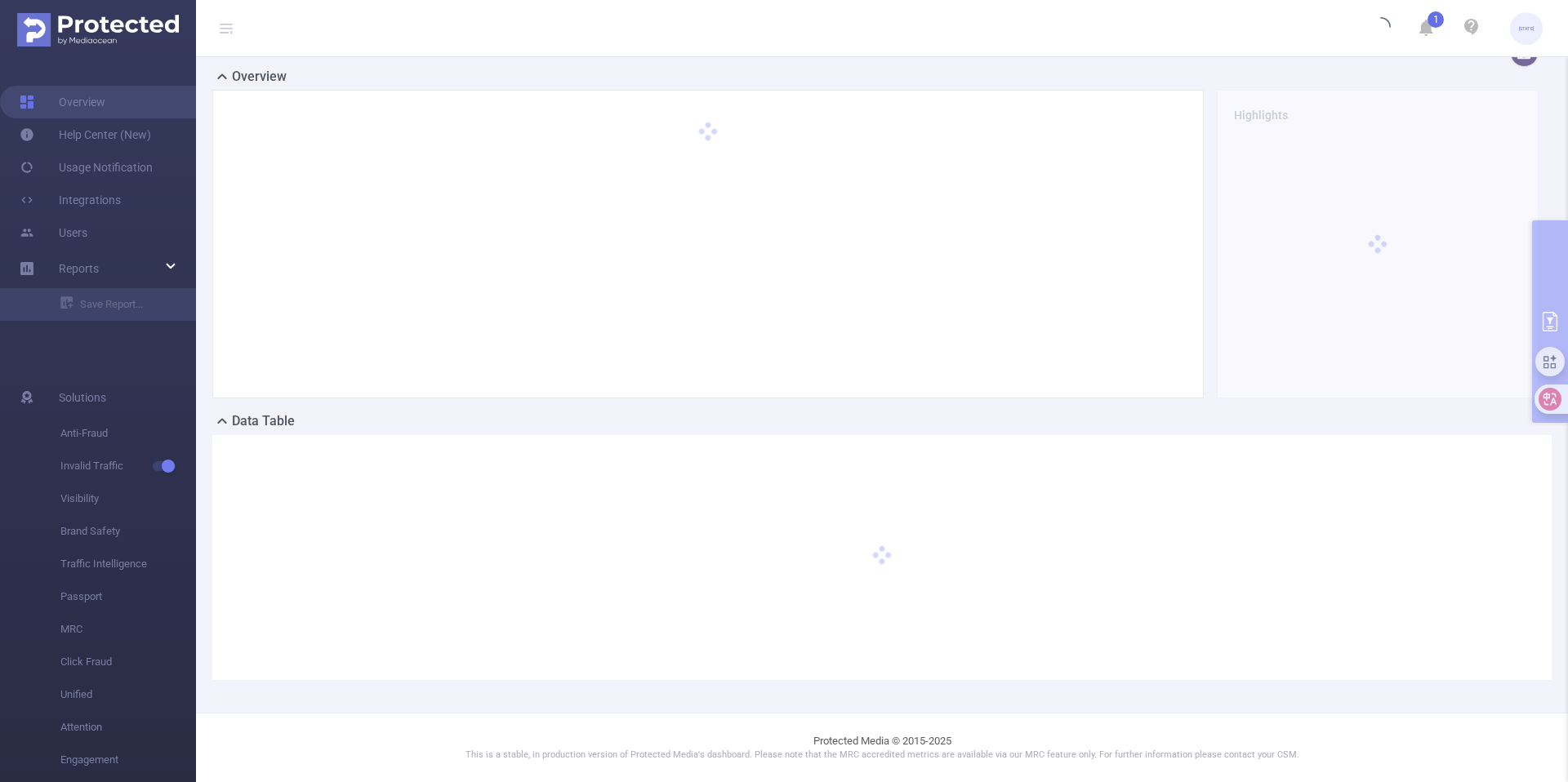 scroll, scrollTop: 100, scrollLeft: 0, axis: vertical 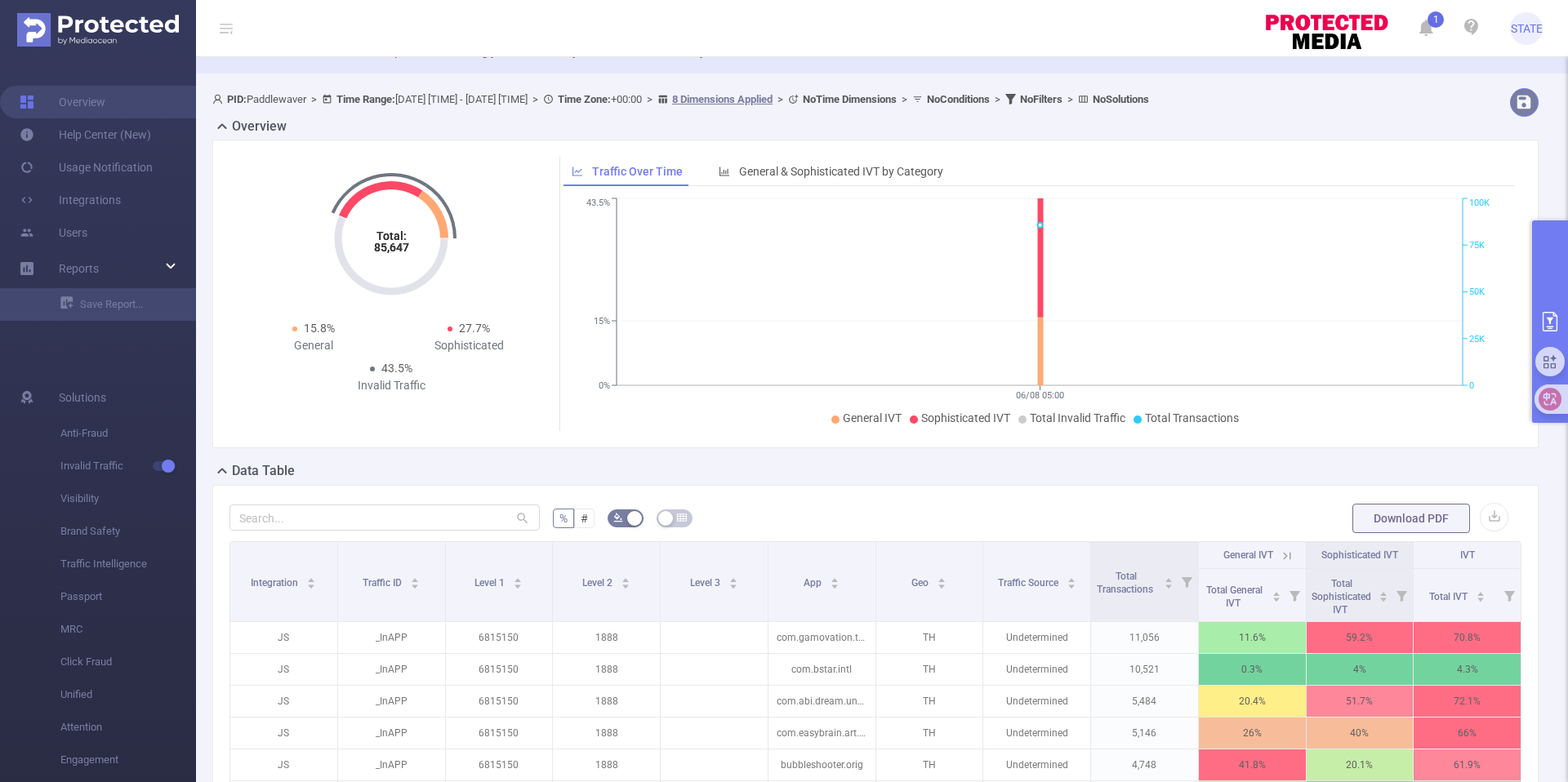 click at bounding box center (1524, 102) 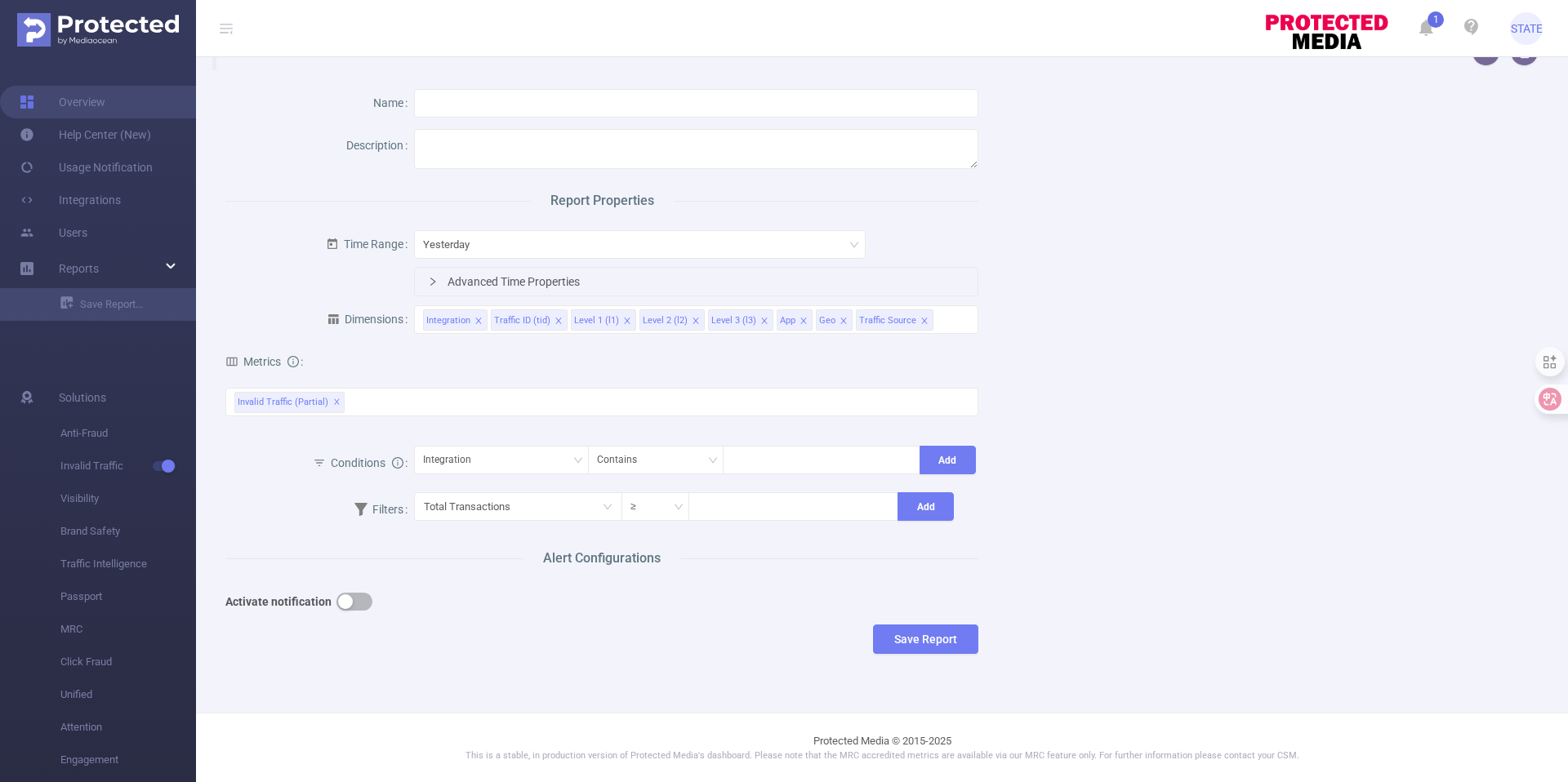 scroll, scrollTop: 0, scrollLeft: 0, axis: both 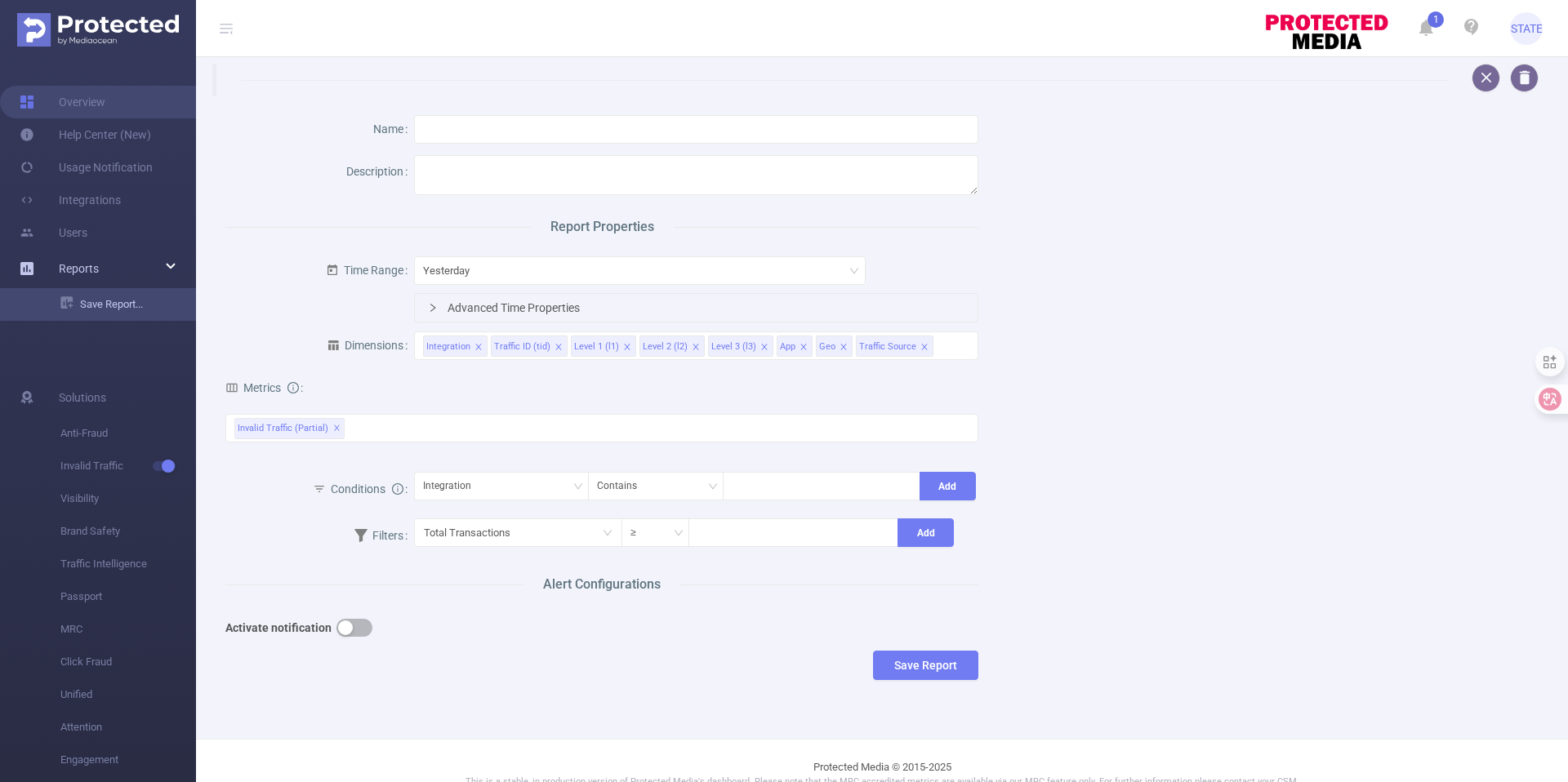 click on "Save Report..." at bounding box center [128, 304] 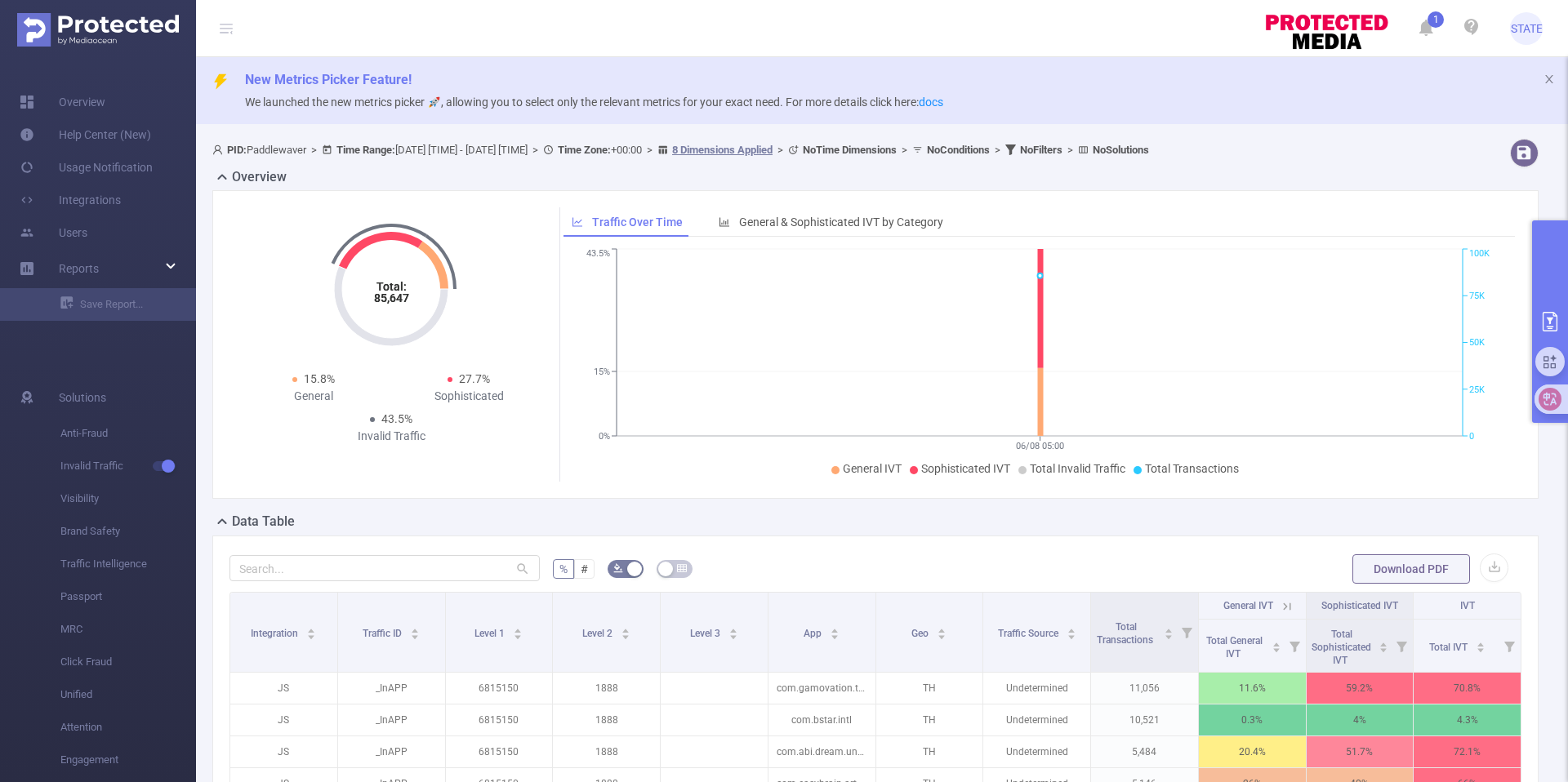 click 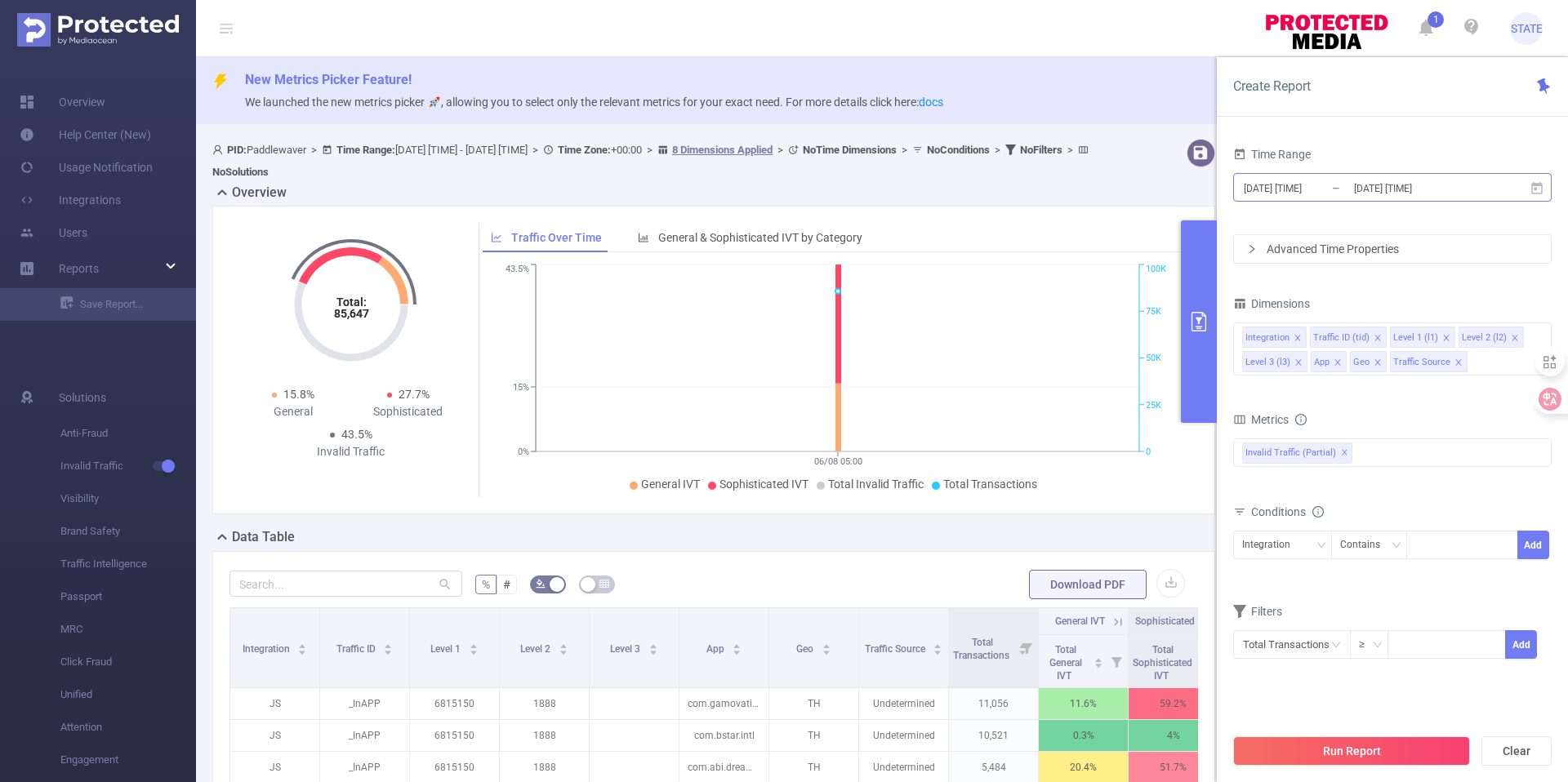 click on "[DATE] [TIME]" at bounding box center [1308, 188] 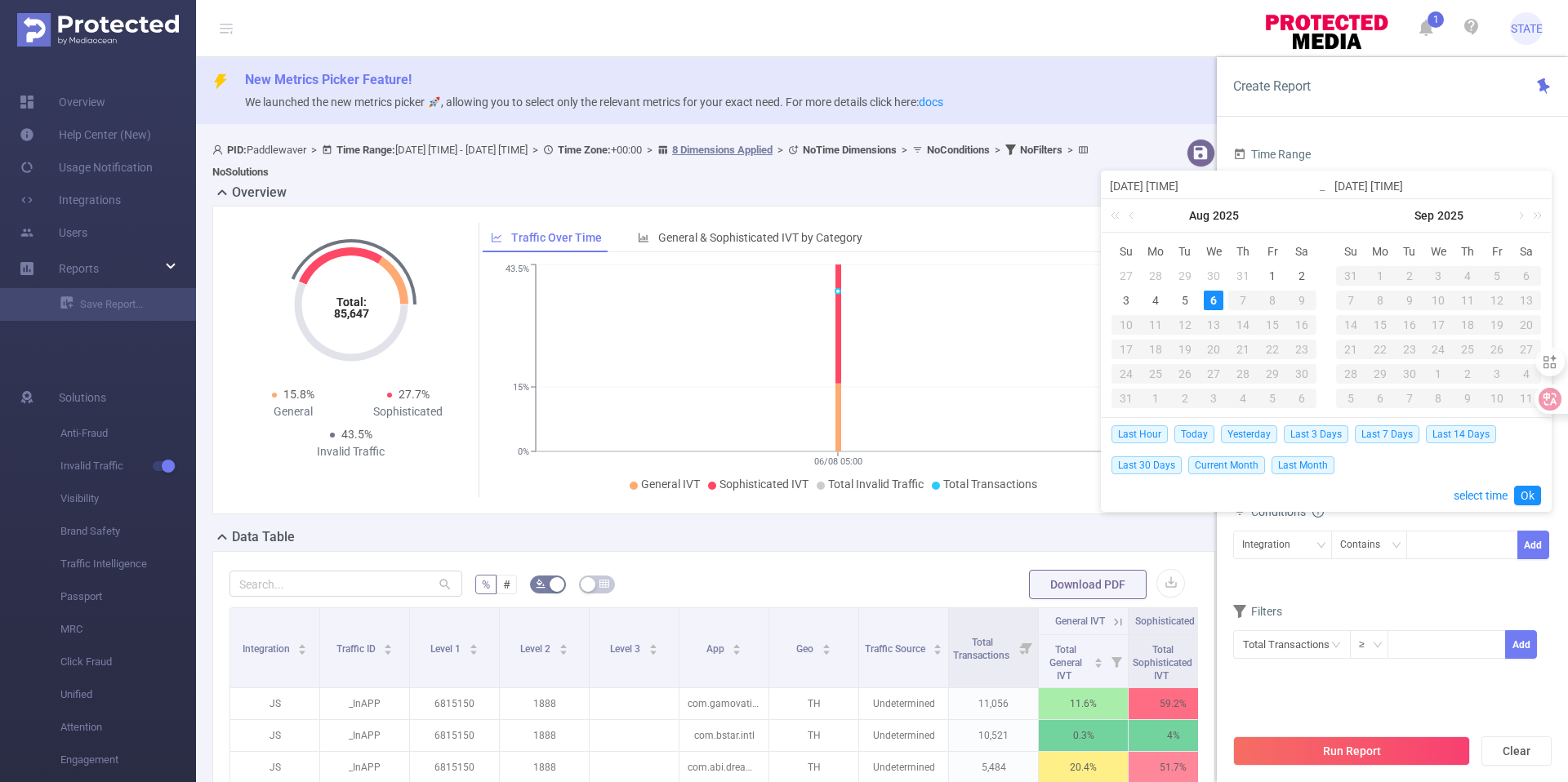 click on "[DATE] [TIME]" at bounding box center (1214, 186) 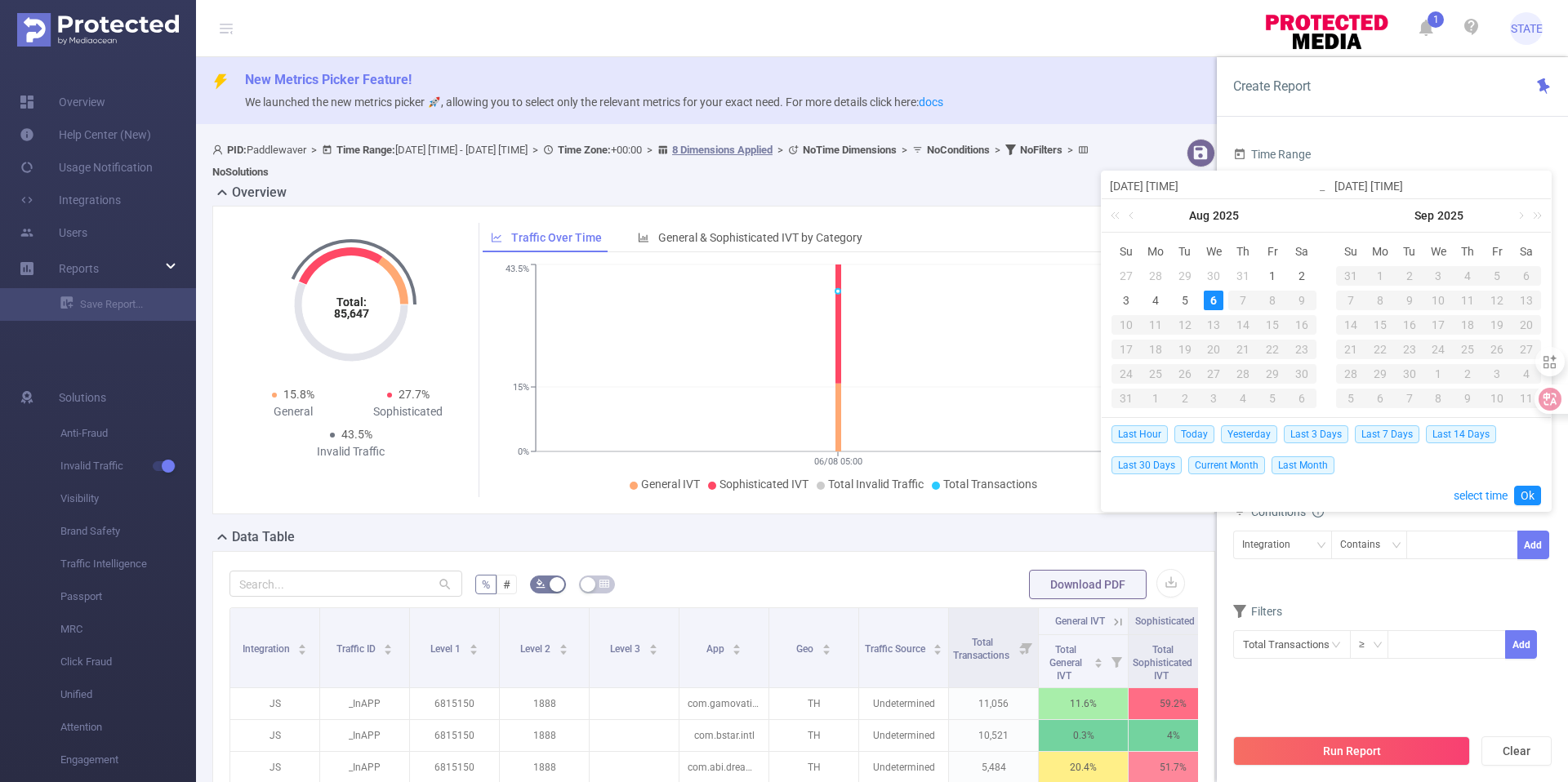 type on "[DATE] [TIME]" 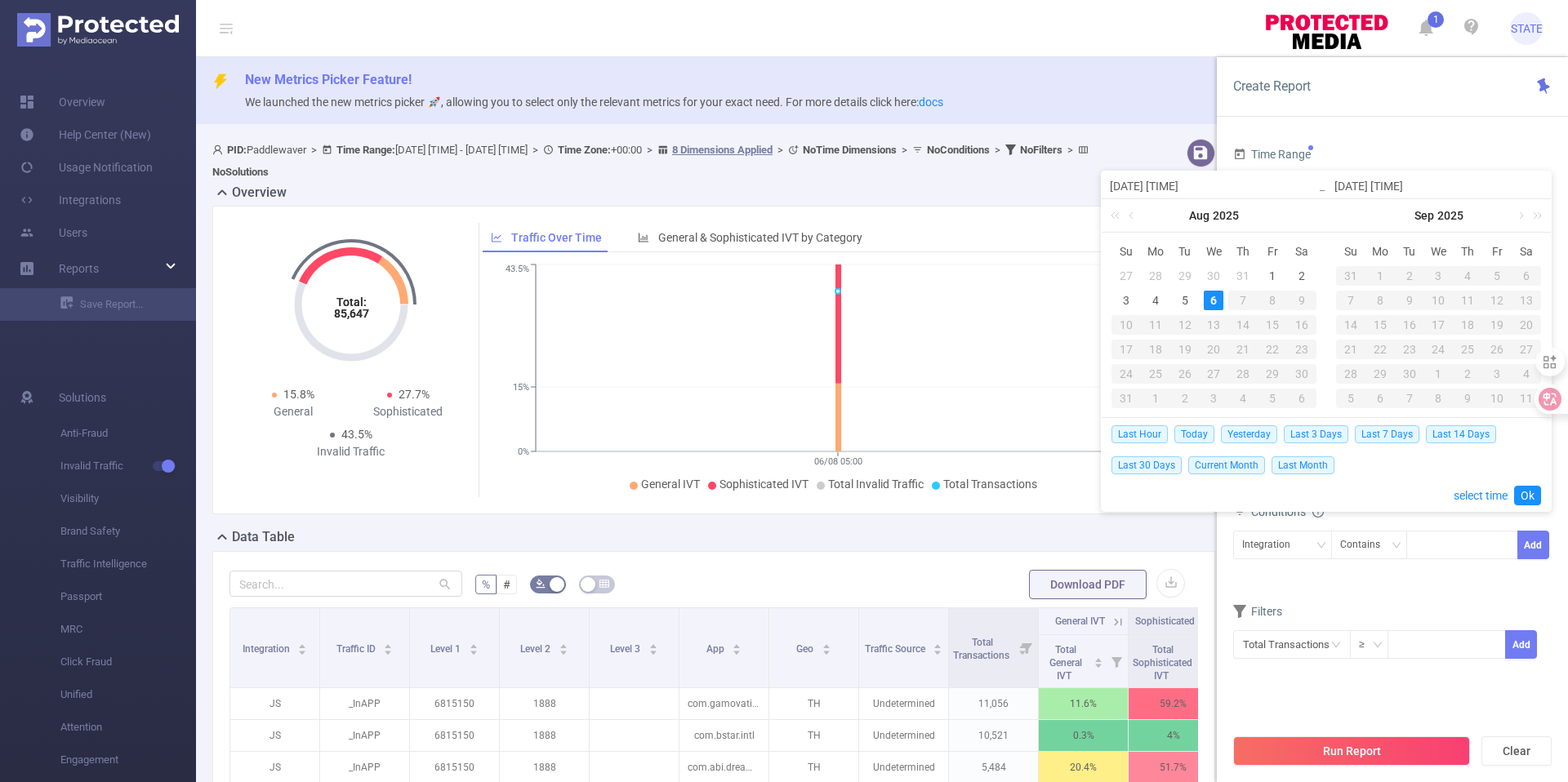 type on "[DATE] [TIME]" 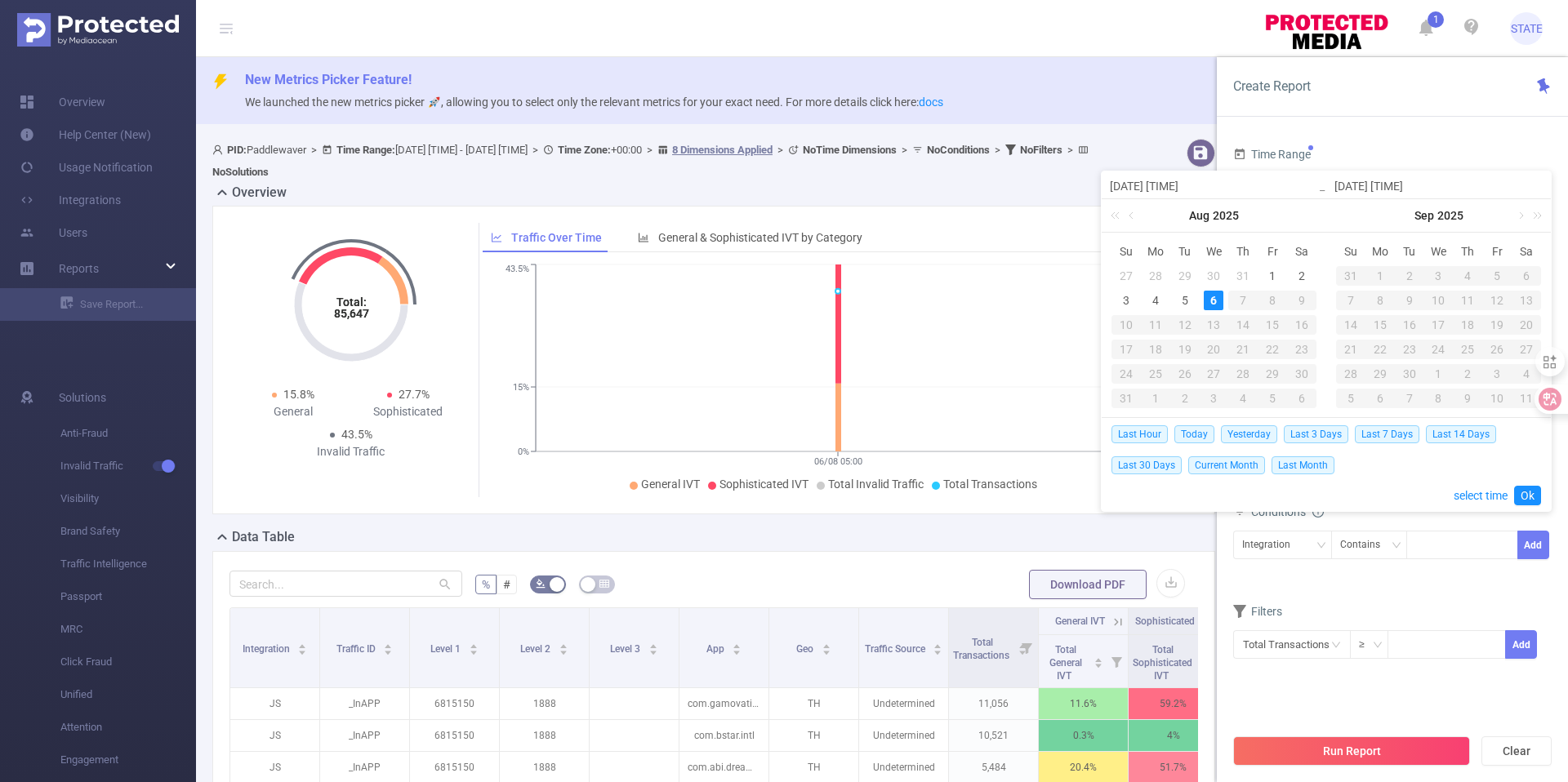 click on "Time Range" at bounding box center (1392, 156) 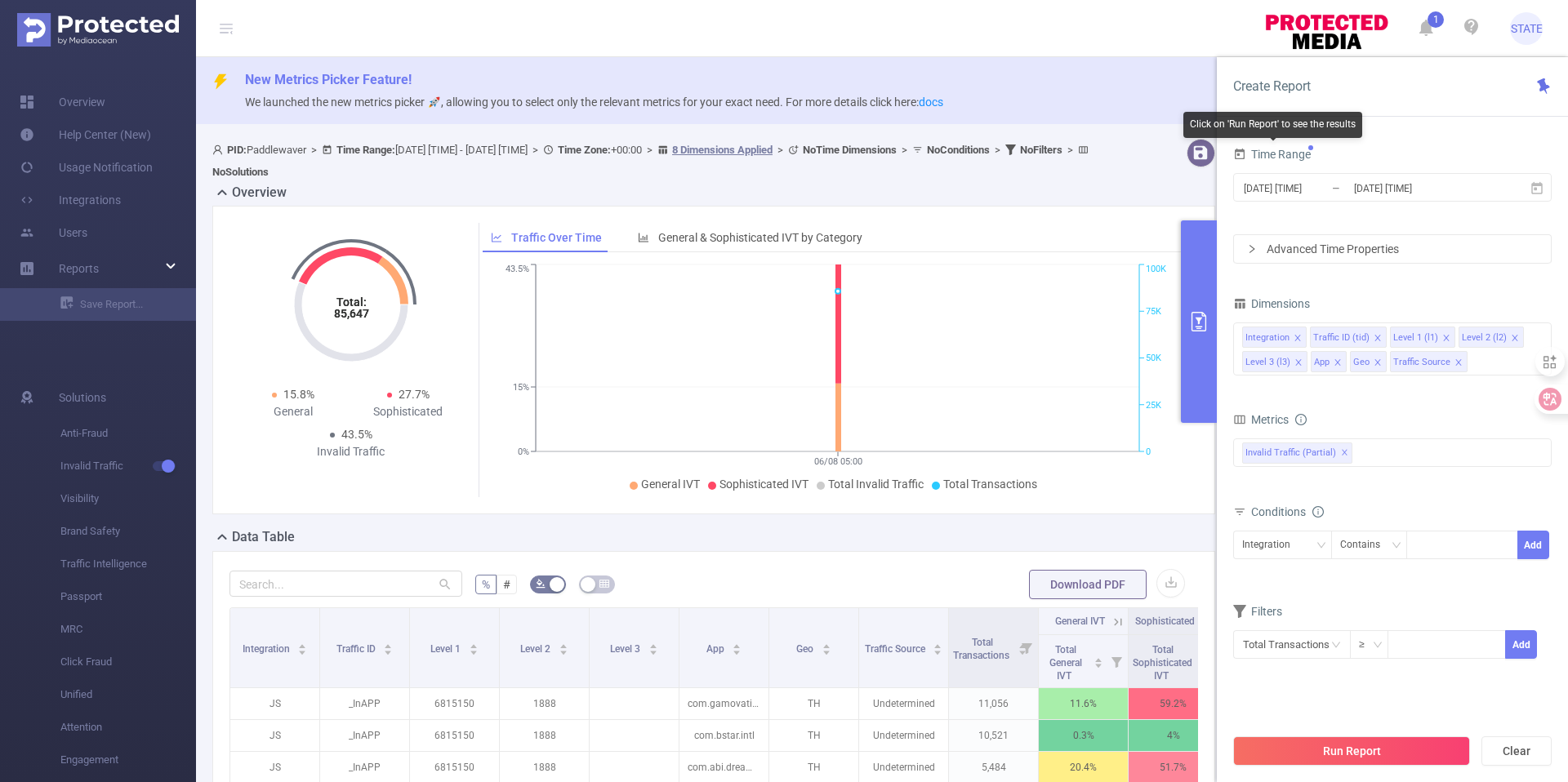 click on "Time Range" at bounding box center [1272, 154] 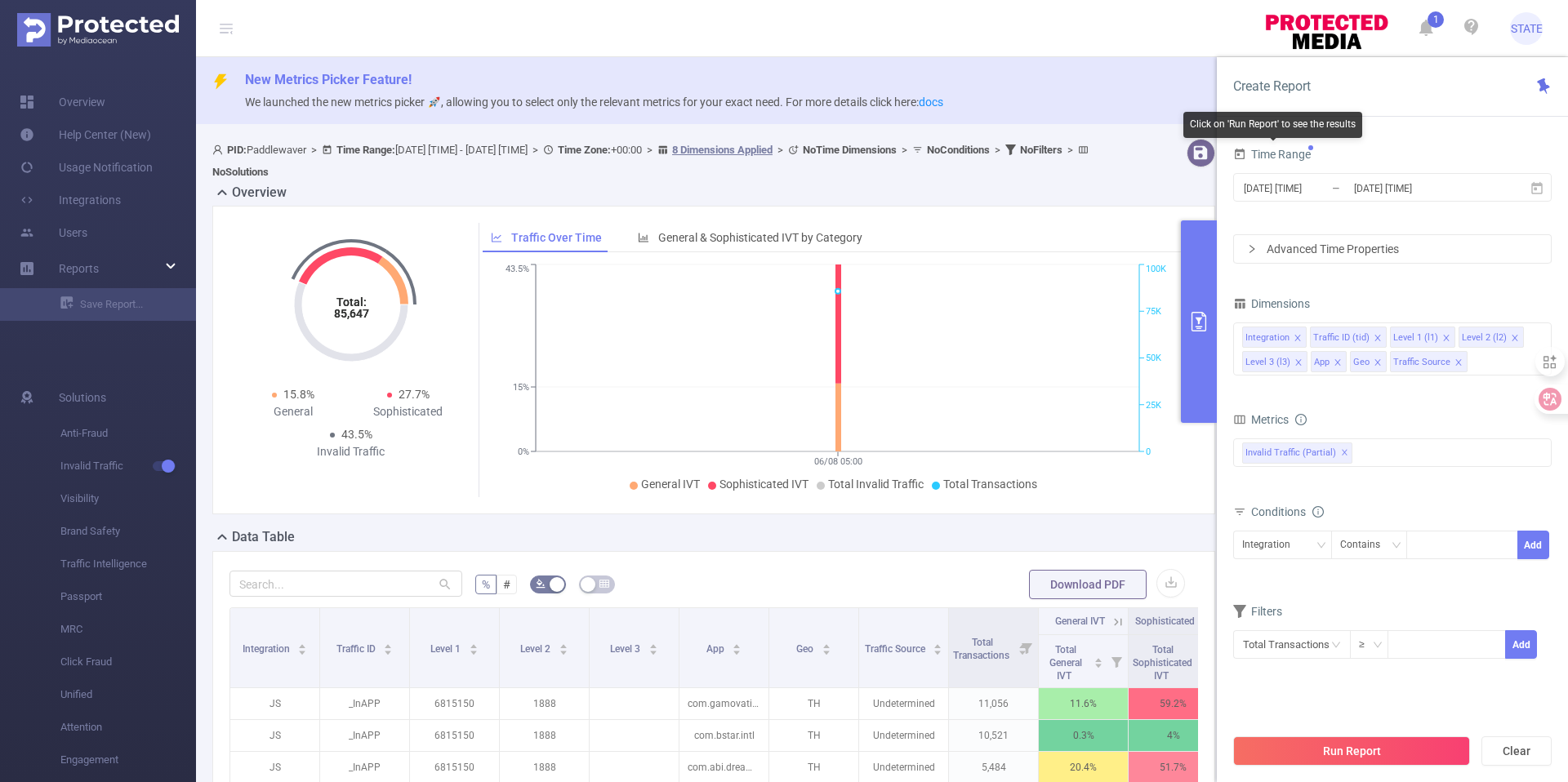 click on "Time Range" at bounding box center (1272, 154) 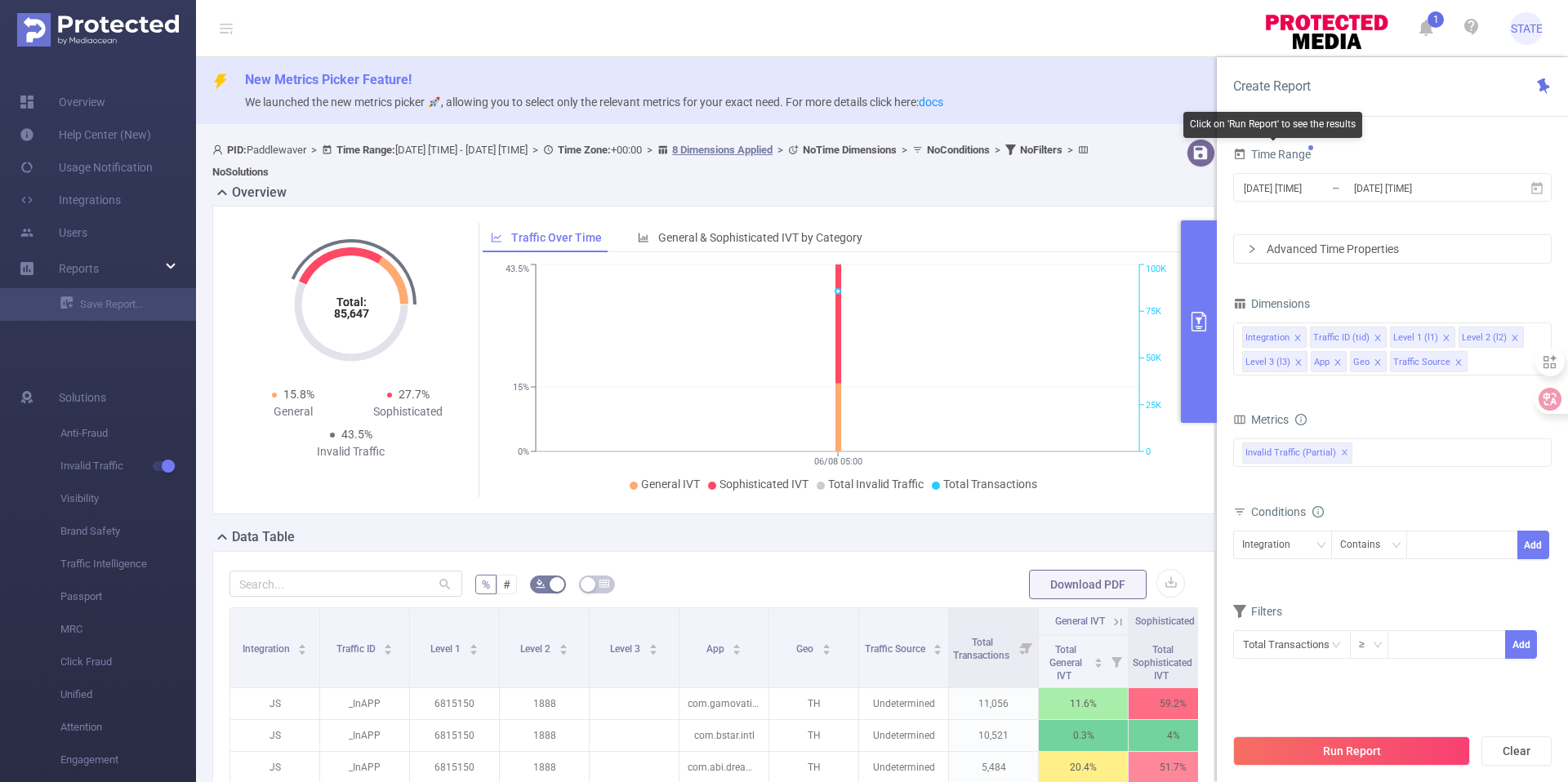 click on "Time Range" at bounding box center (1272, 154) 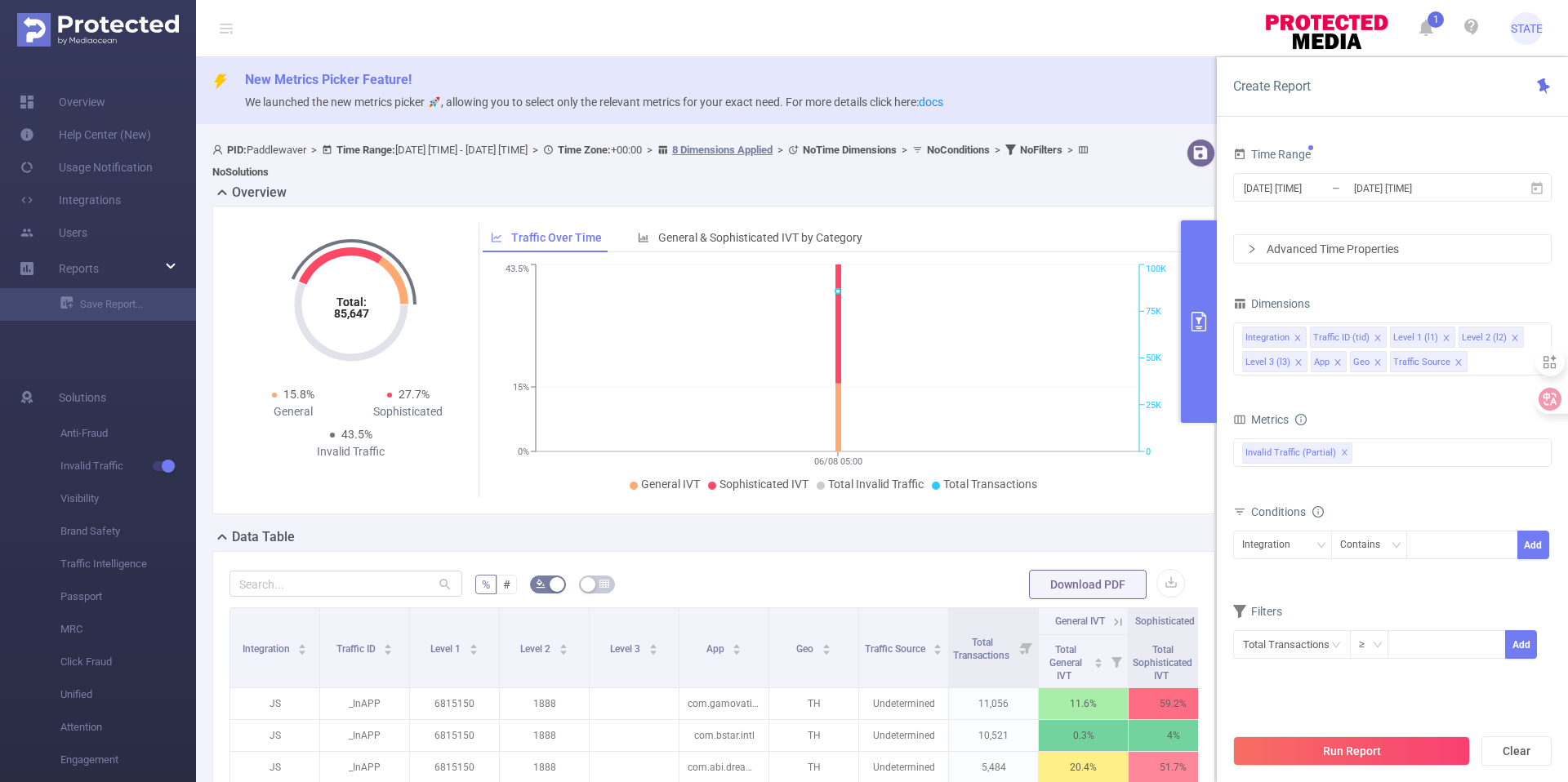 click on "Time Range" at bounding box center (1278, 154) 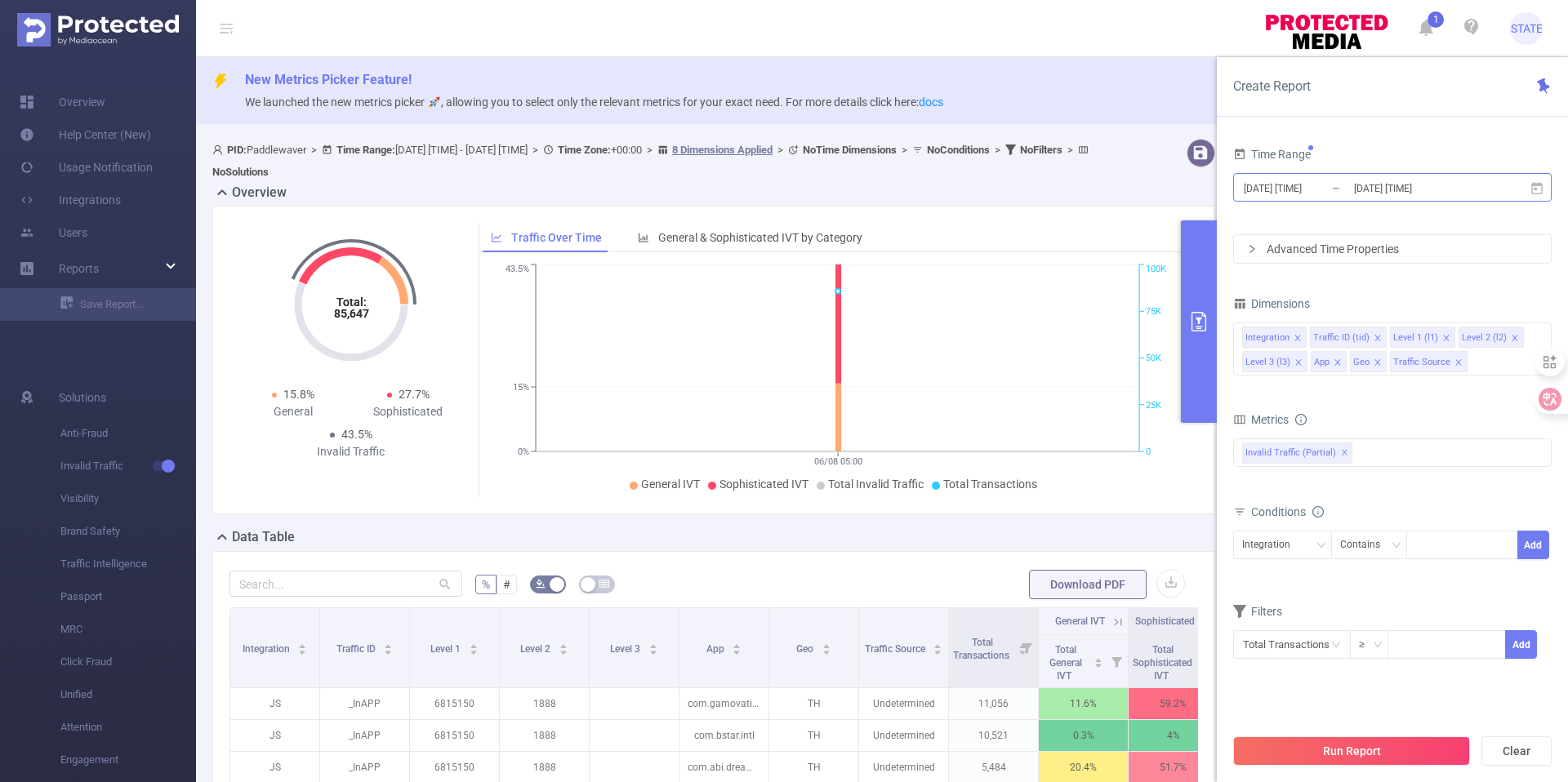click on "[DATE] [TIME]" at bounding box center (1308, 188) 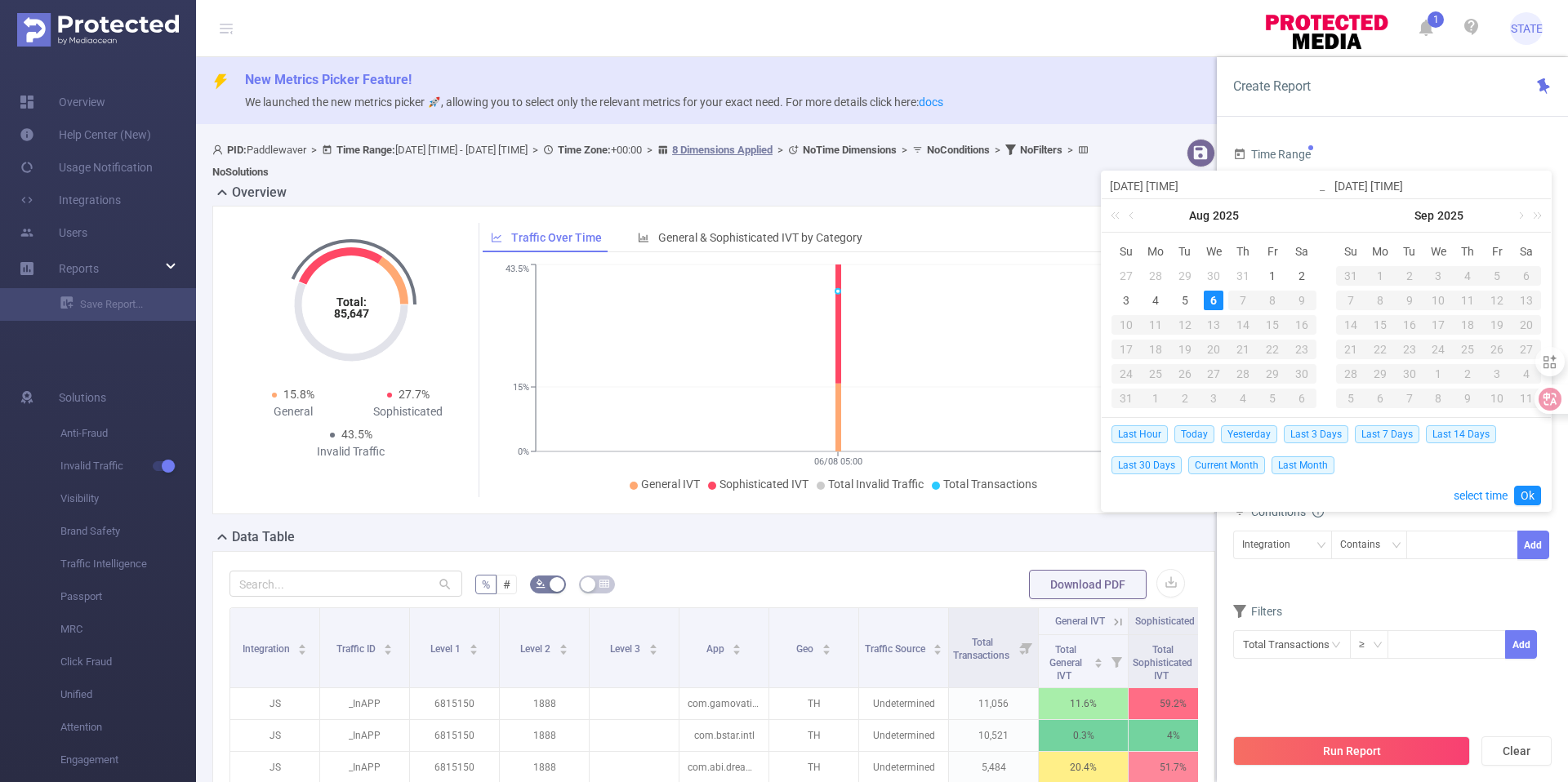click on "[DATE] [TIME]" at bounding box center (1214, 186) 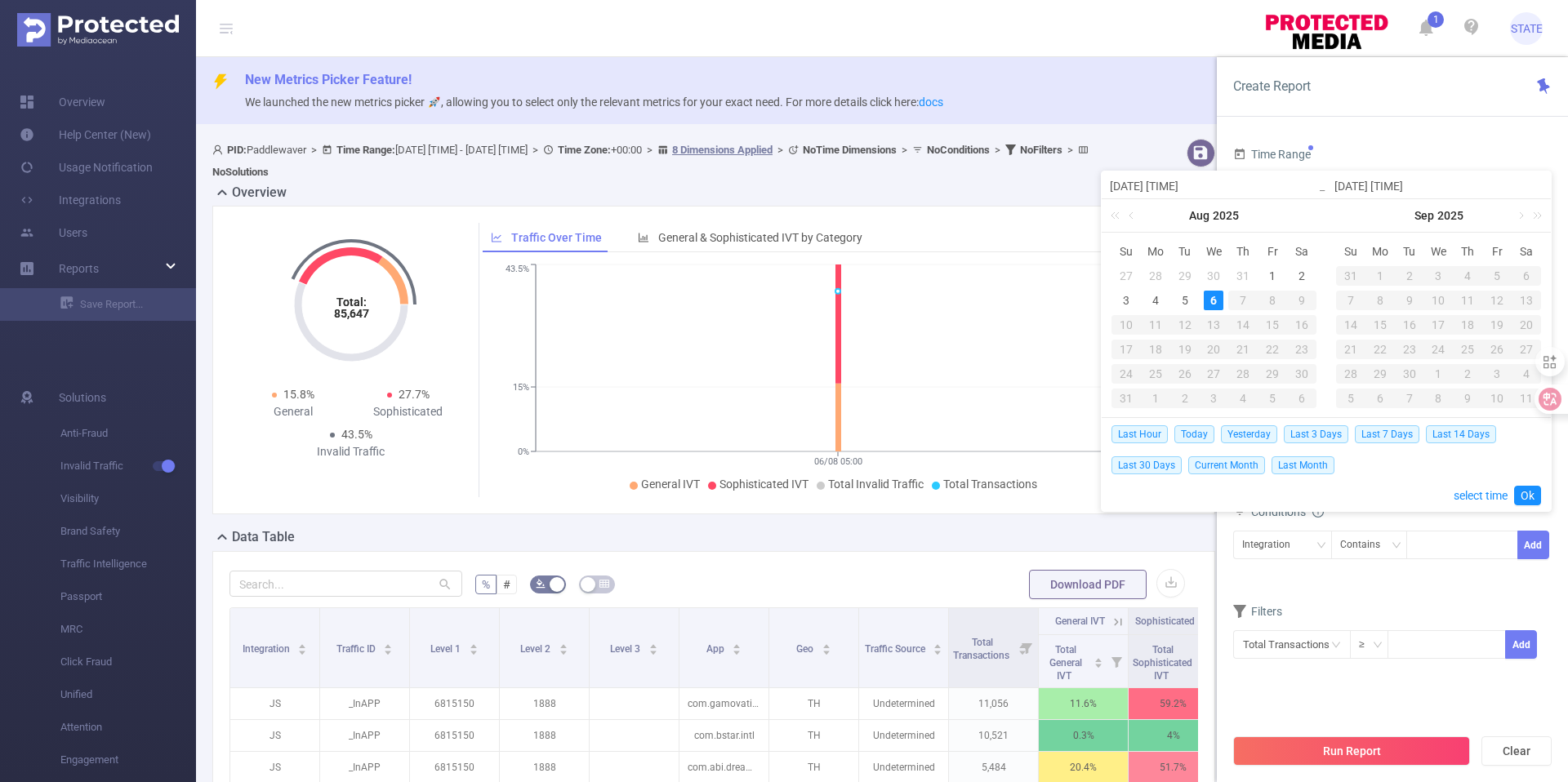 type on "[DATE] [TIME]" 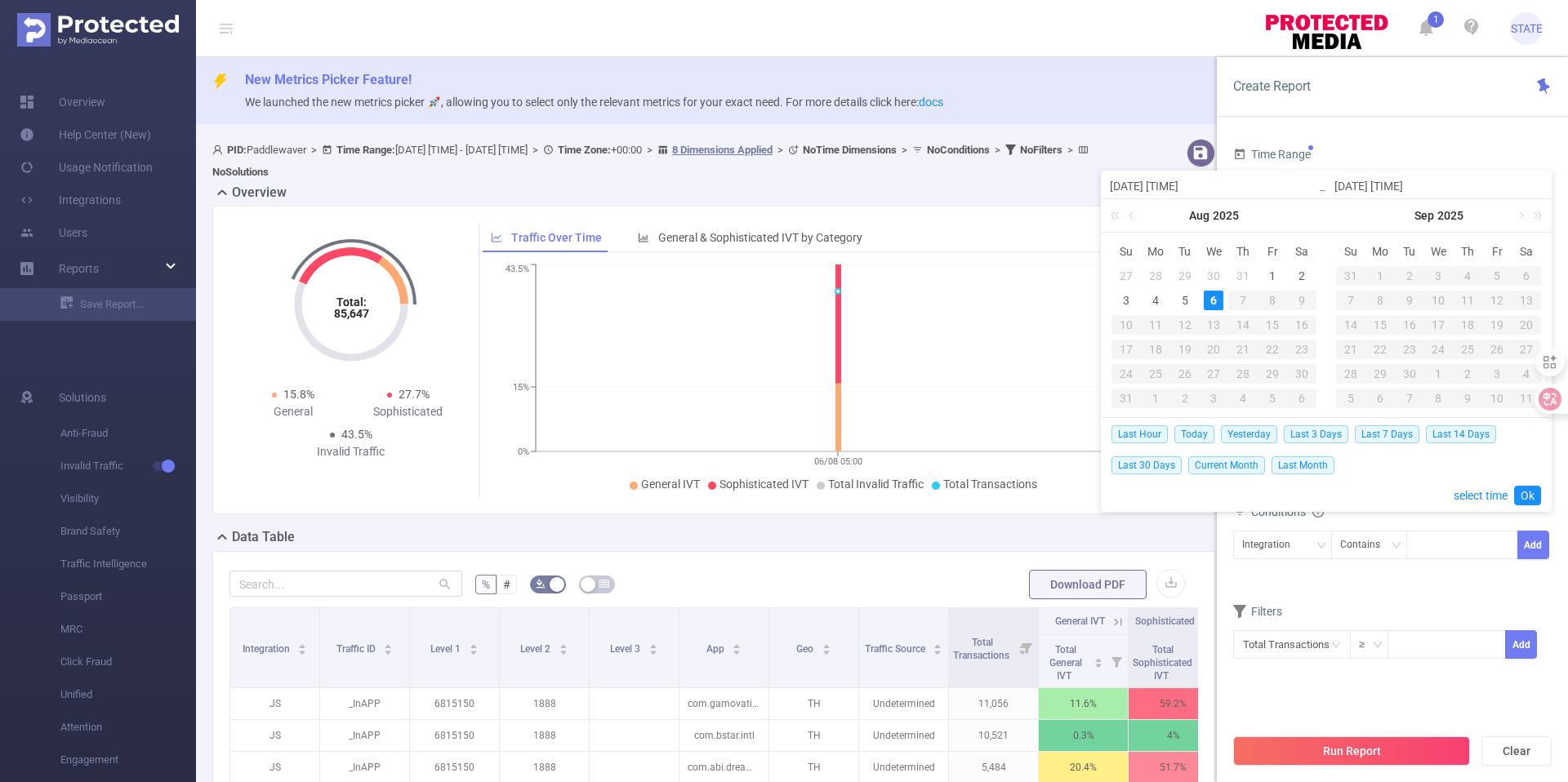 click on "[DATE] [TIME]" at bounding box center (1438, 186) 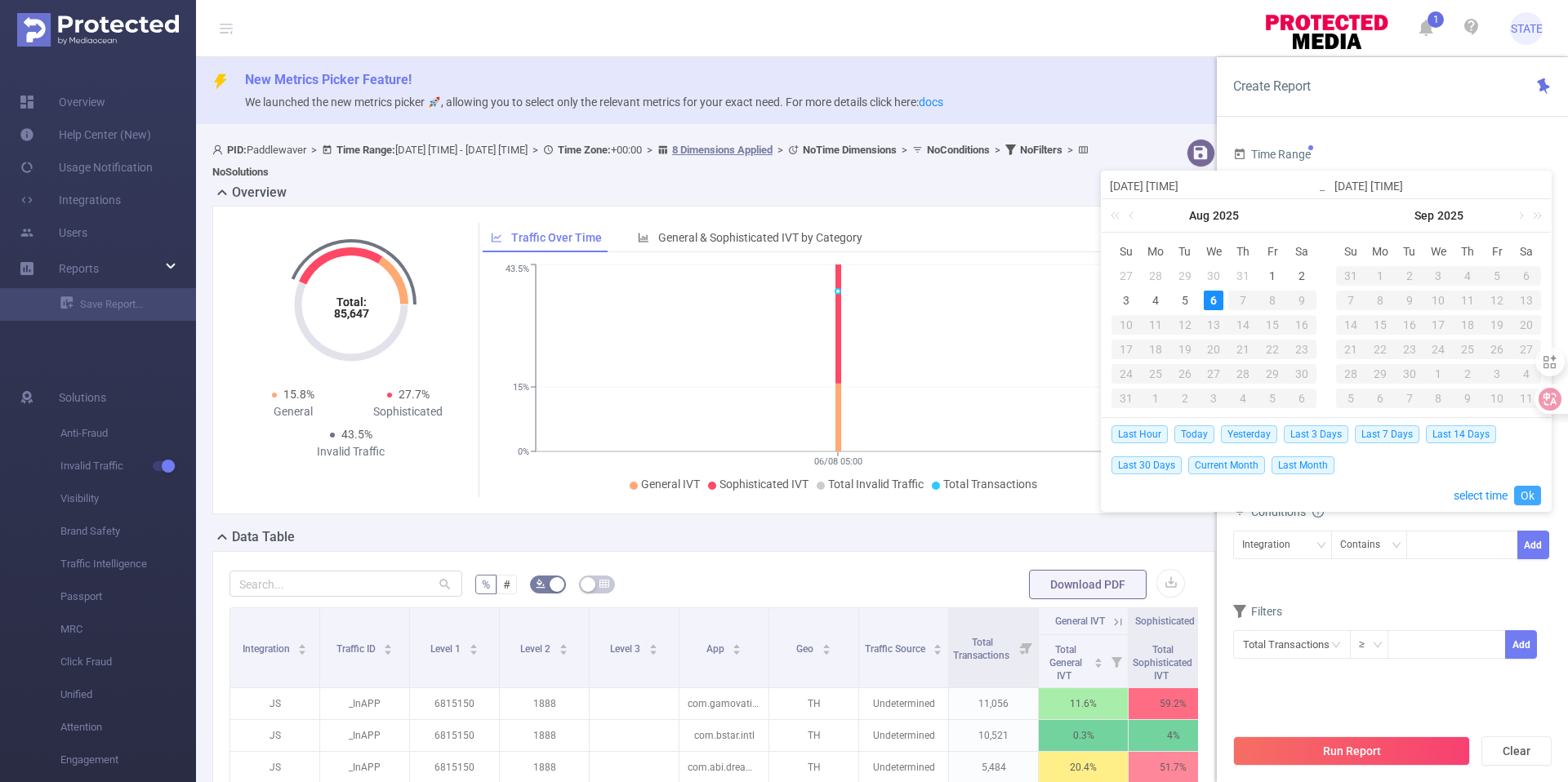 type on "[DATE] [TIME]" 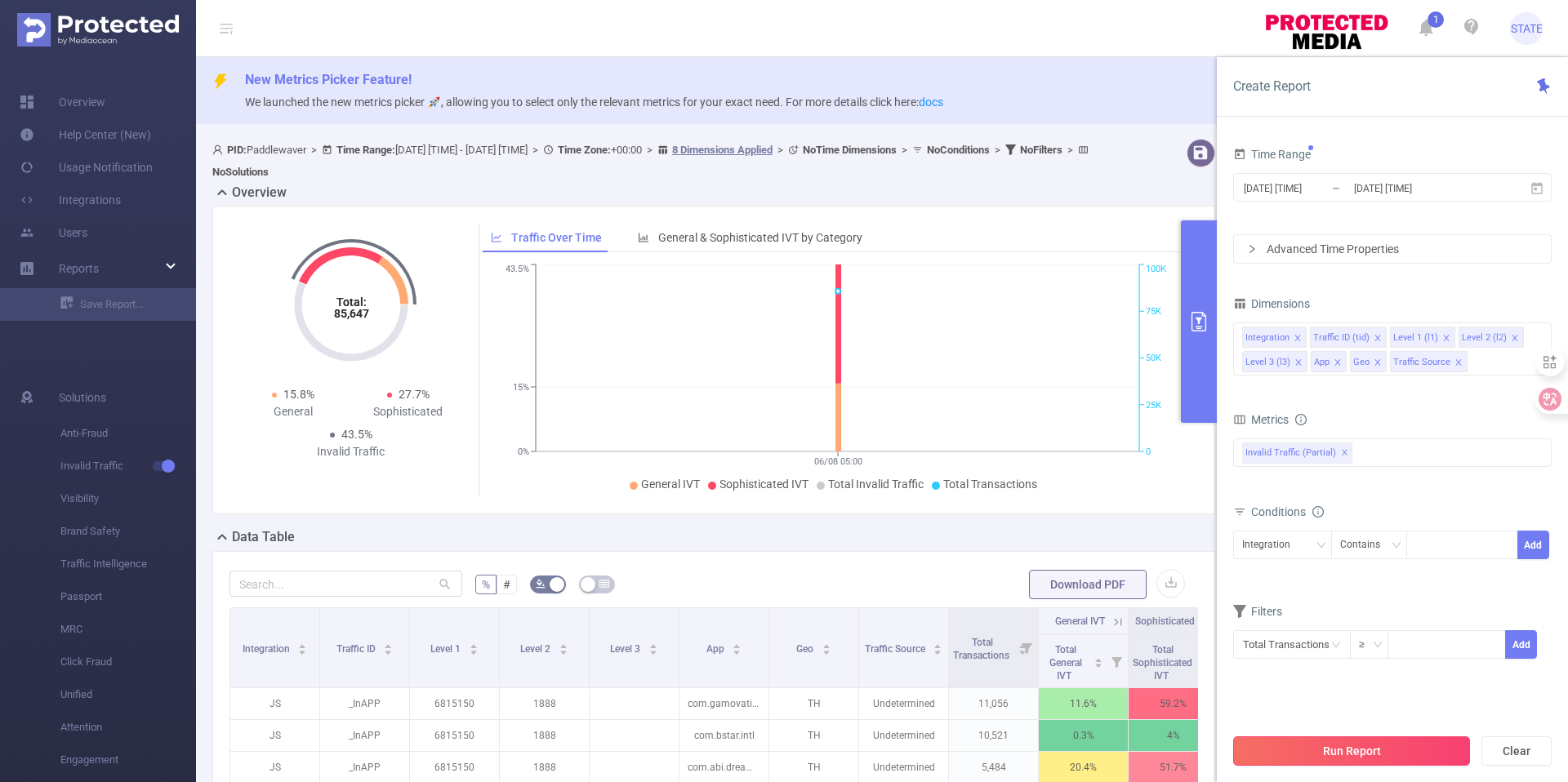 click on "Run Report" at bounding box center (1352, 751) 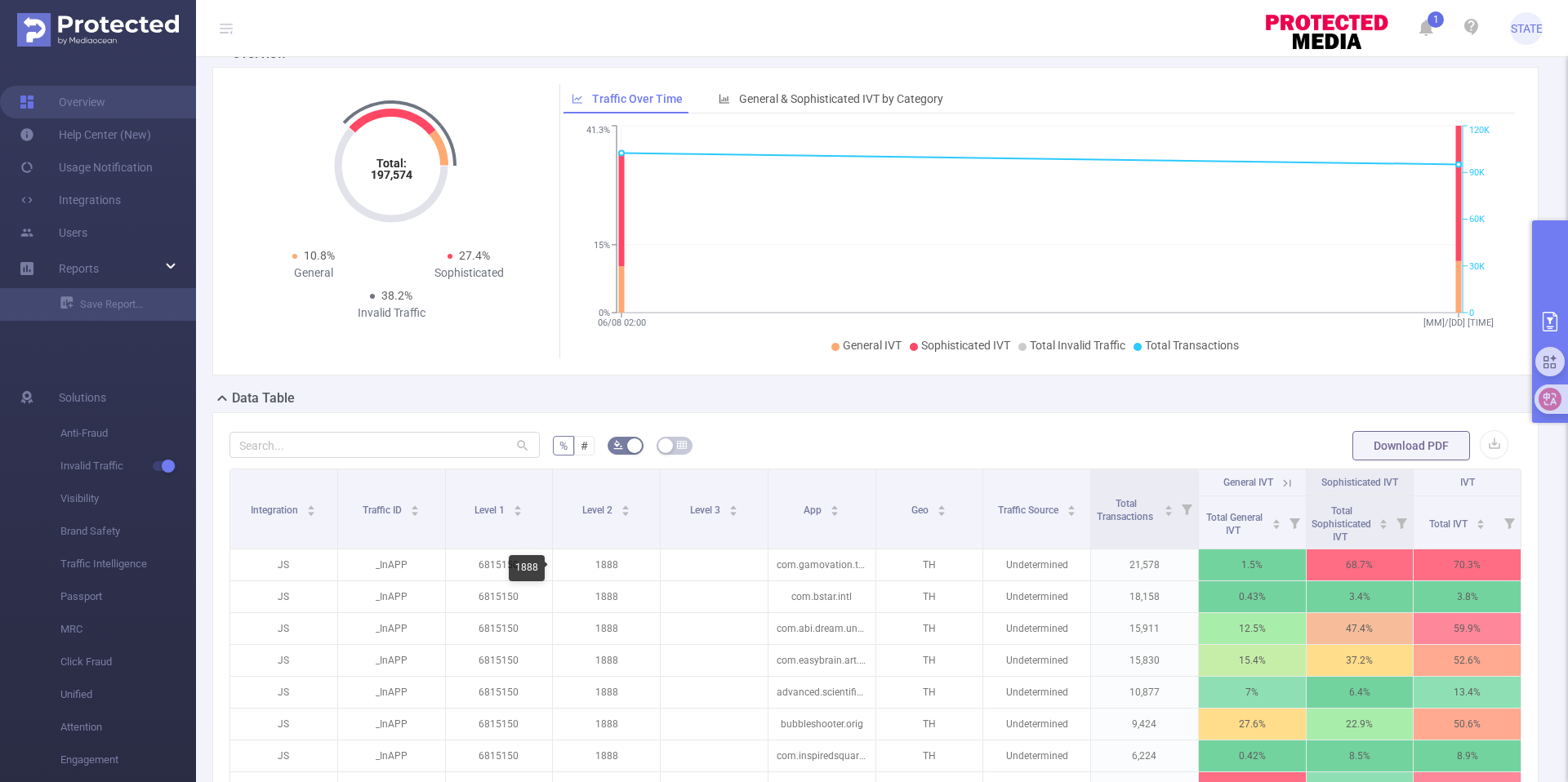 scroll, scrollTop: 0, scrollLeft: 0, axis: both 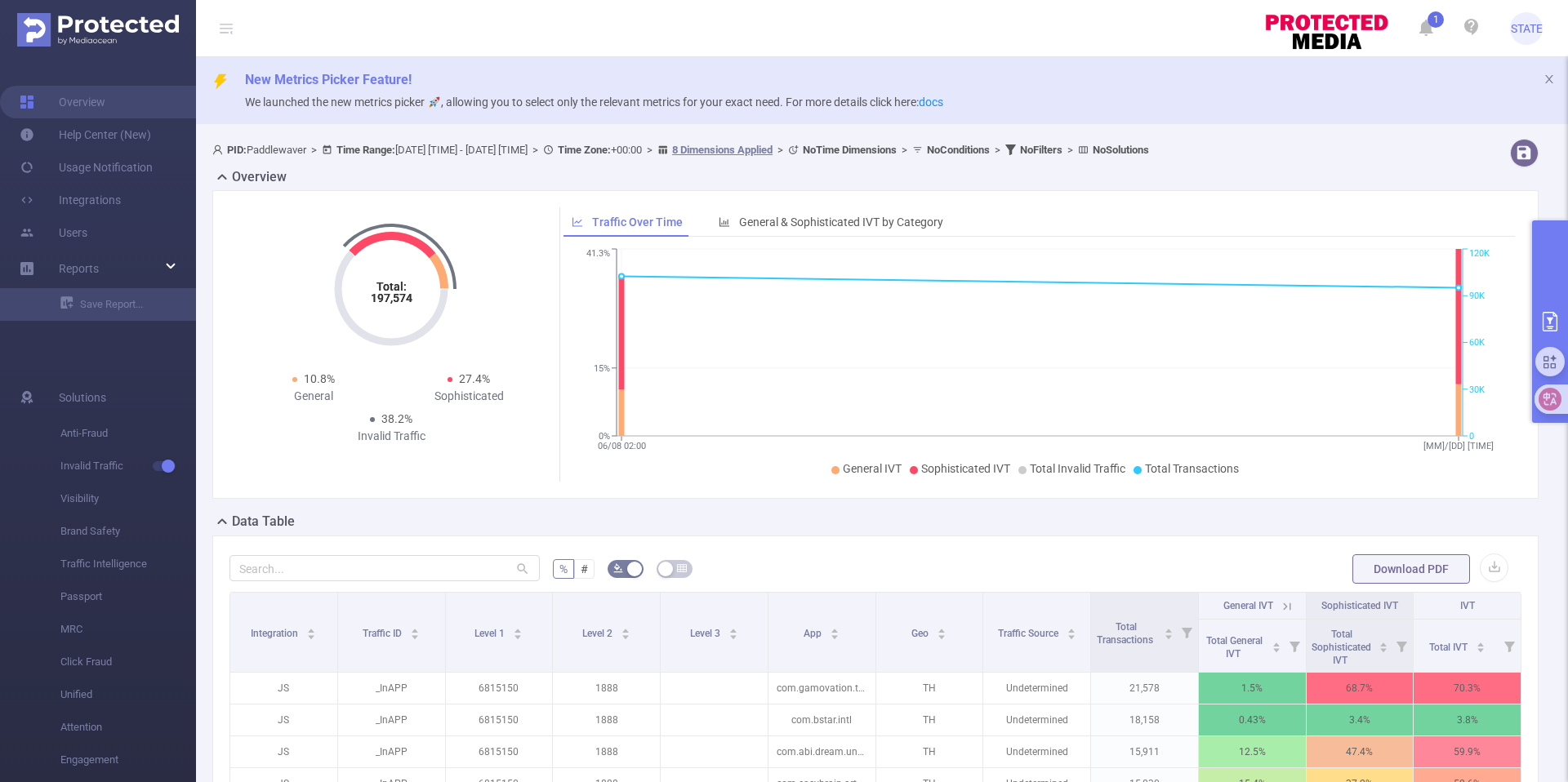 click 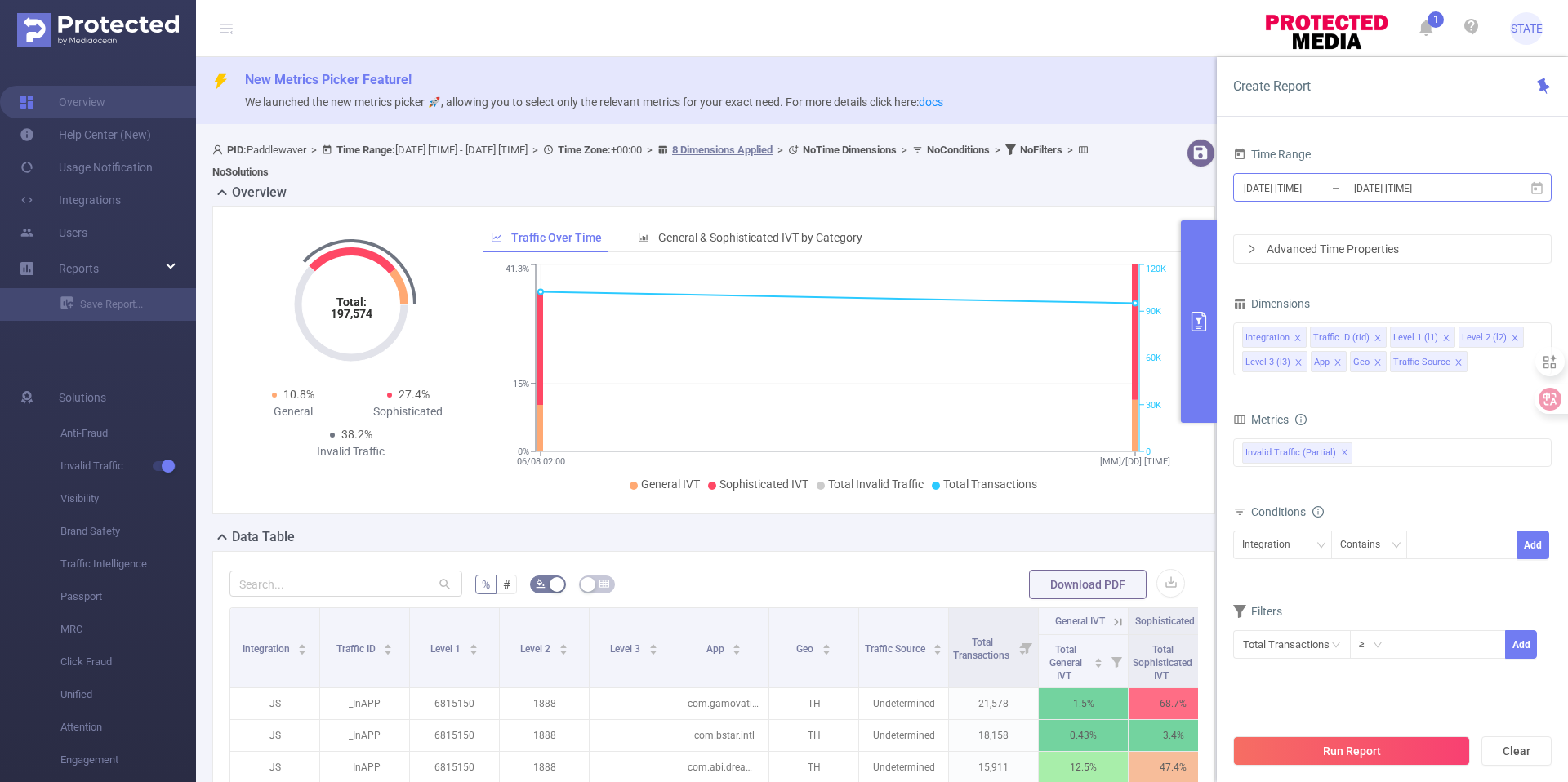 click on "[DATE] [TIME]" at bounding box center (1308, 188) 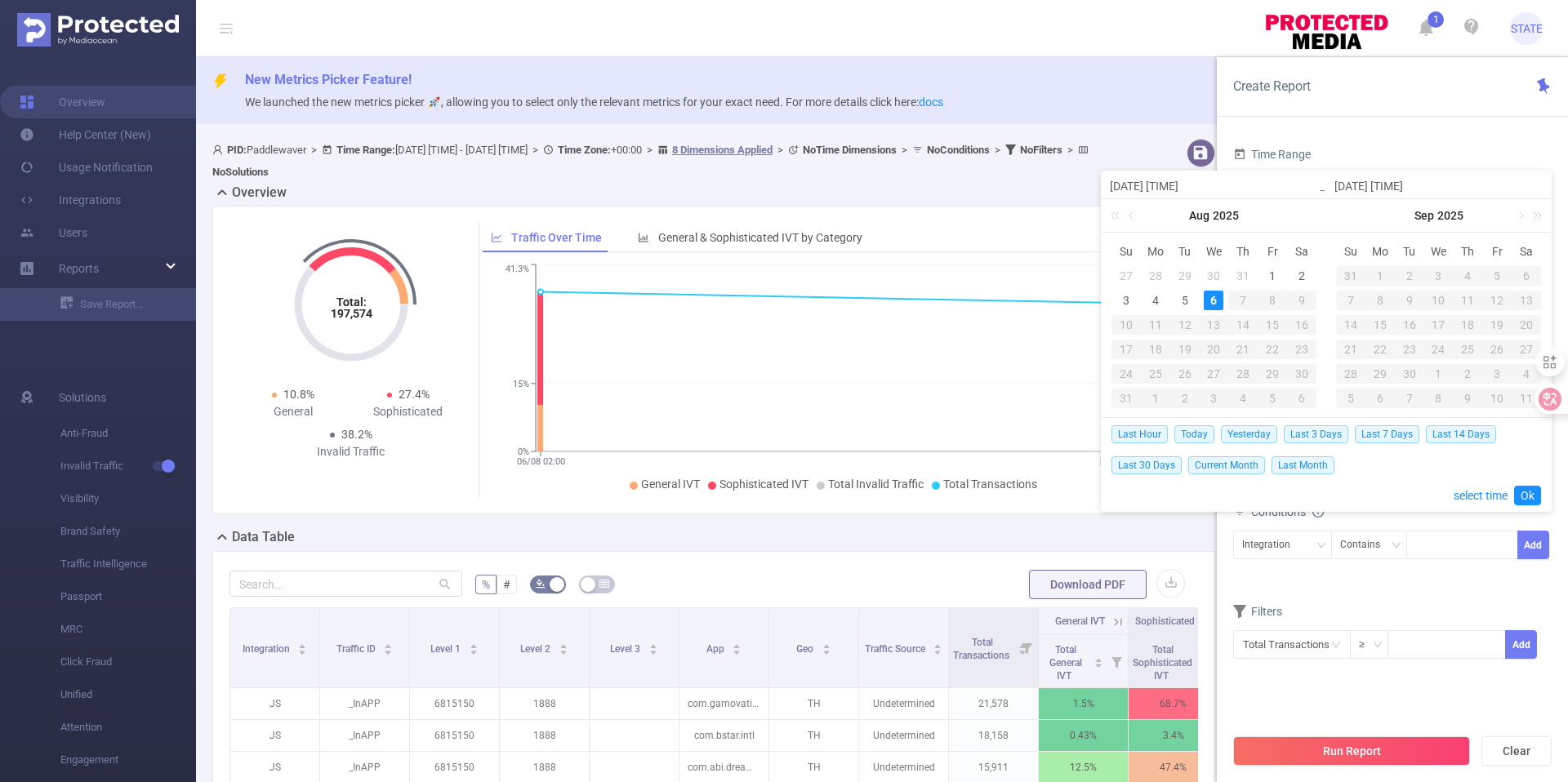 click on "[DATE] [TIME]" at bounding box center [1438, 186] 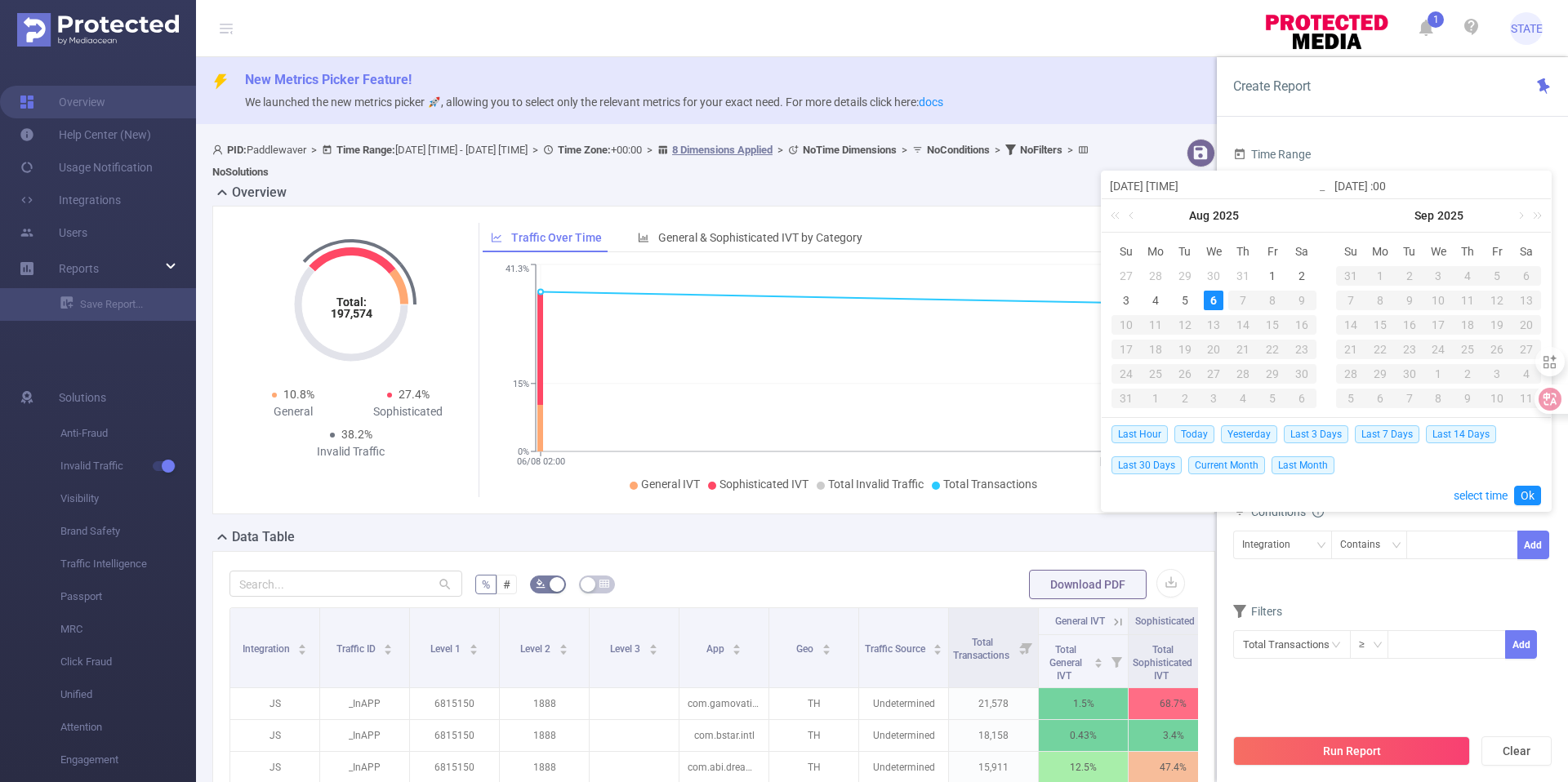 type on "[DATE] [TIME]" 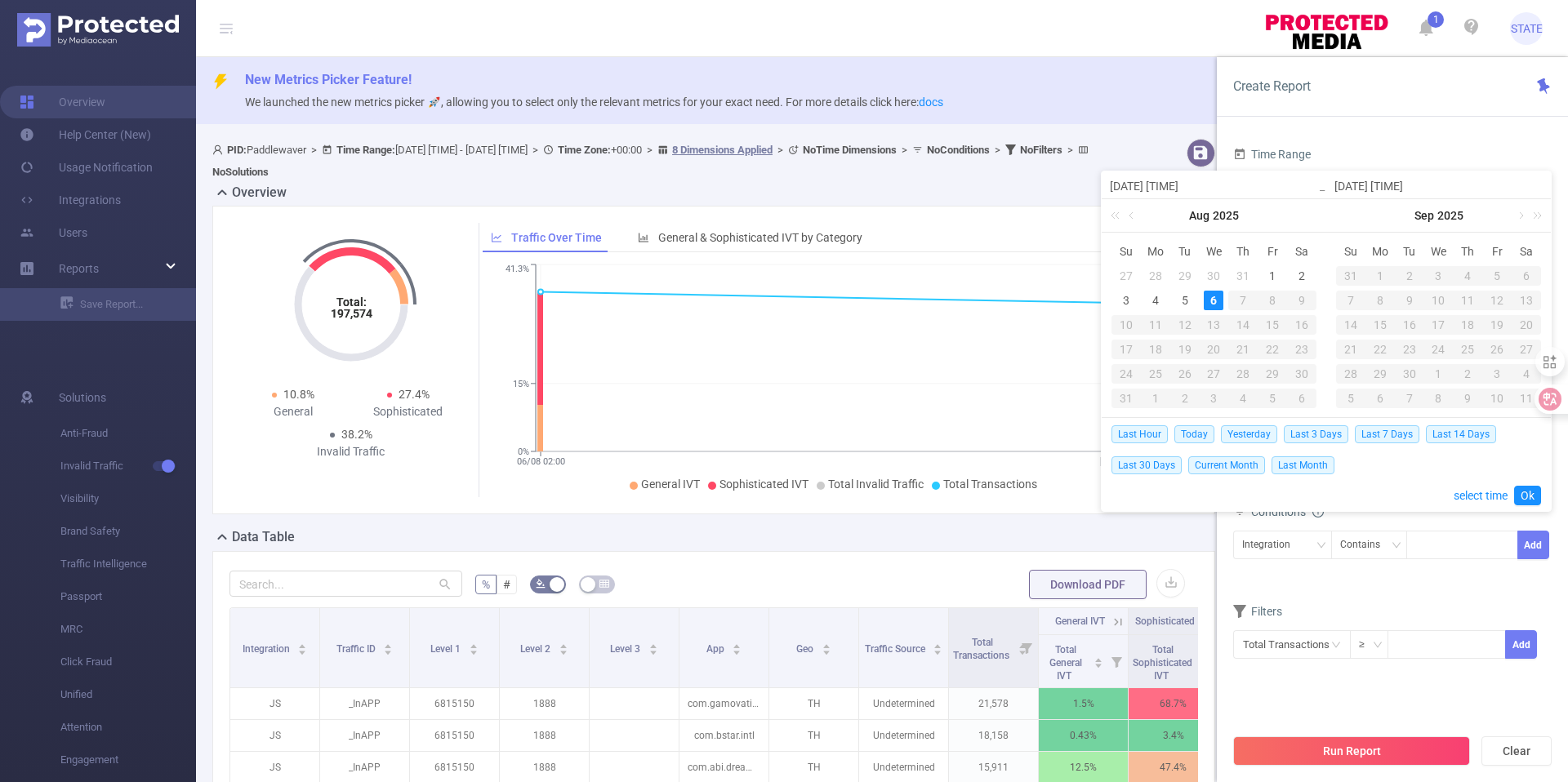 type on "[DATE] [TIME]" 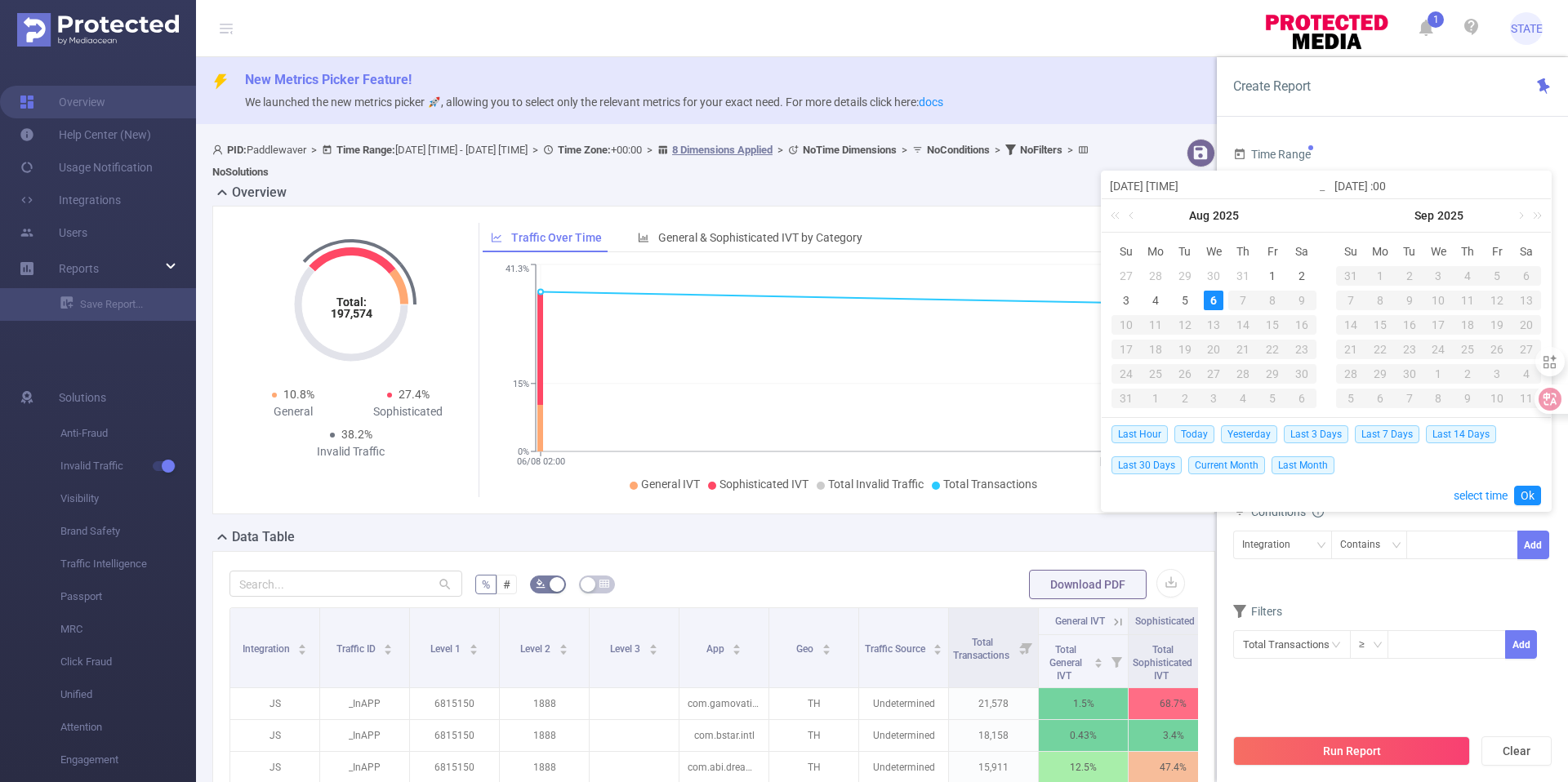 type on "[DATE] [TIME]" 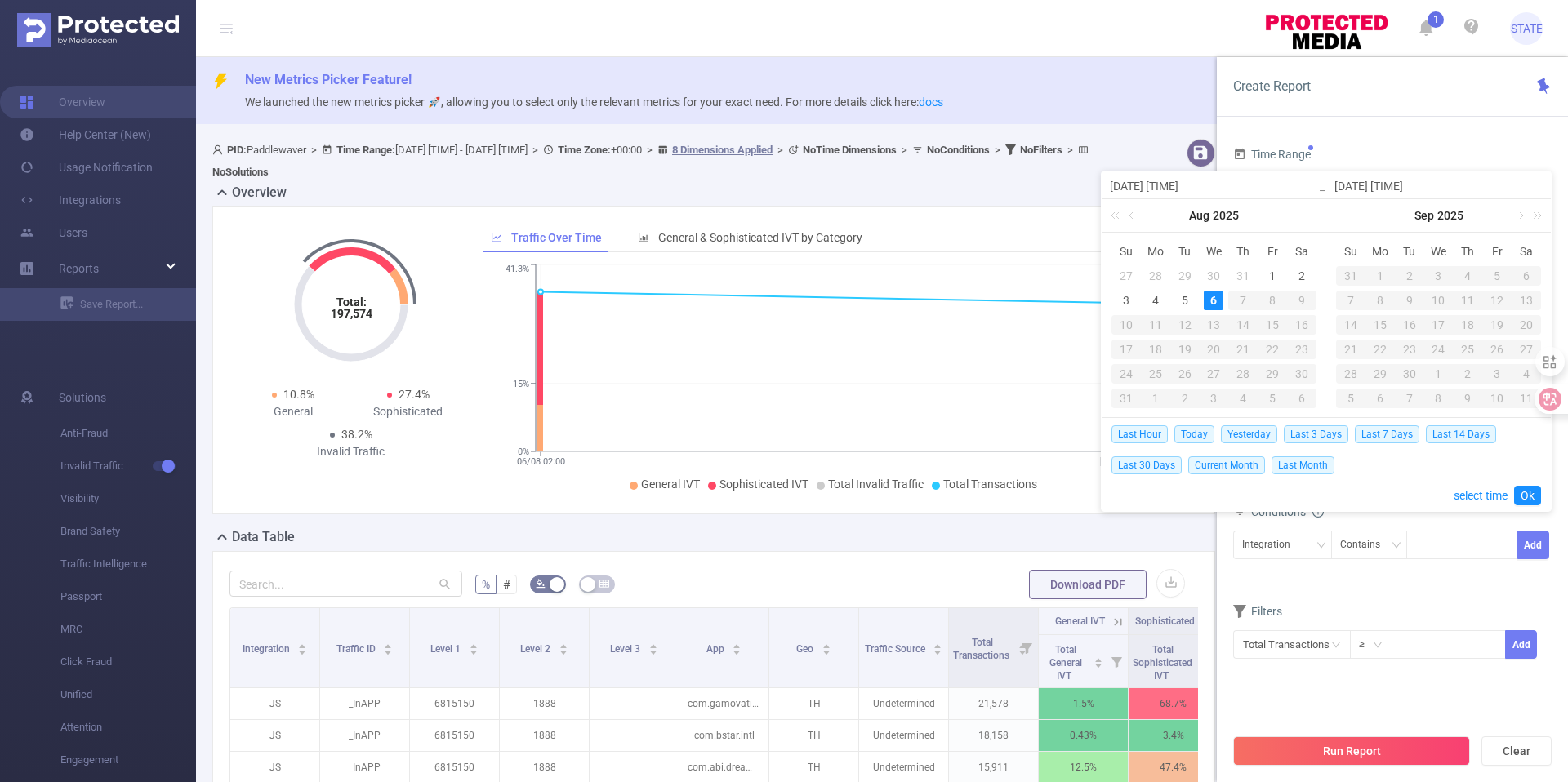 type on "2025-08-06 16:00" 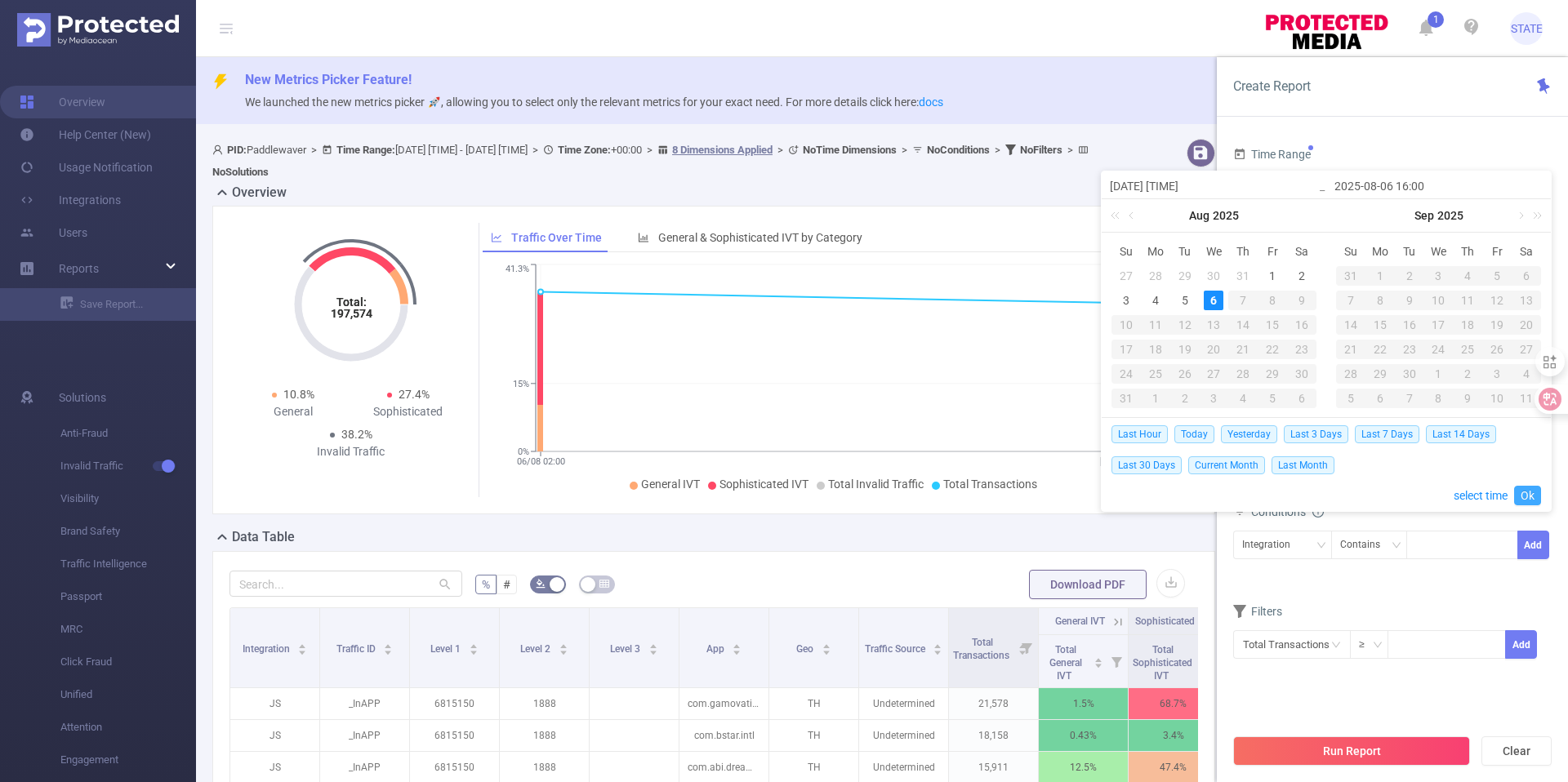 type on "2025-08-06 16:00" 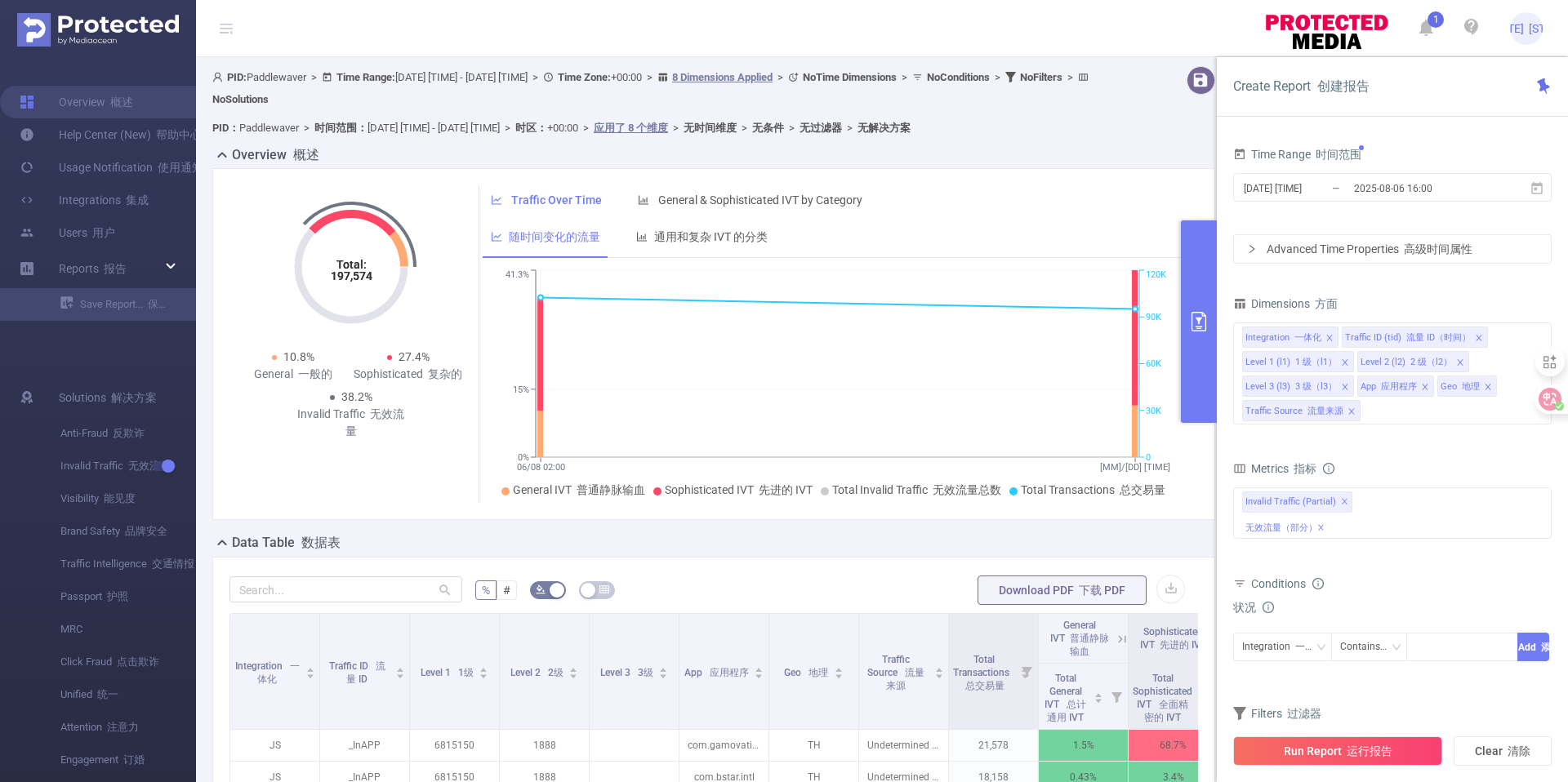 scroll, scrollTop: 146, scrollLeft: 0, axis: vertical 